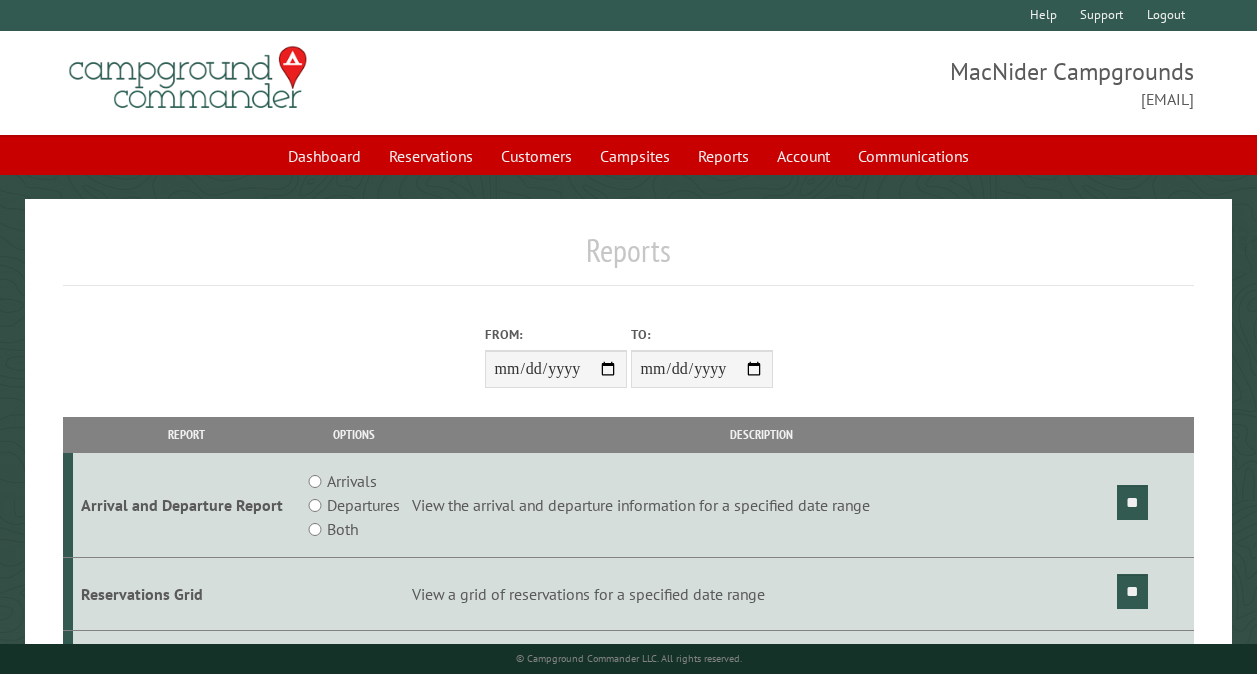 scroll, scrollTop: 0, scrollLeft: 0, axis: both 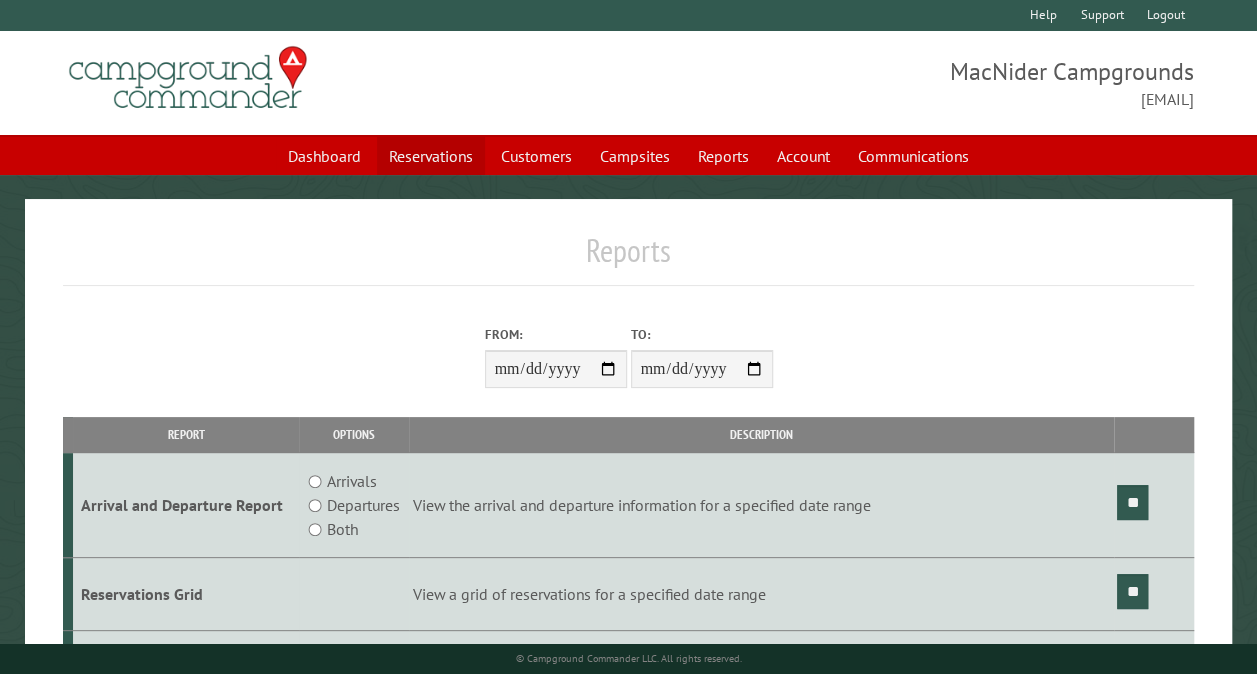 click on "Reservations" at bounding box center (431, 156) 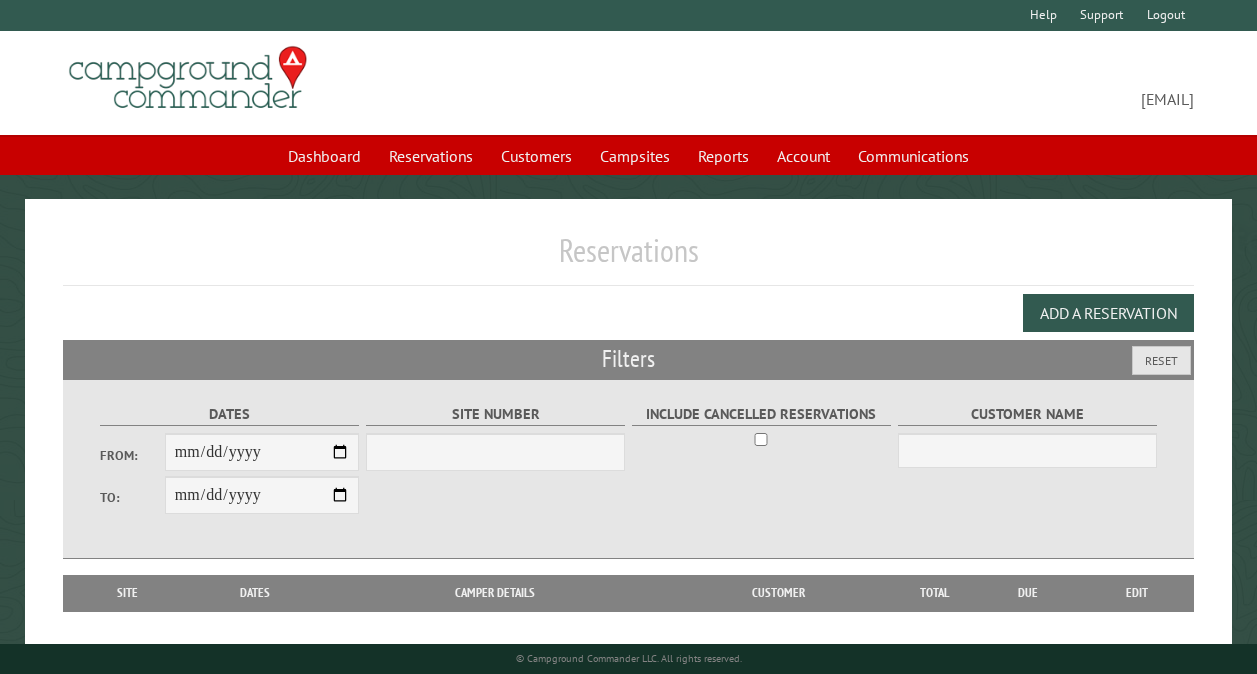 scroll, scrollTop: 0, scrollLeft: 0, axis: both 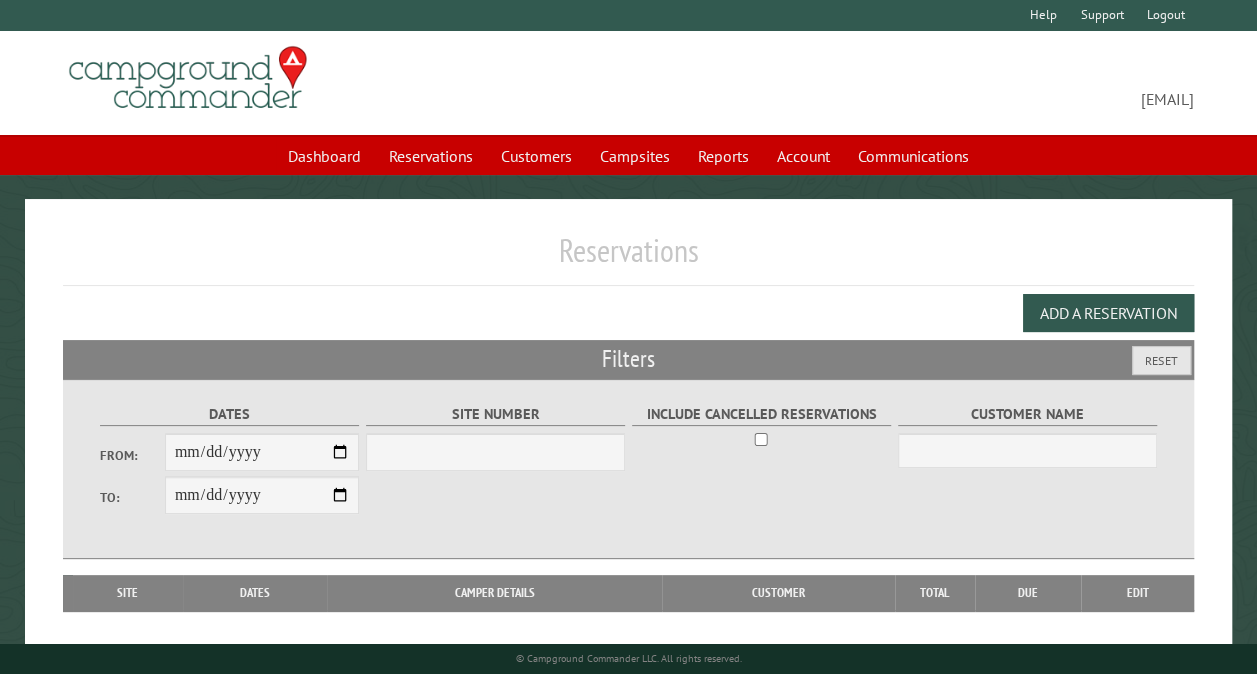 click on "From:" at bounding box center [262, 452] 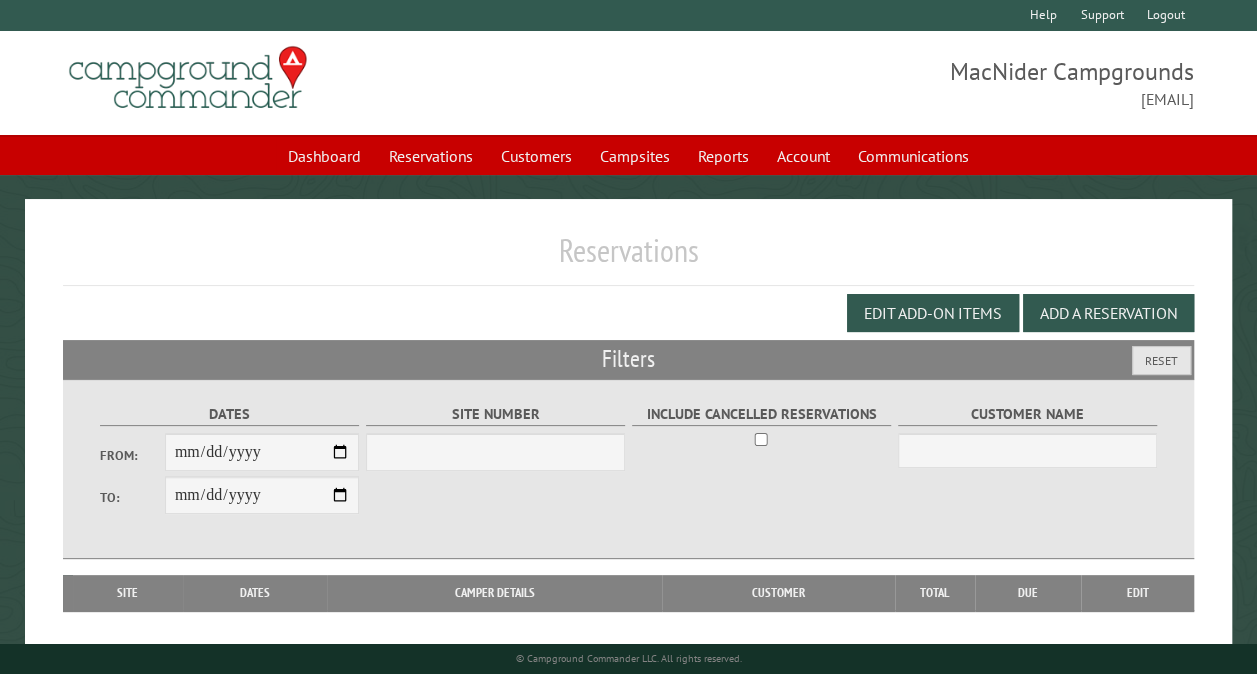 select on "***" 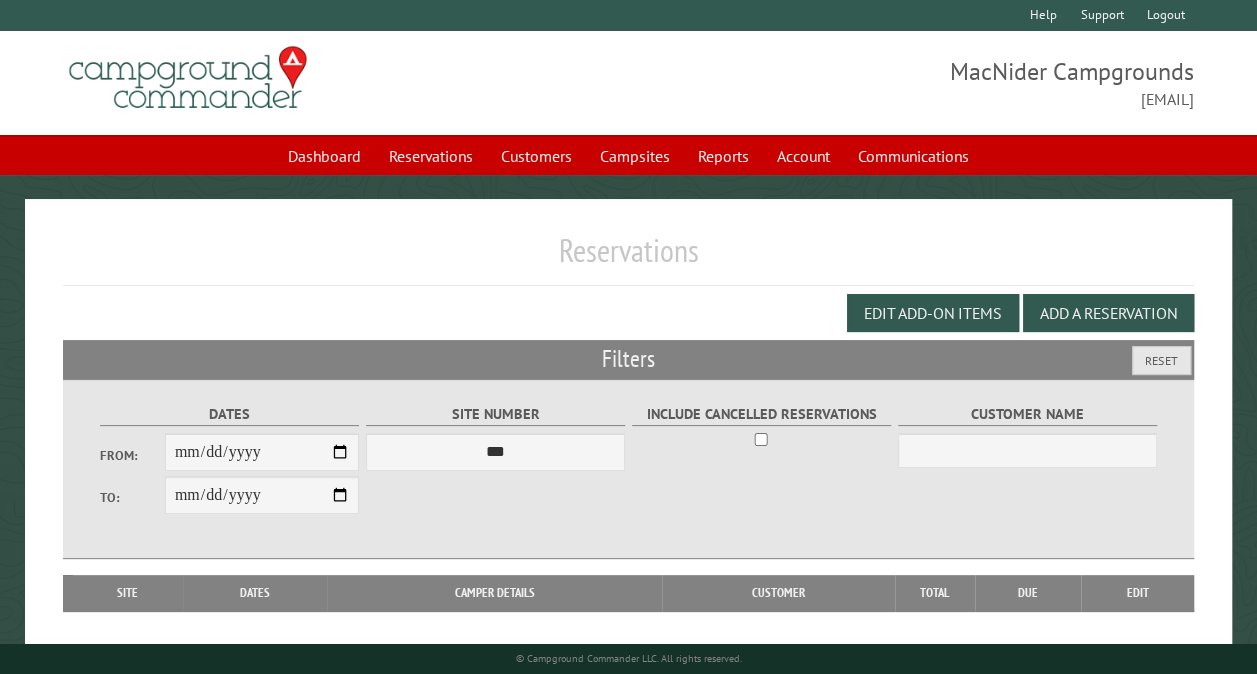type on "**********" 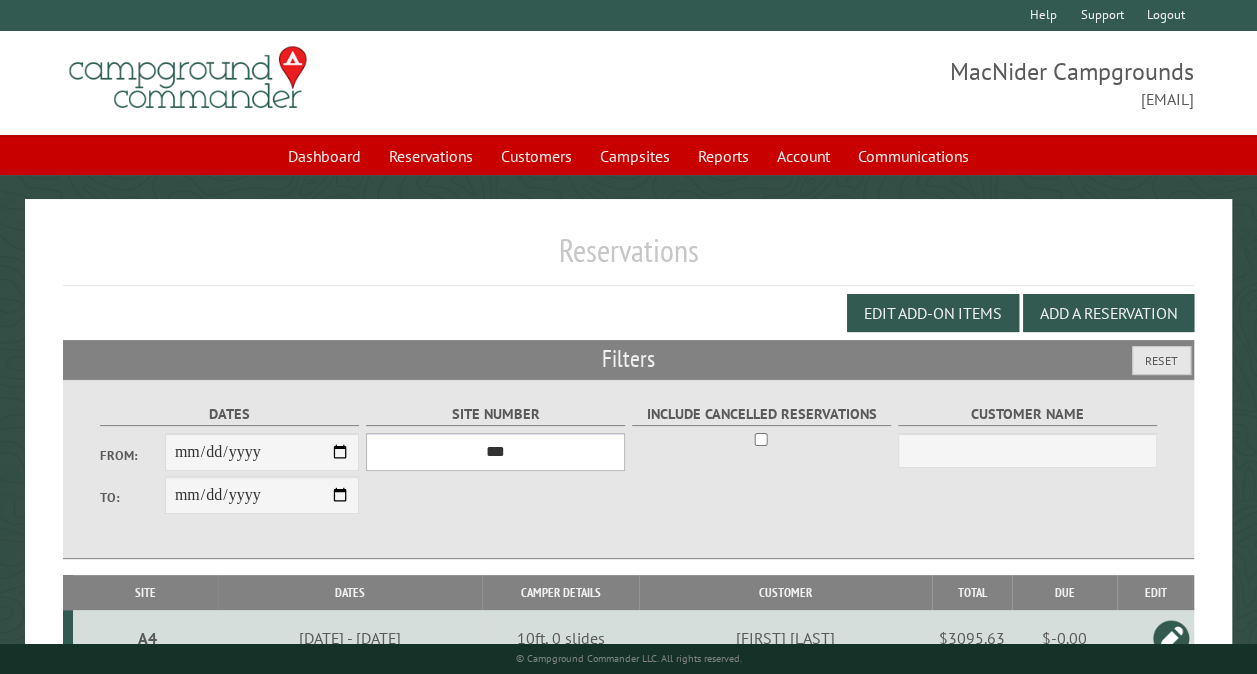 click on "*** ** ** ** ** ** ** ** ** ** *** *** *** *** ** ** ** ** ** ** ** ** ** *** *** ** ** ** ** ** ** ********* ** ** ** ** ** ** ** ** ** *** *** *** *** *** *** ** ** ** ** ** ** ** ** ** *** *** *** *** *** *** ** ** ** ** ** ** ** ** ** ** ** ** ** ** ** ** ** ** ** ** ** ** ** ** *** *** *** *** *** ***" at bounding box center [495, 452] 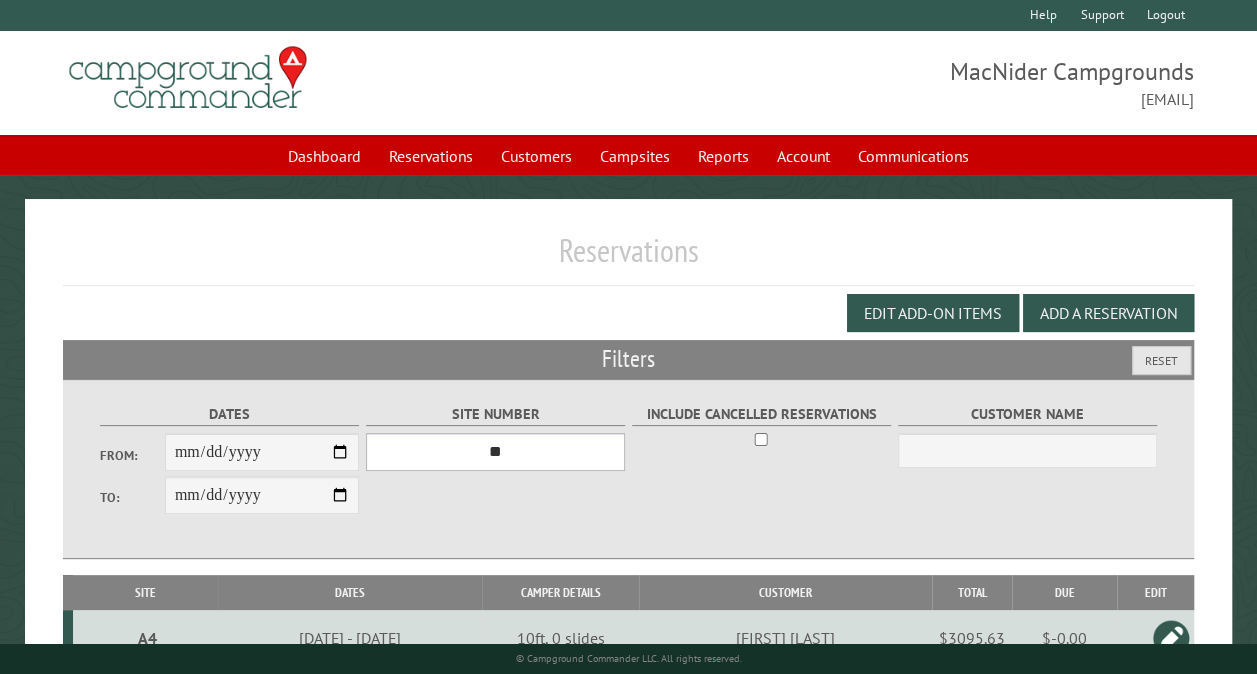 click on "*** ** ** ** ** ** ** ** ** ** *** *** *** *** ** ** ** ** ** ** ** ** ** *** *** ** ** ** ** ** ** ********* ** ** ** ** ** ** ** ** ** *** *** *** *** *** *** ** ** ** ** ** ** ** ** ** *** *** *** *** *** *** ** ** ** ** ** ** ** ** ** ** ** ** ** ** ** ** ** ** ** ** ** ** ** ** *** *** *** *** *** ***" at bounding box center (495, 452) 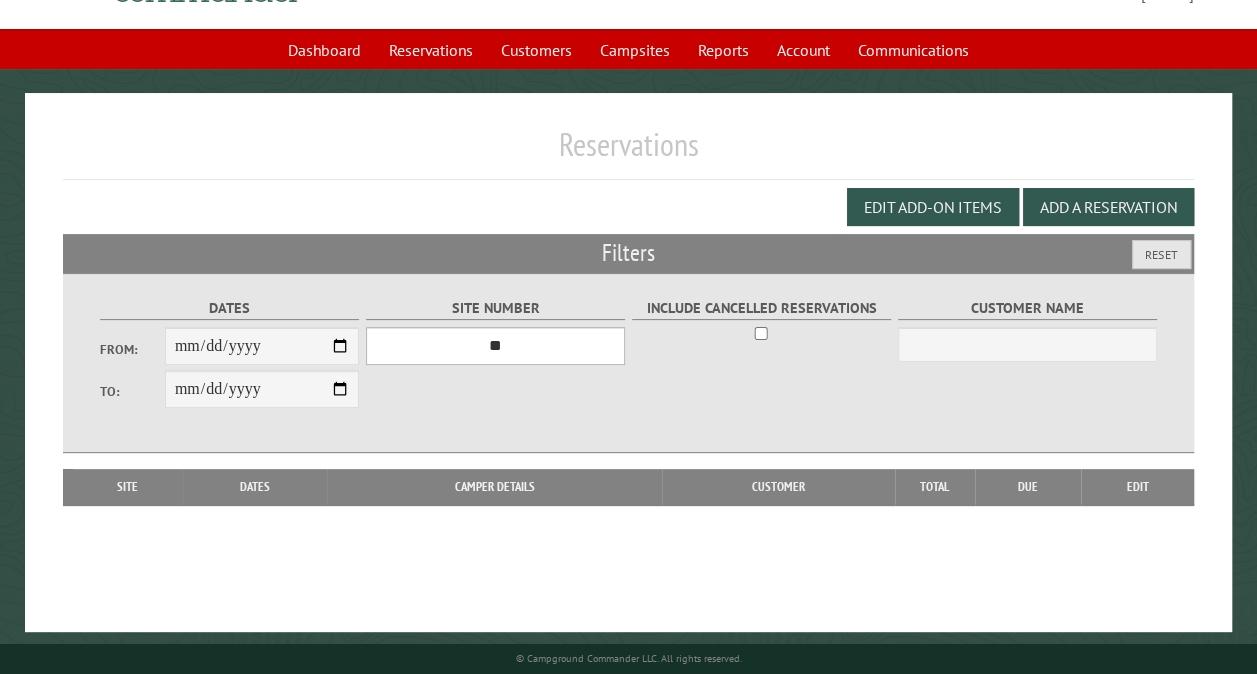 scroll, scrollTop: 112, scrollLeft: 0, axis: vertical 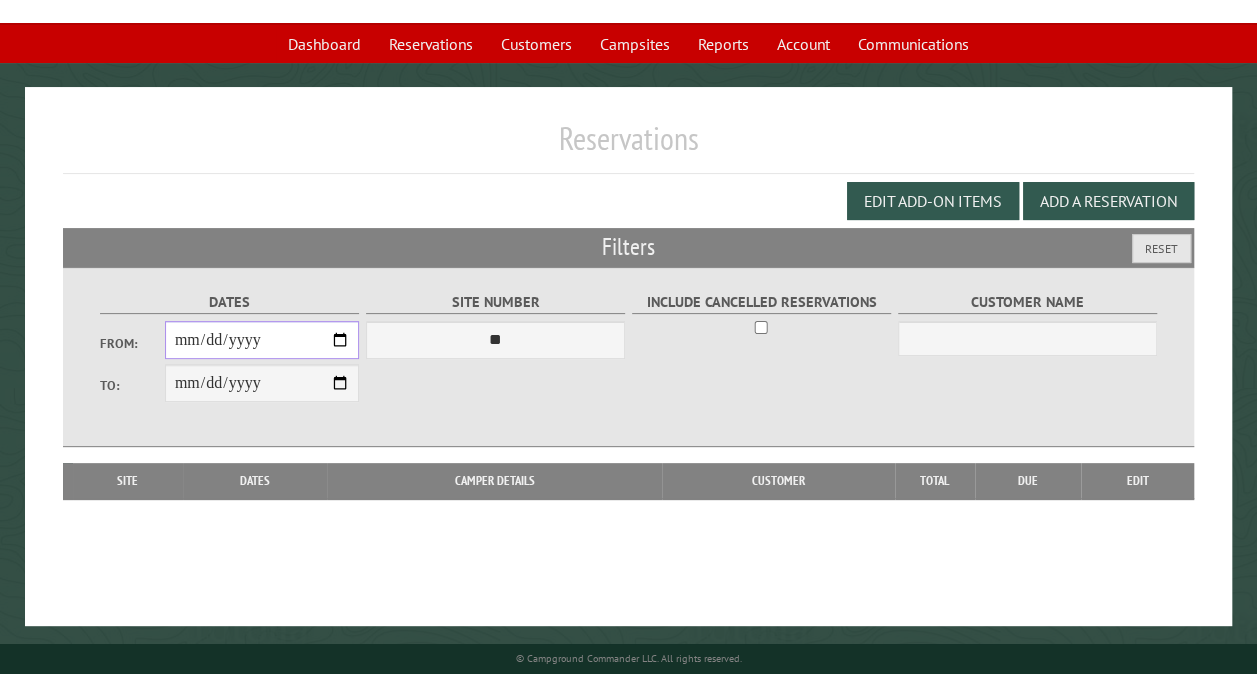 click on "**********" at bounding box center [262, 340] 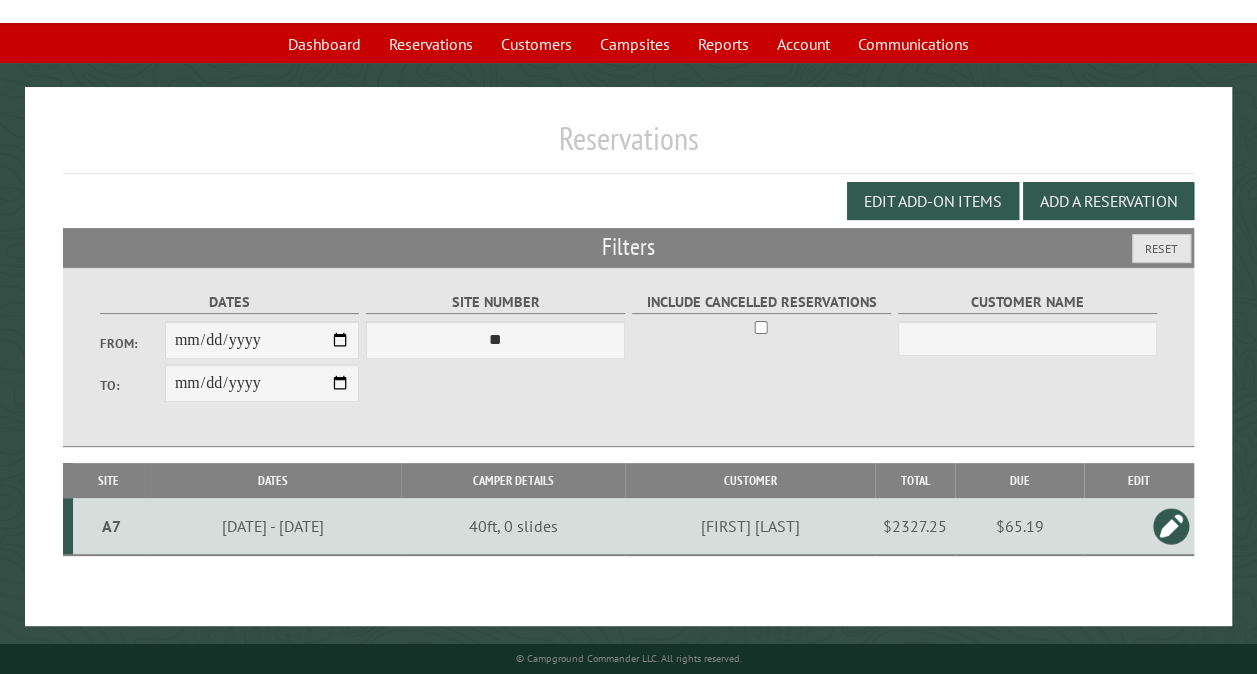 click at bounding box center (1171, 526) 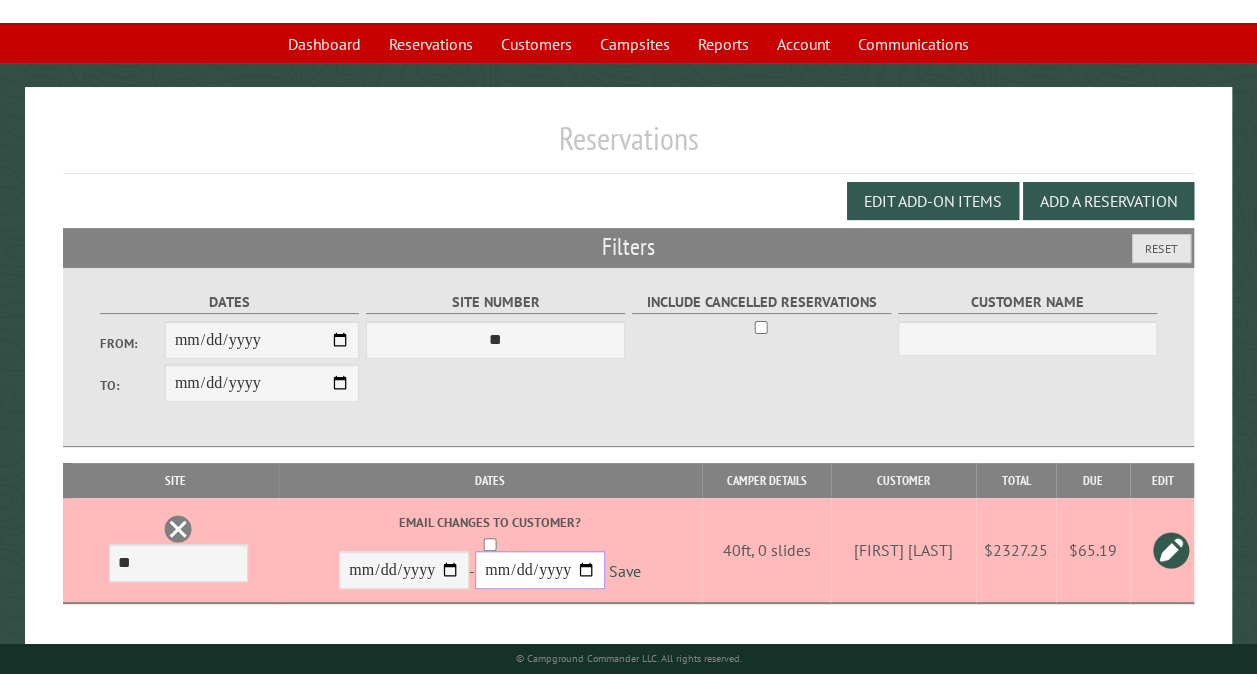 click on "**********" at bounding box center (540, 570) 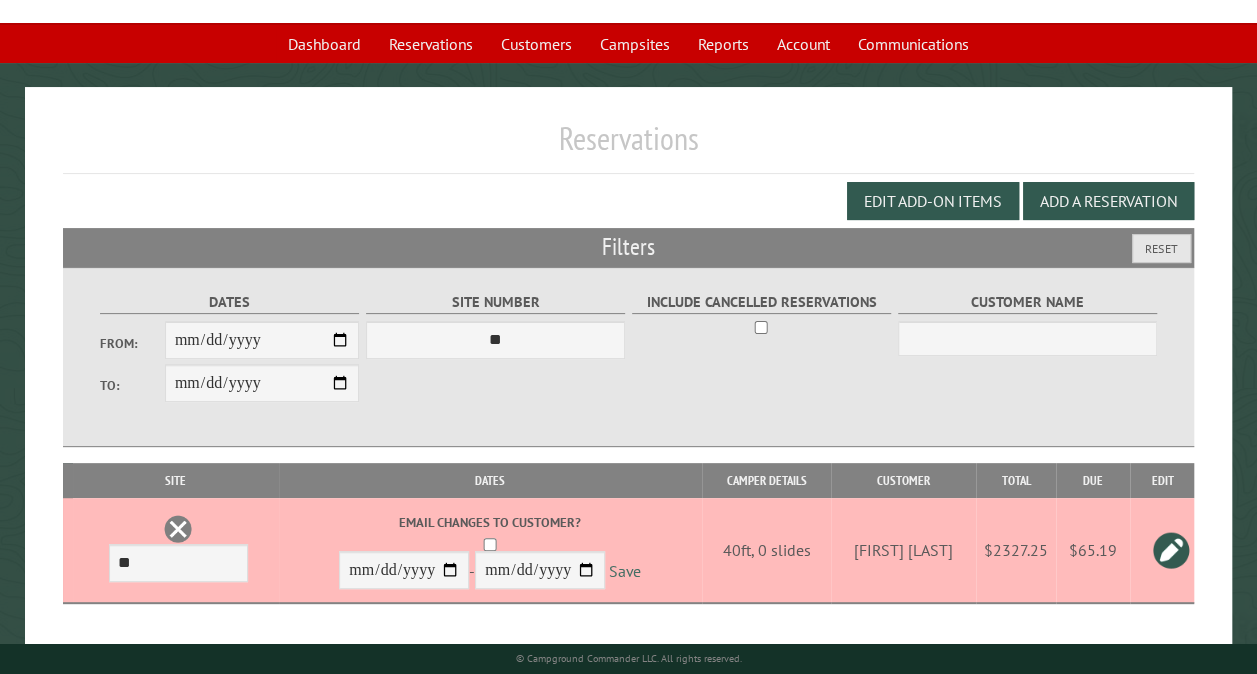click on "Save" at bounding box center (625, 571) 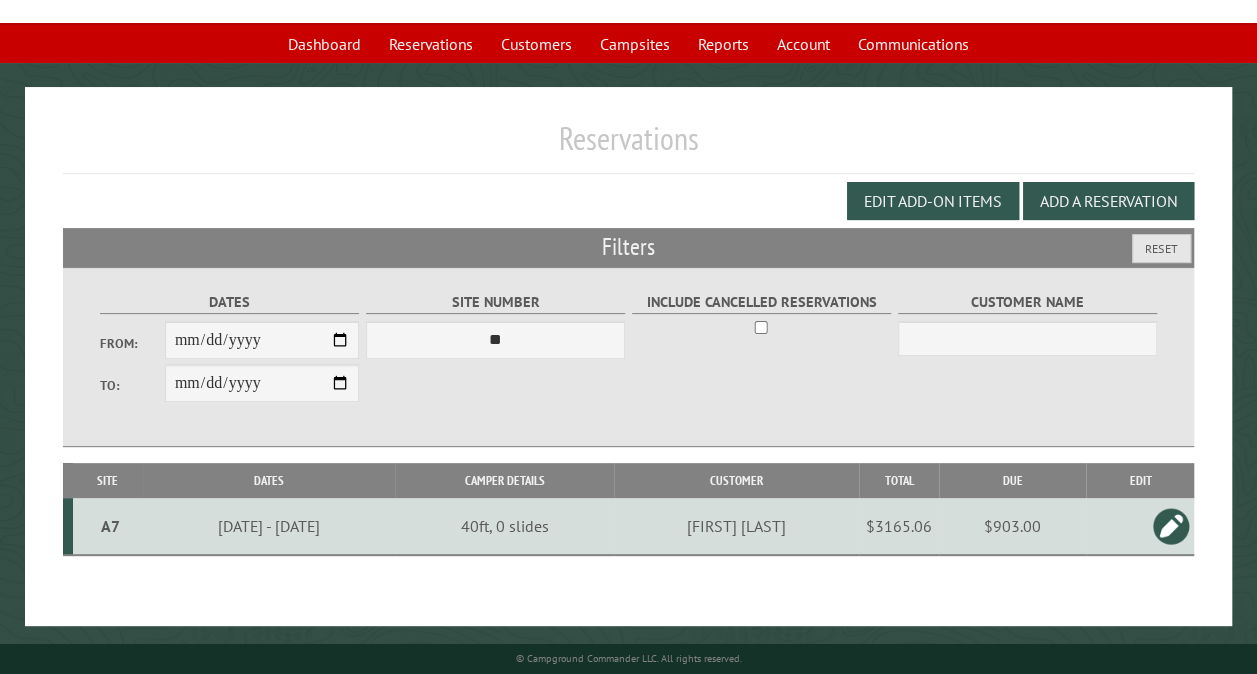 click on "A7" at bounding box center [110, 526] 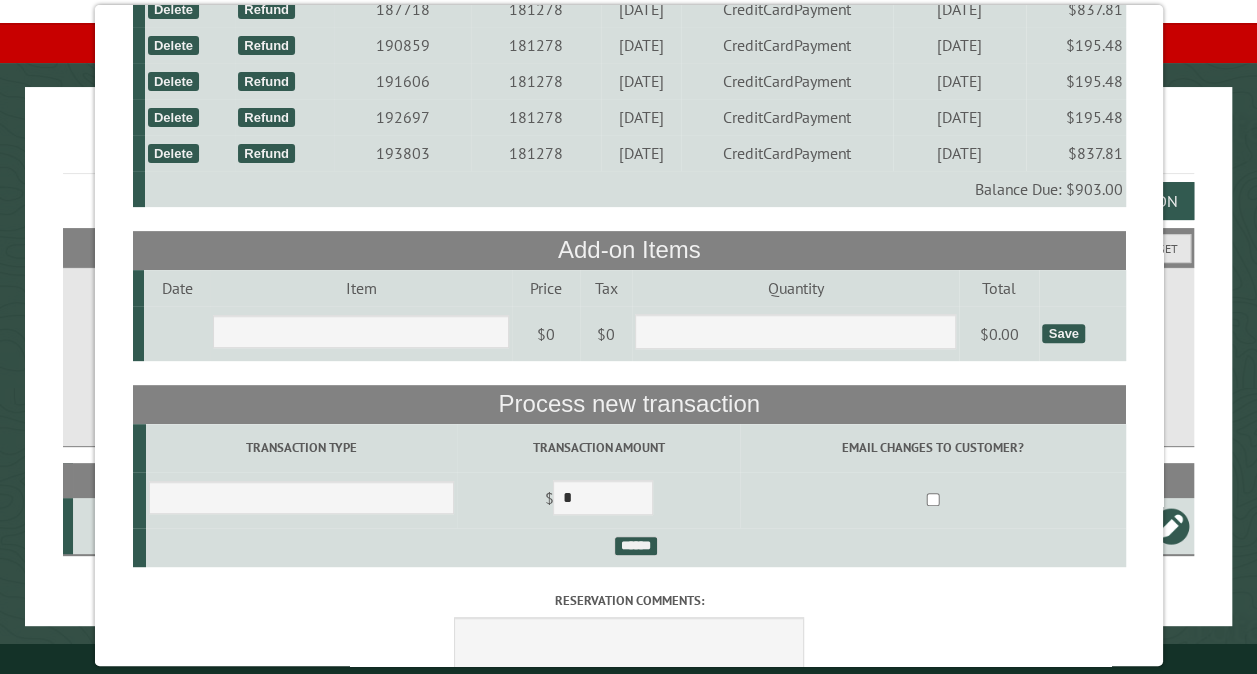 scroll, scrollTop: 280, scrollLeft: 0, axis: vertical 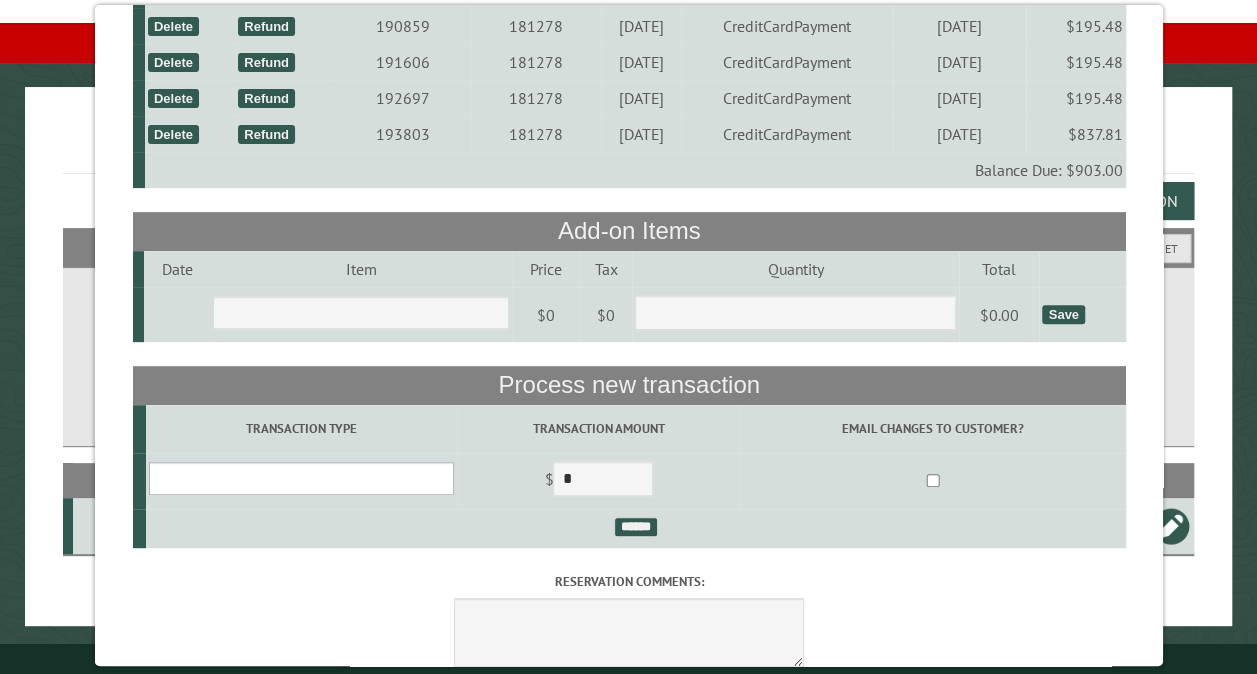 click on "**********" at bounding box center (300, 478) 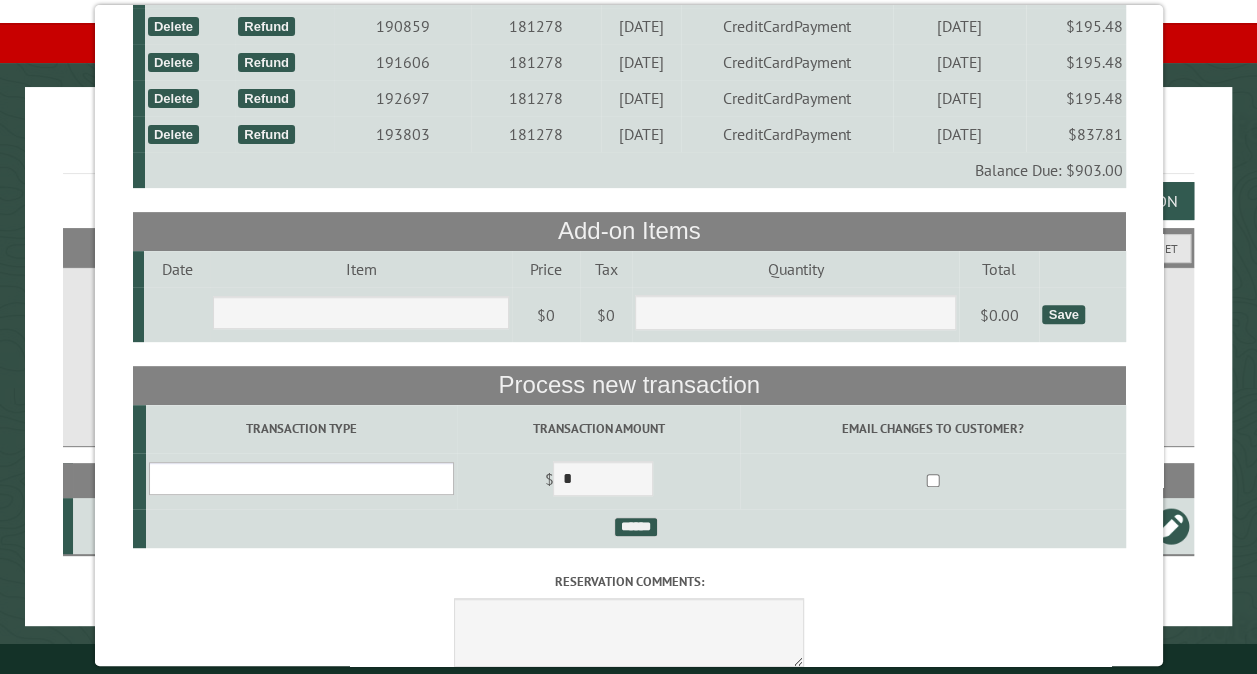 select on "*" 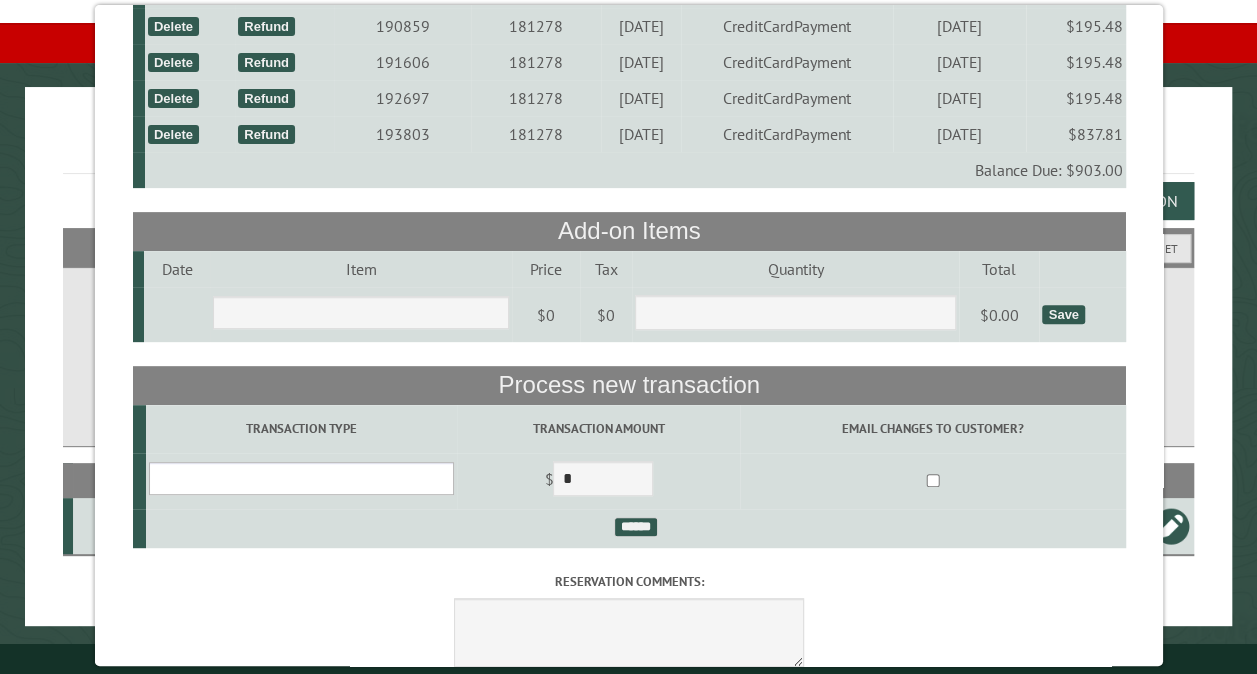 click on "**********" at bounding box center (300, 478) 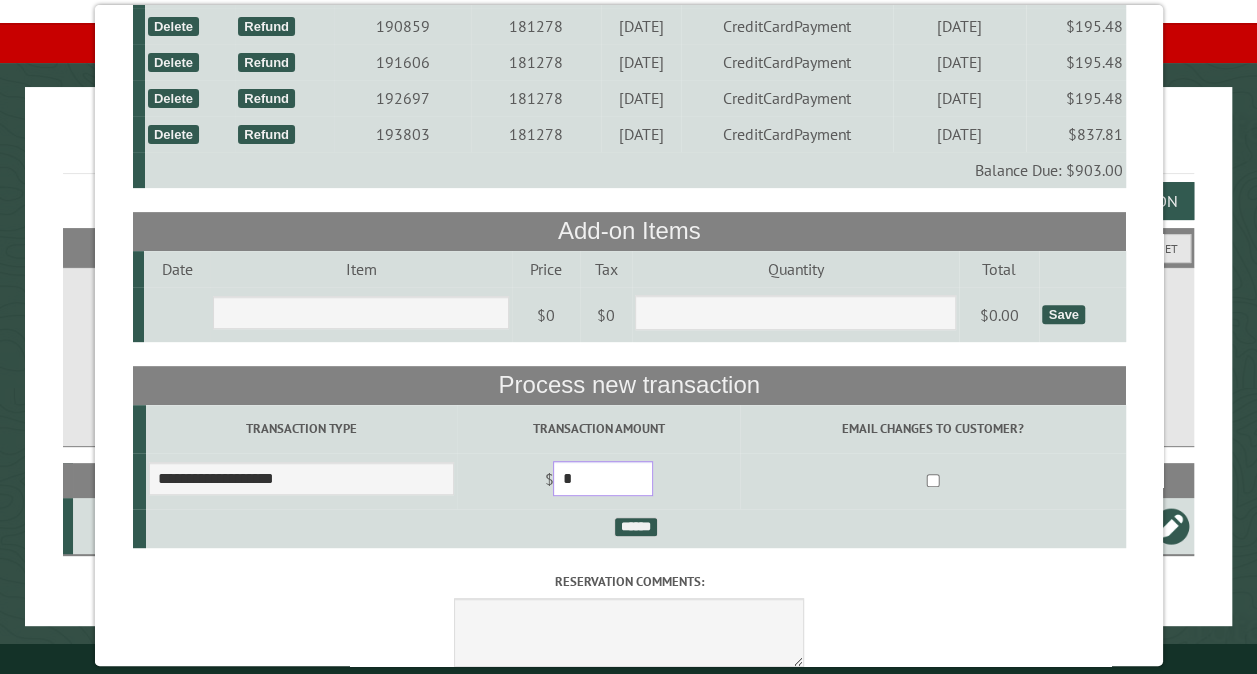 click on "*" at bounding box center (603, 478) 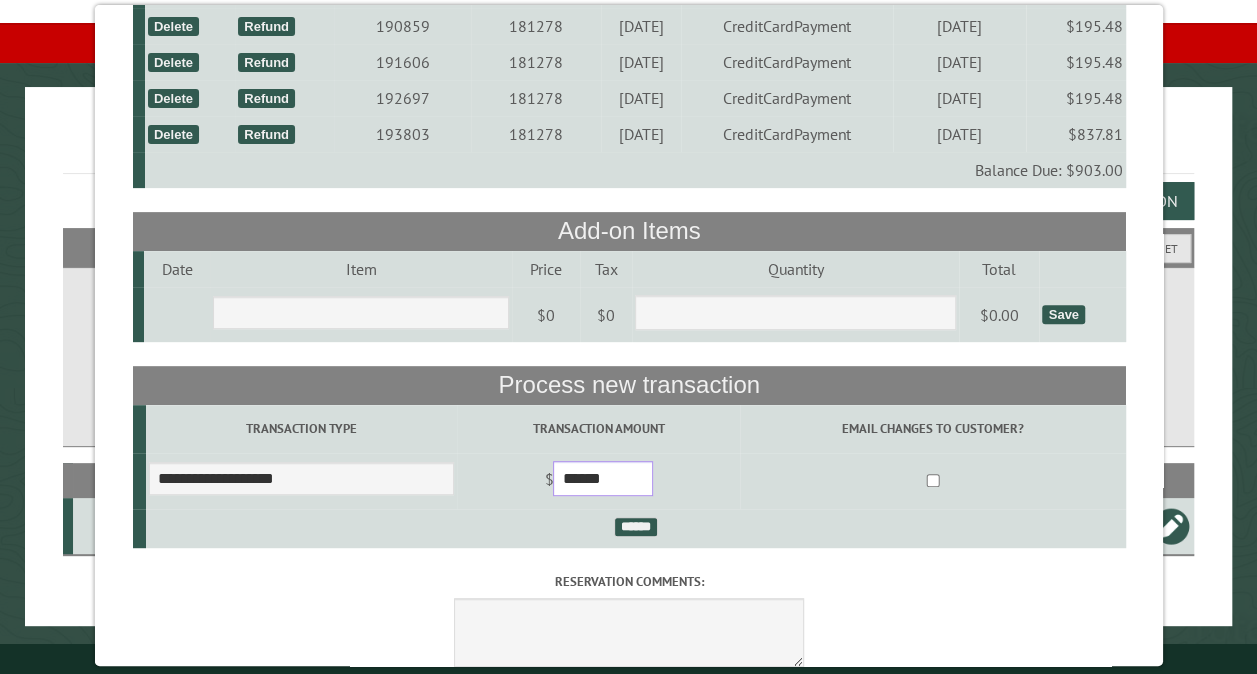 scroll, scrollTop: 367, scrollLeft: 0, axis: vertical 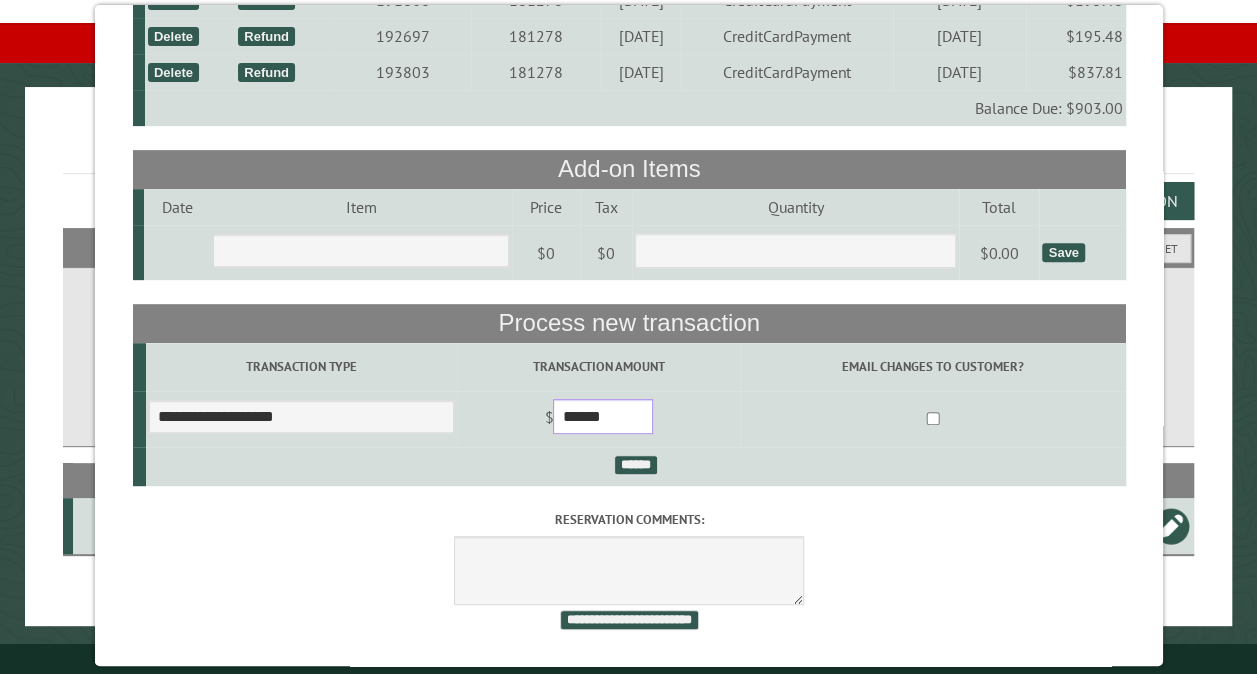type on "******" 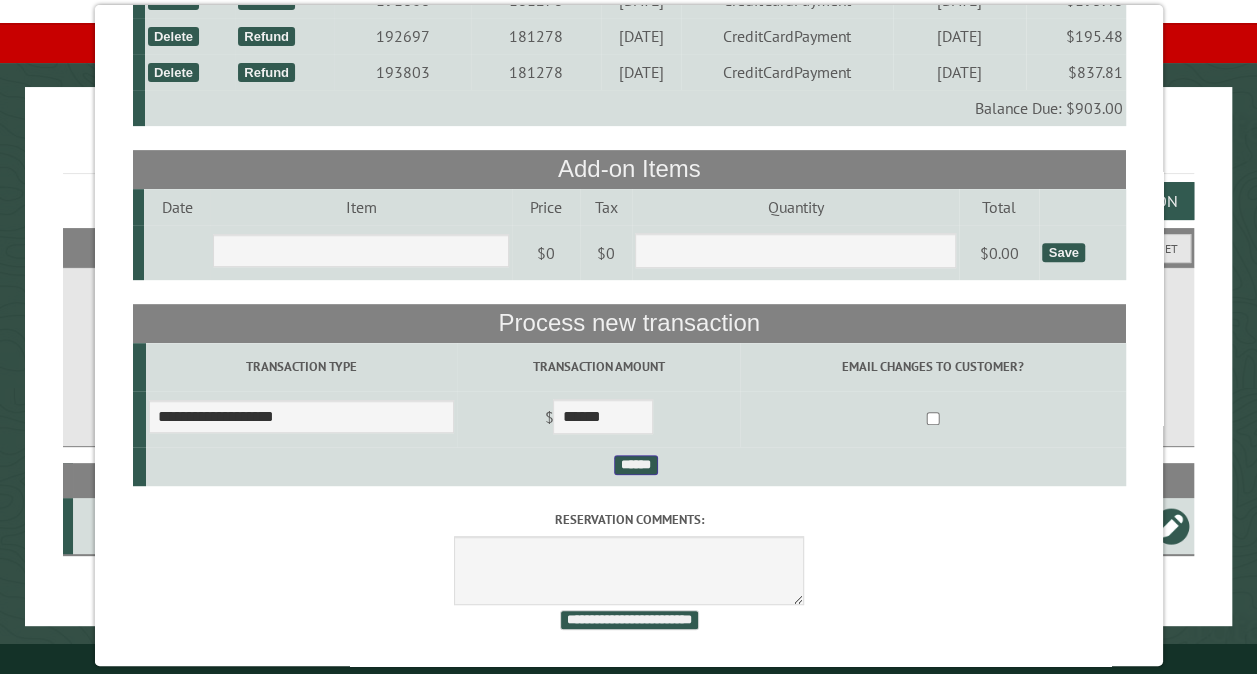 click on "******" at bounding box center (635, 465) 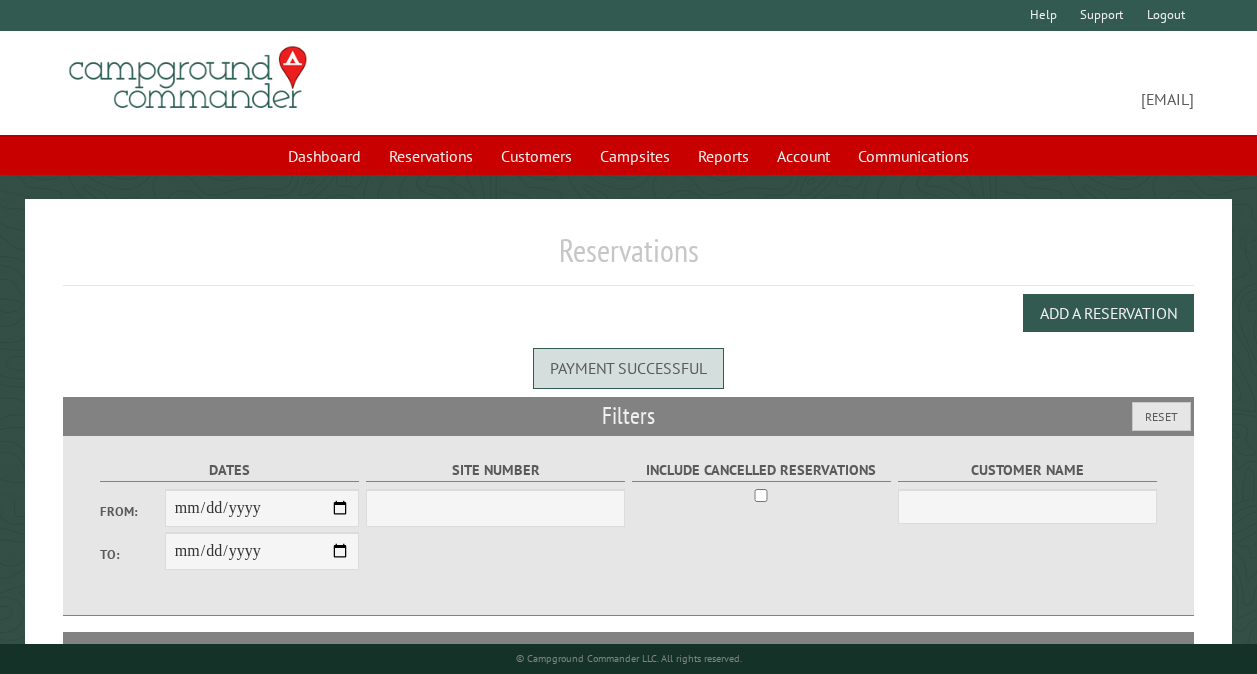 scroll, scrollTop: 0, scrollLeft: 0, axis: both 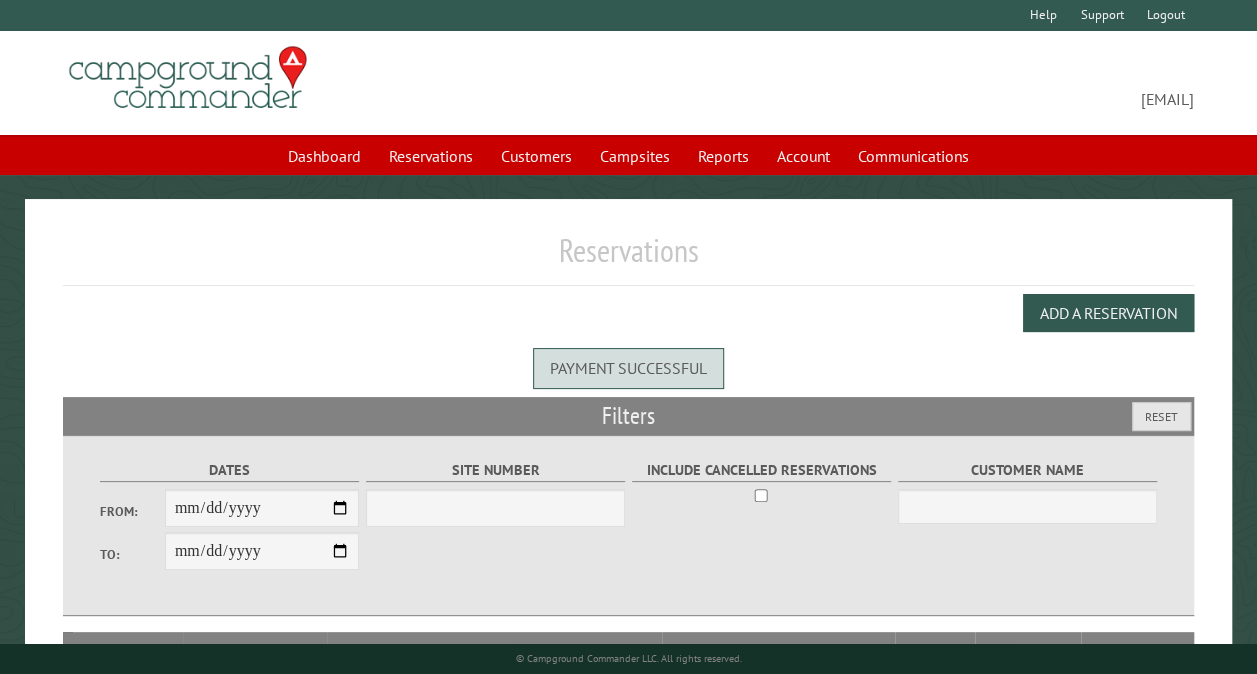 select on "***" 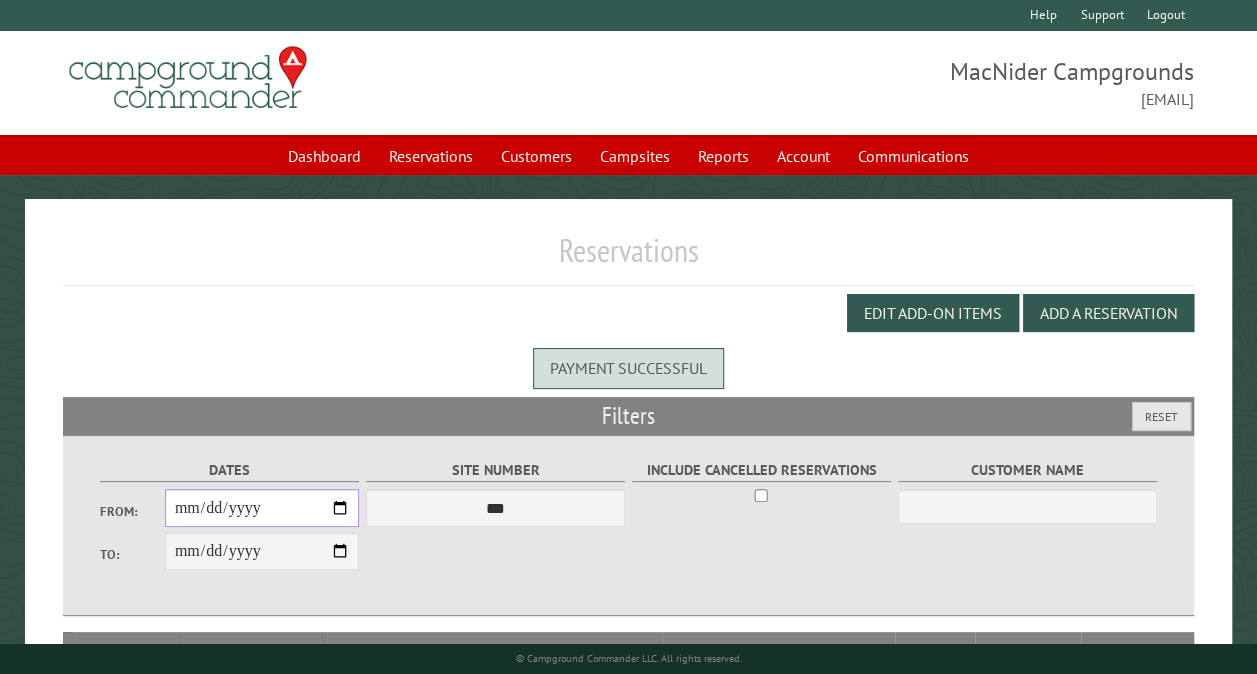 click on "From:" at bounding box center [262, 508] 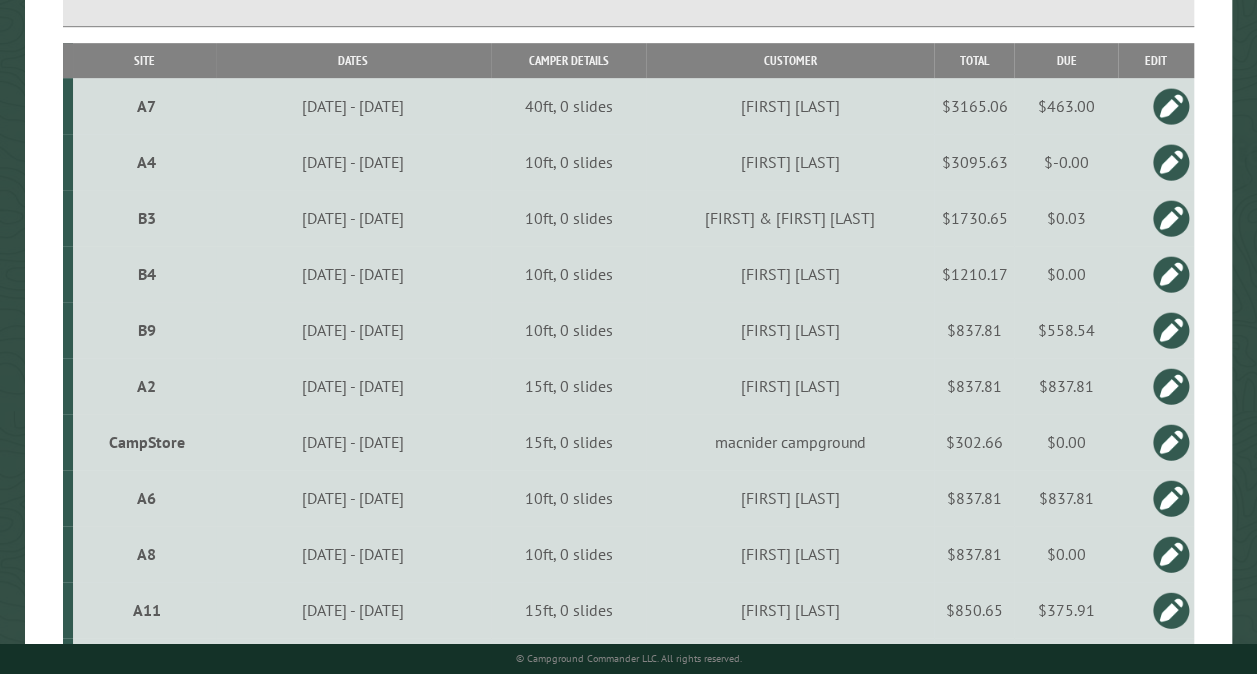 click on "CampStore" at bounding box center (147, 442) 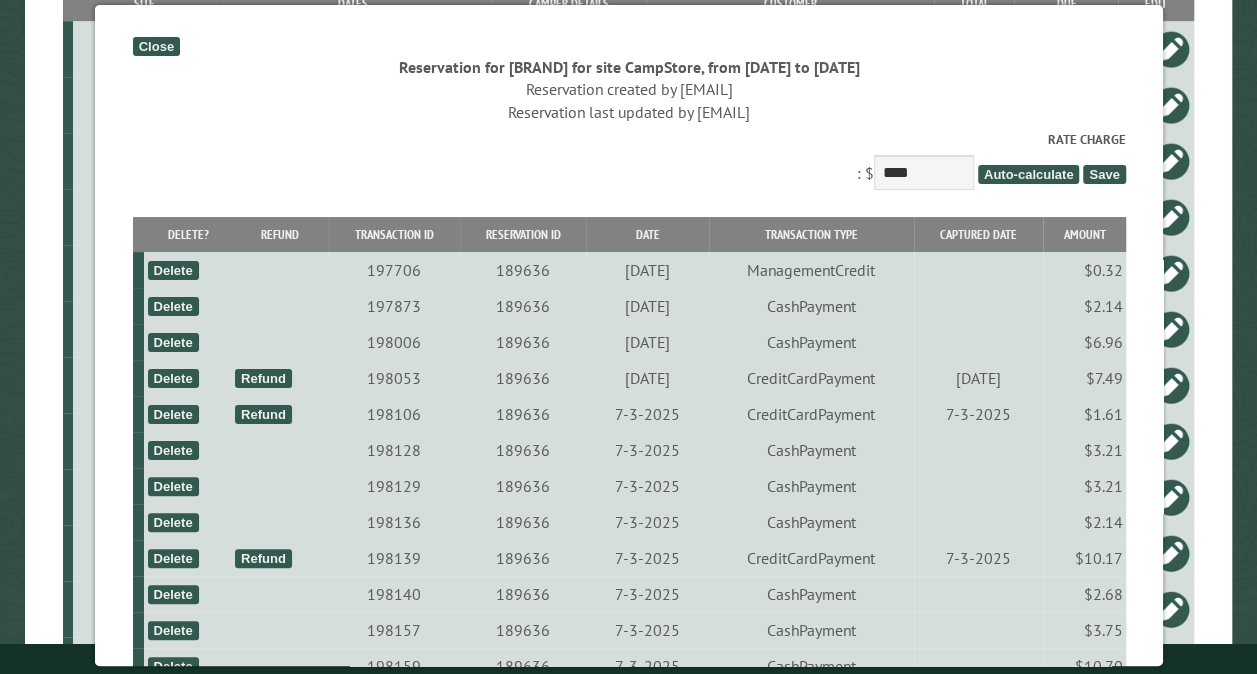 scroll, scrollTop: 534, scrollLeft: 0, axis: vertical 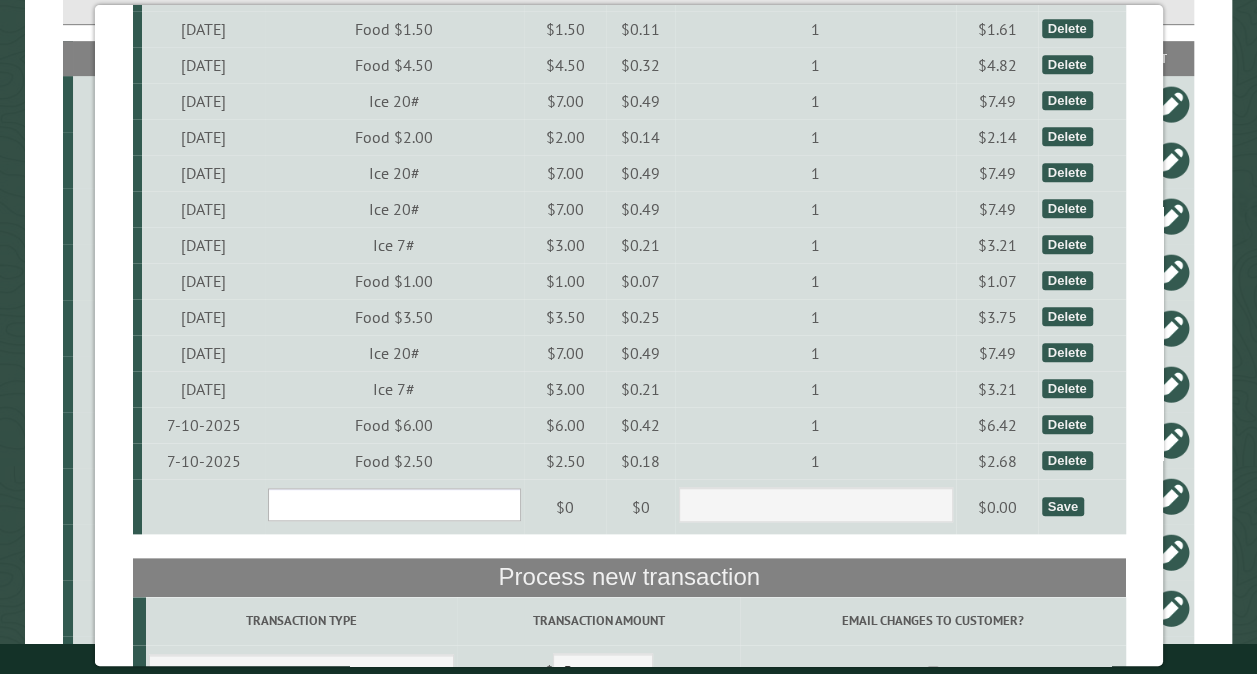 click on "**********" at bounding box center (393, 504) 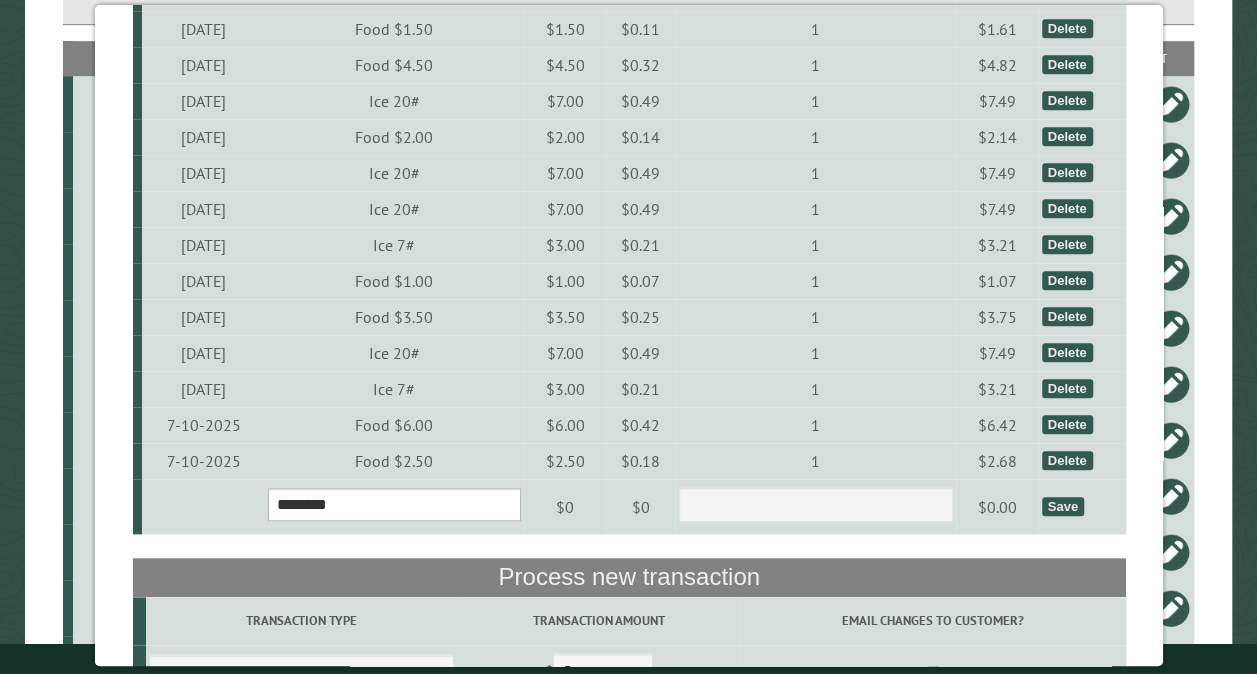 click on "**********" at bounding box center (393, 504) 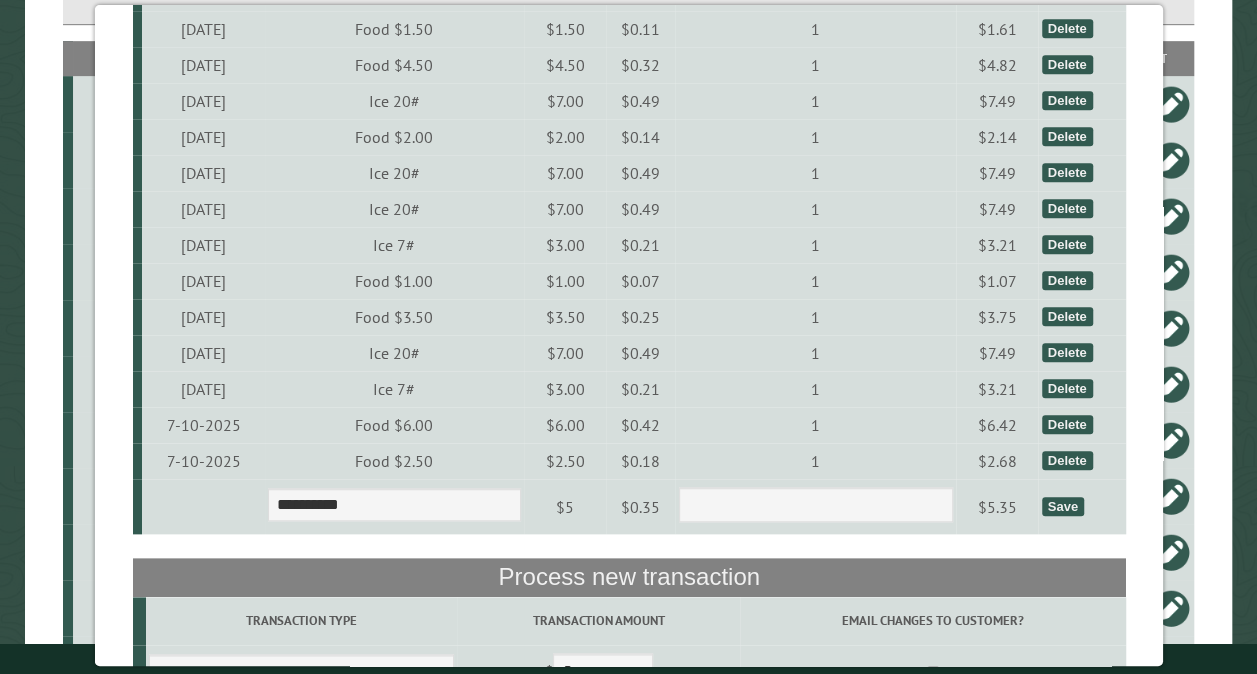 click on "Save" at bounding box center (1062, 506) 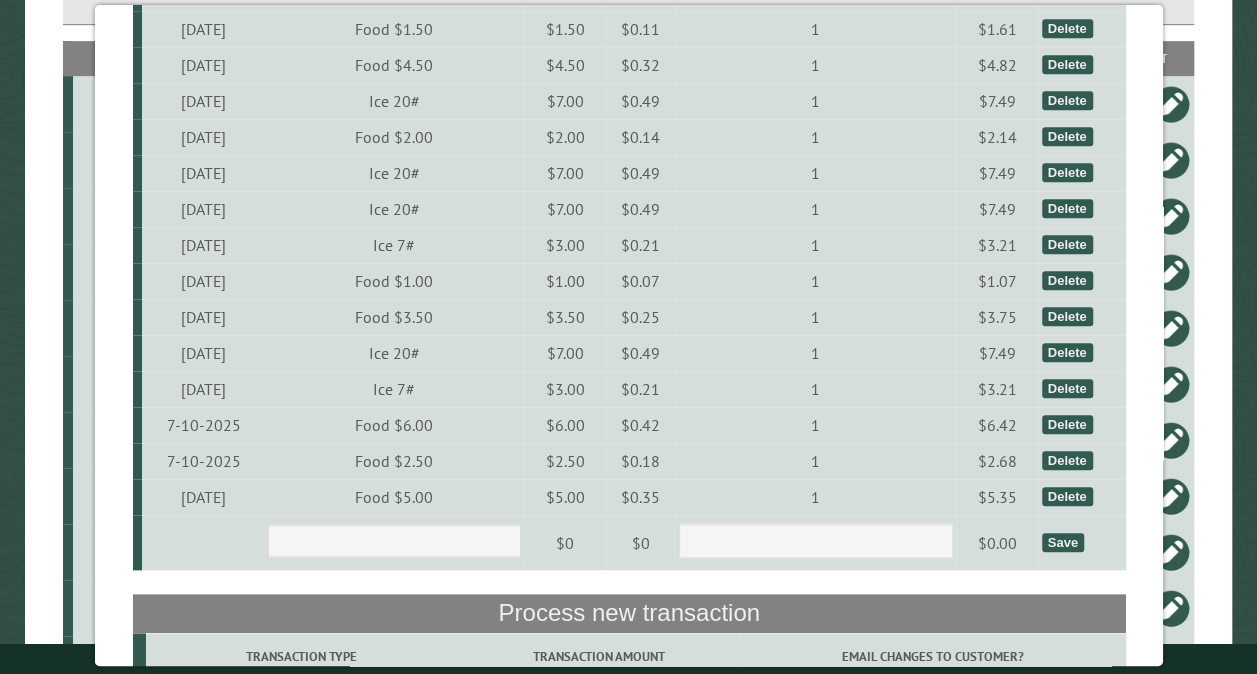 scroll, scrollTop: 5024, scrollLeft: 0, axis: vertical 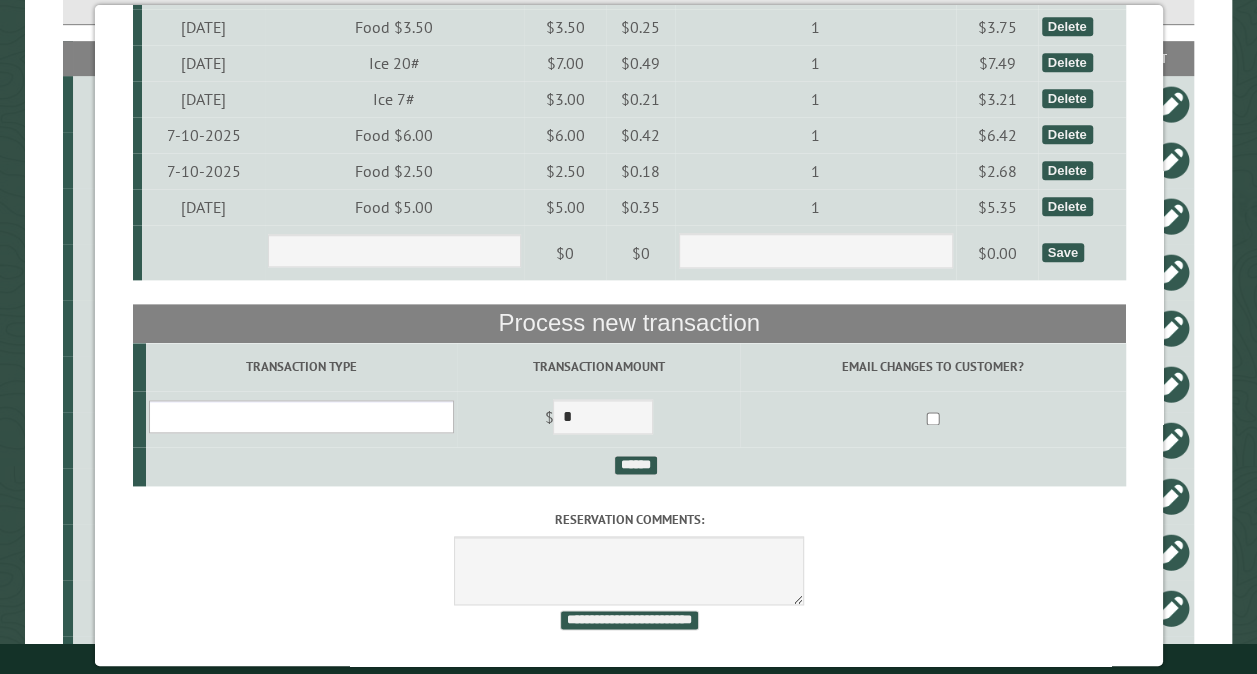 click on "**********" at bounding box center [300, 416] 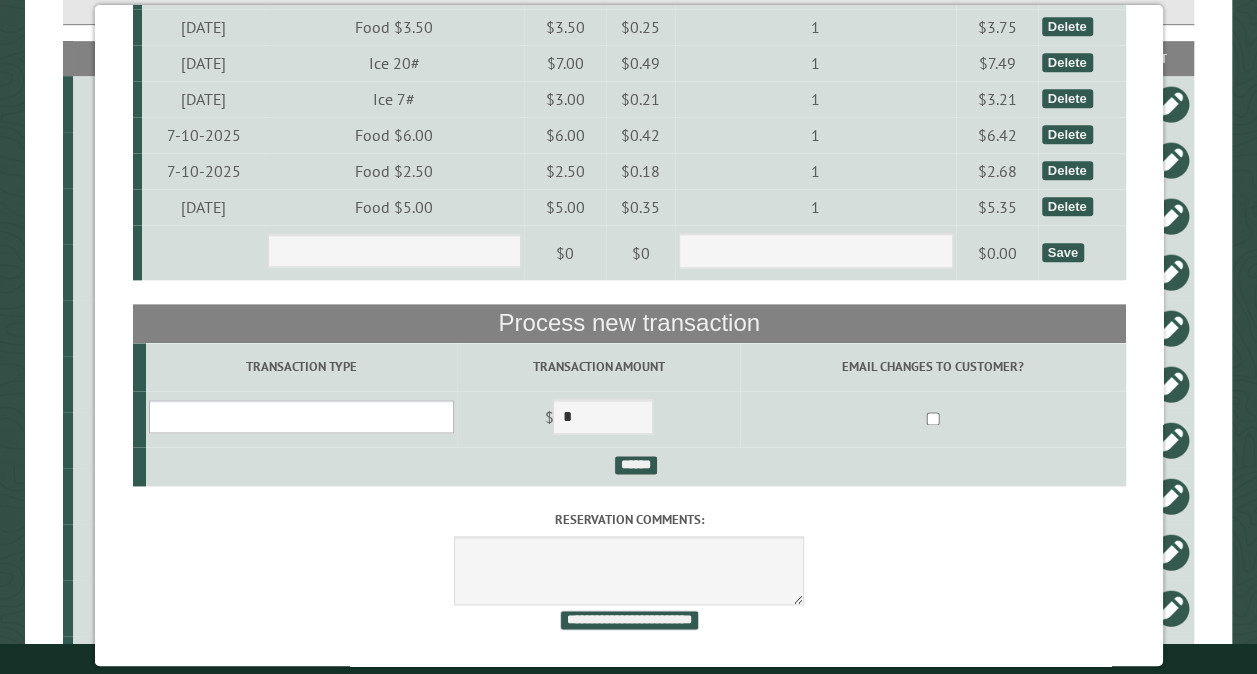 select on "*" 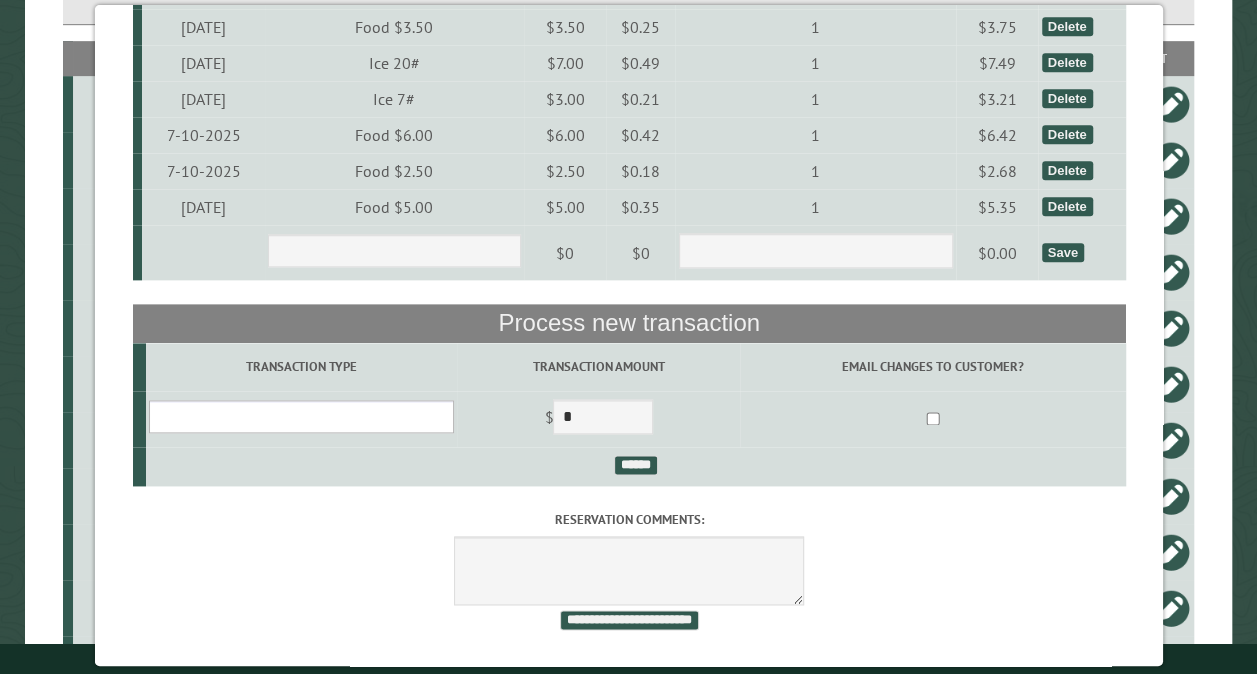 click on "**********" at bounding box center [300, 416] 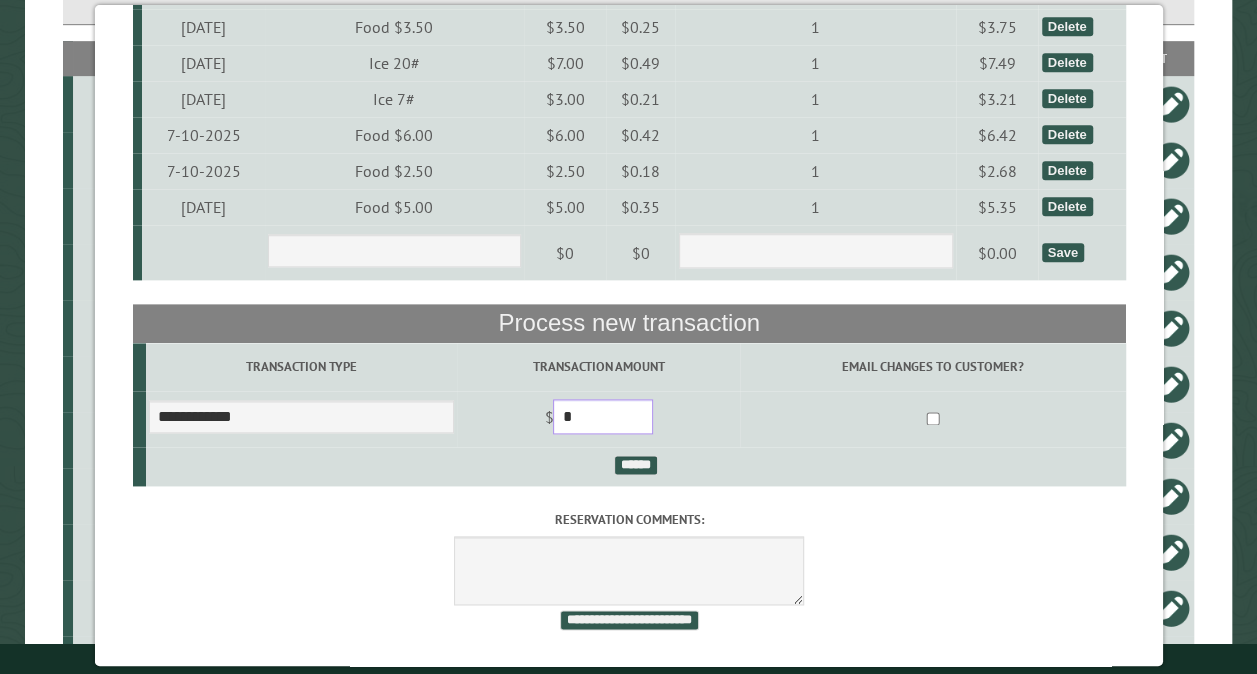 click on "*" at bounding box center (603, 416) 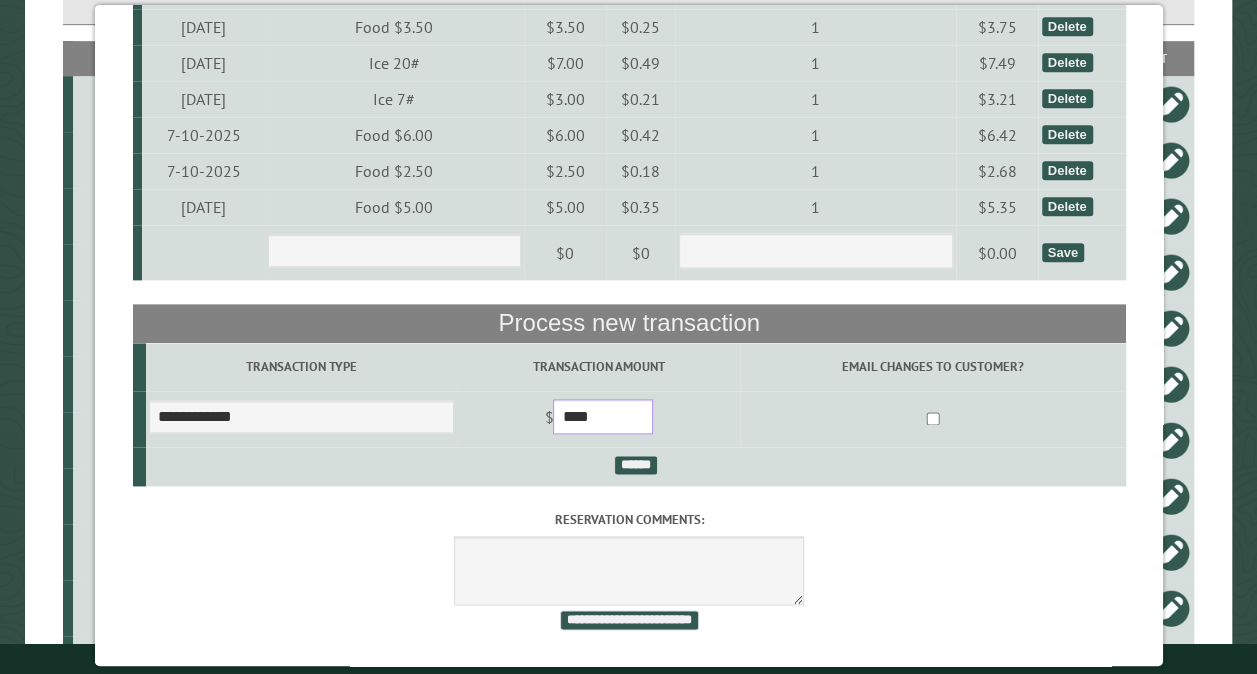 type on "****" 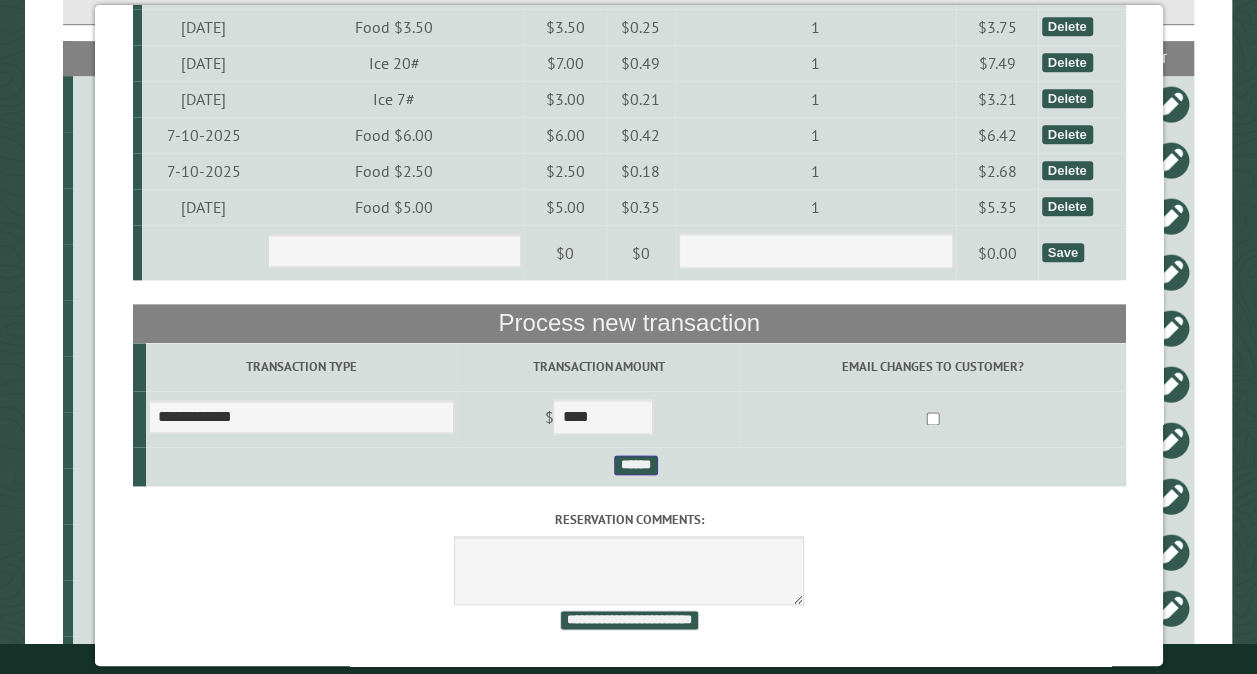 click on "******" at bounding box center [635, 465] 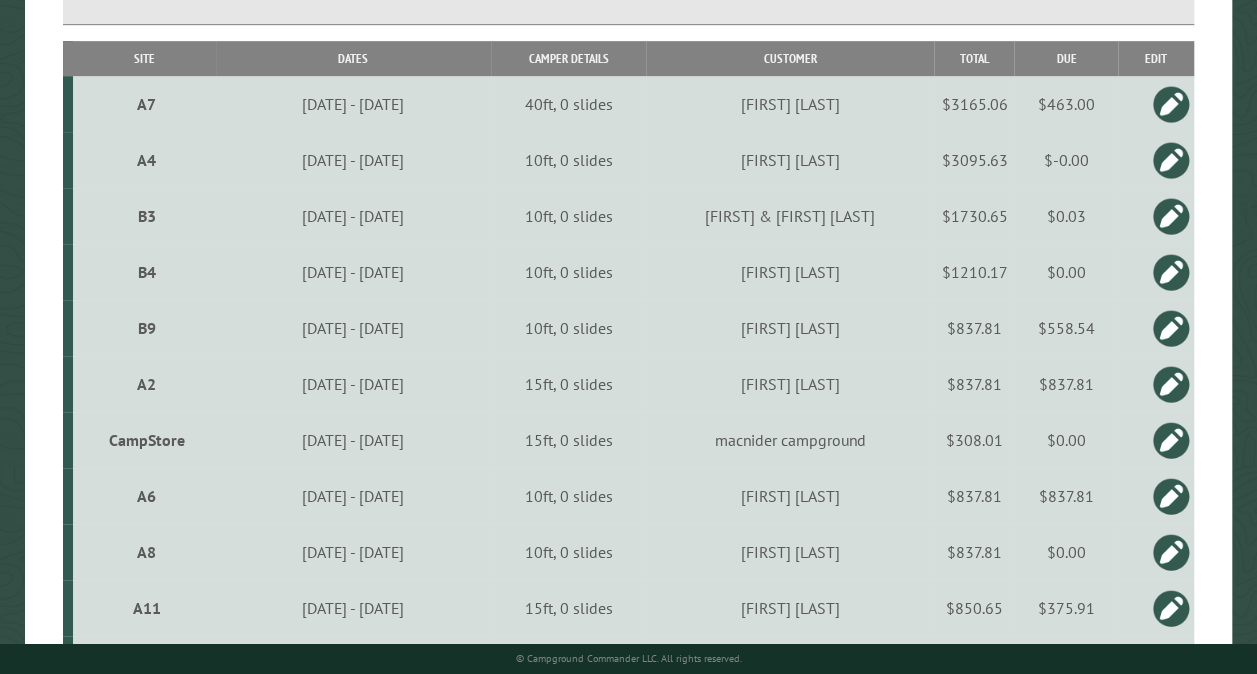 scroll, scrollTop: 1123, scrollLeft: 0, axis: vertical 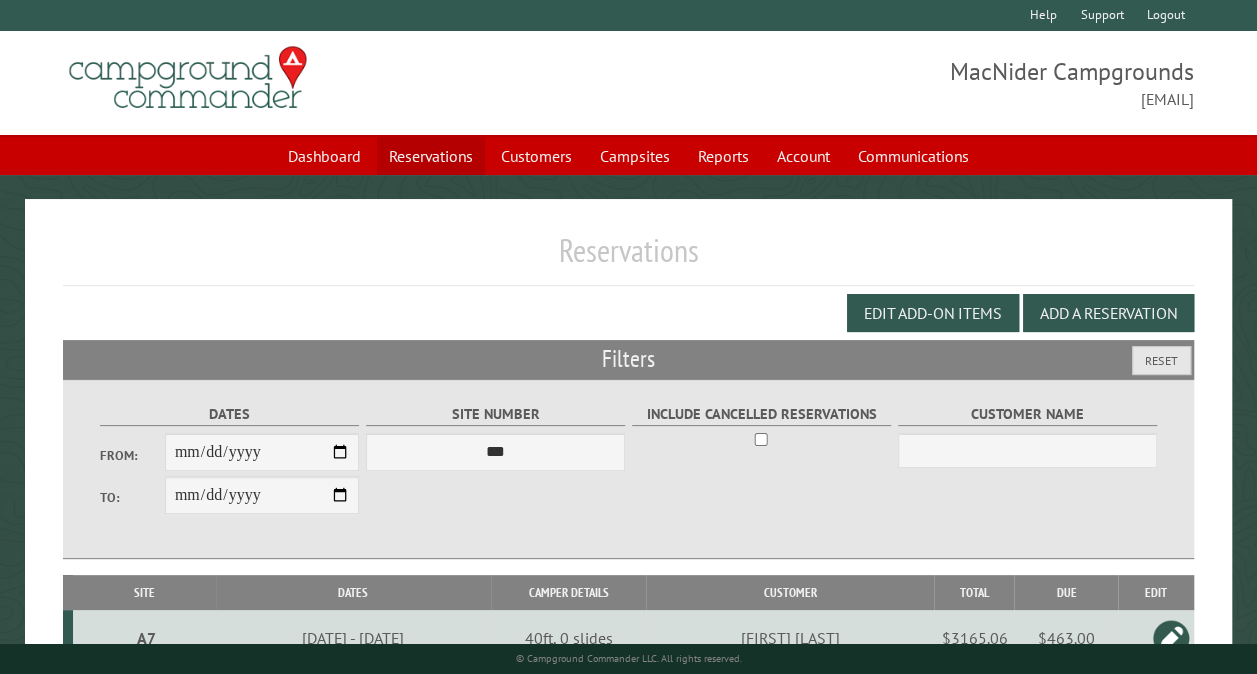 click on "Reservations" at bounding box center (431, 156) 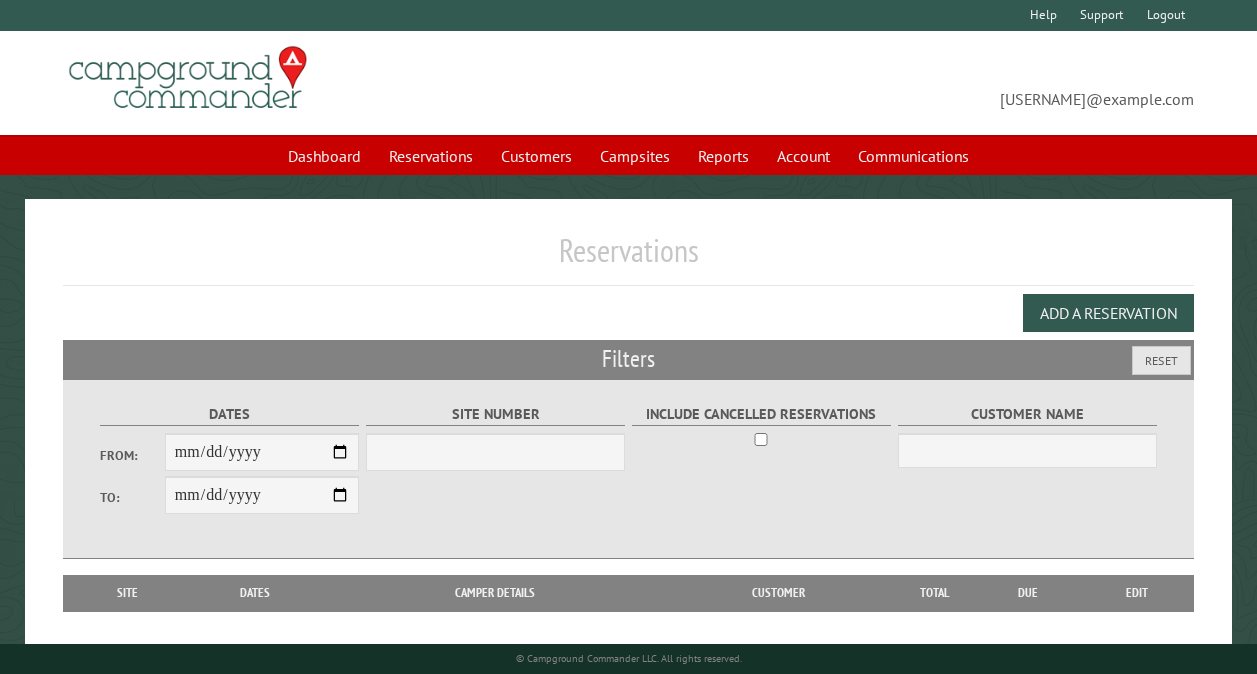 scroll, scrollTop: 0, scrollLeft: 0, axis: both 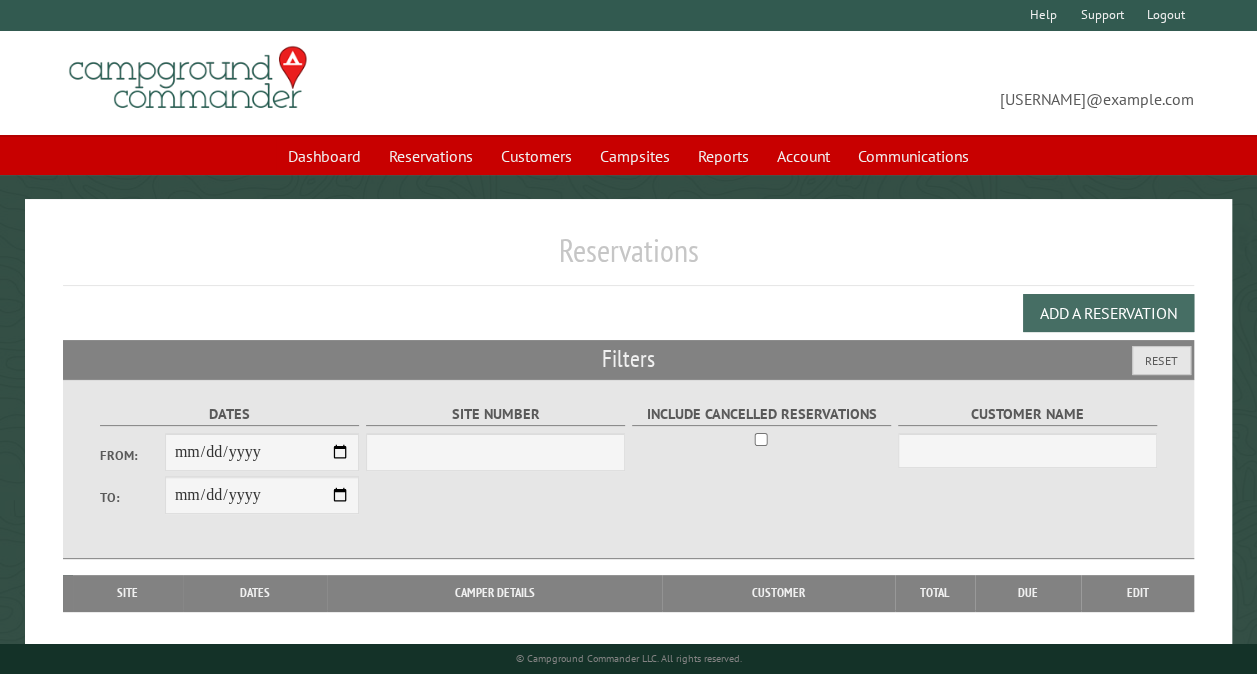 type 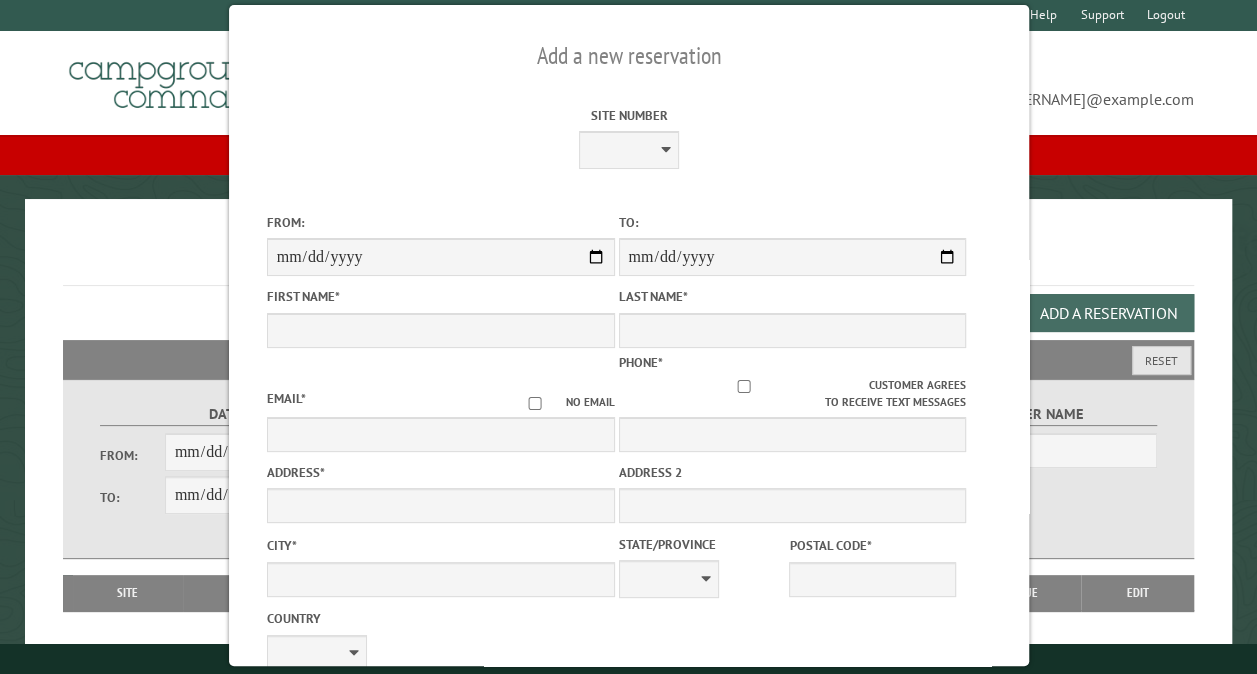 select on "***" 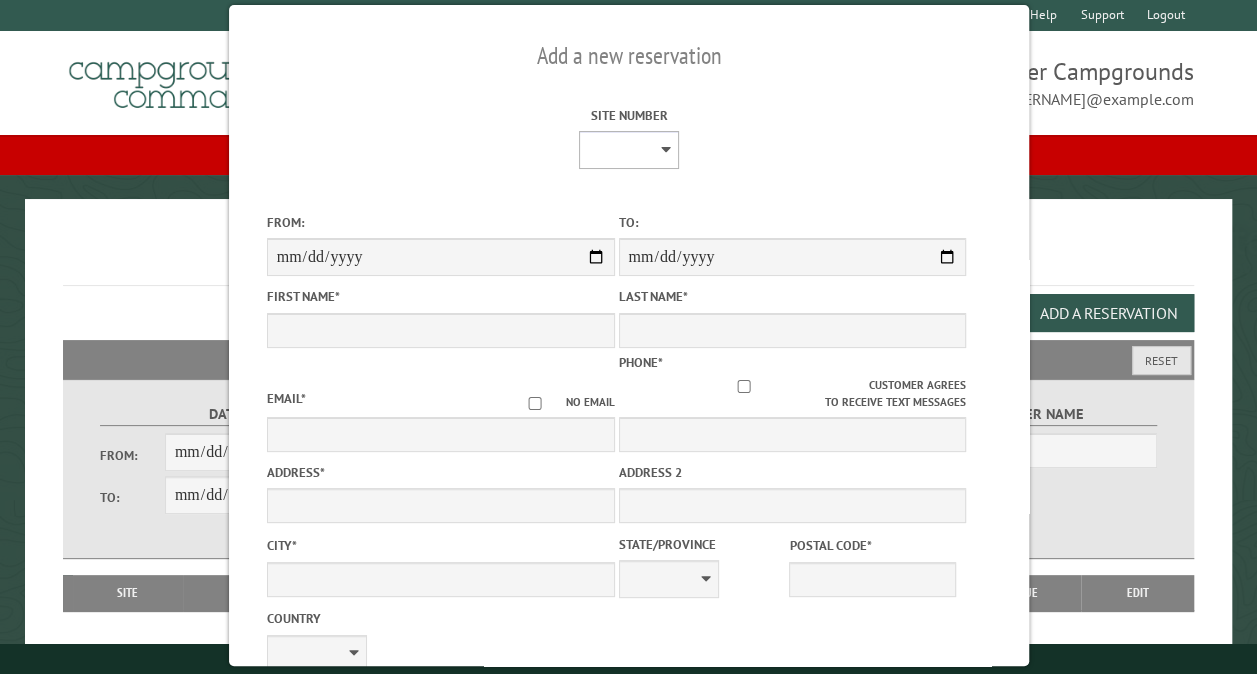 click on "** ** ** ** ** ** ** ** ** *** *** *** *** ** ** ** ** ** ** ** ** ** *** *** ** ** ** ** ** ** ********* ** ** ** ** ** ** ** ** ** *** *** *** *** *** *** ** ** ** ** ** ** ** ** ** *** *** *** *** *** *** ** ** ** ** ** ** ** ** ** ** ** ** ** ** ** ** ** ** ** ** ** ** ** ** *** *** *** *** *** ***" at bounding box center (628, 150) 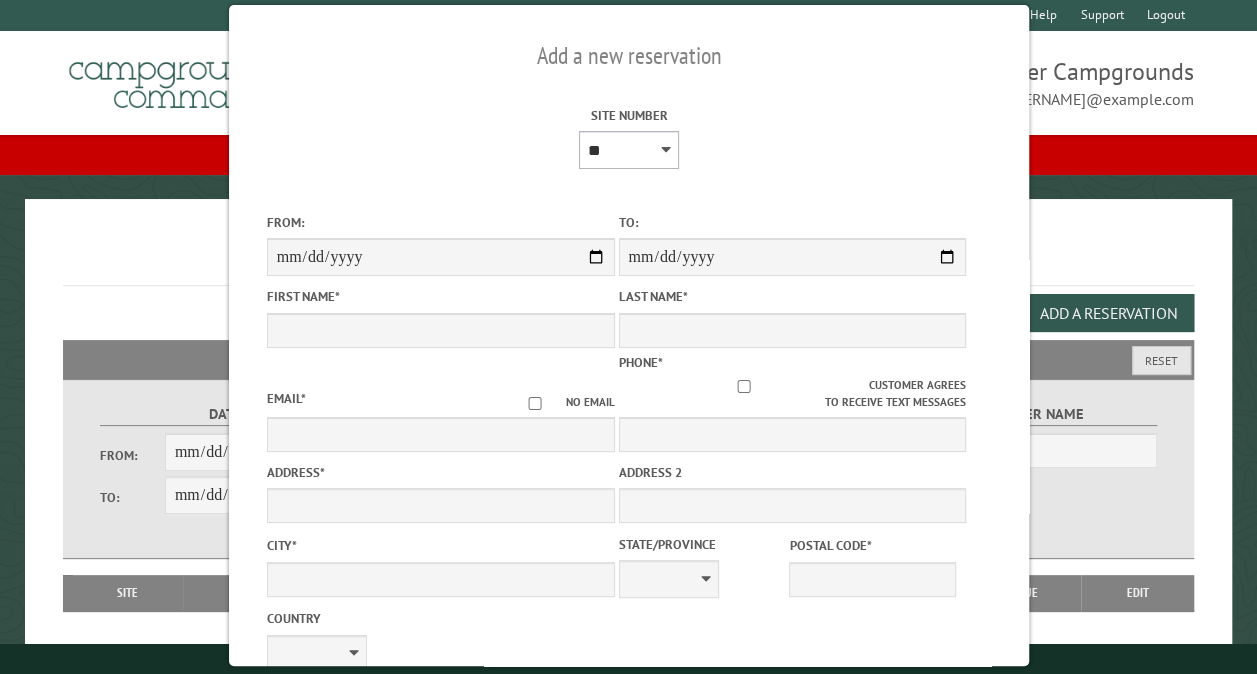 click on "** ** ** ** ** ** ** ** ** *** *** *** *** ** ** ** ** ** ** ** ** ** *** *** ** ** ** ** ** ** ********* ** ** ** ** ** ** ** ** ** *** *** *** *** *** *** ** ** ** ** ** ** ** ** ** *** *** *** *** *** *** ** ** ** ** ** ** ** ** ** ** ** ** ** ** ** ** ** ** ** ** ** ** ** ** *** *** *** *** *** ***" at bounding box center (628, 150) 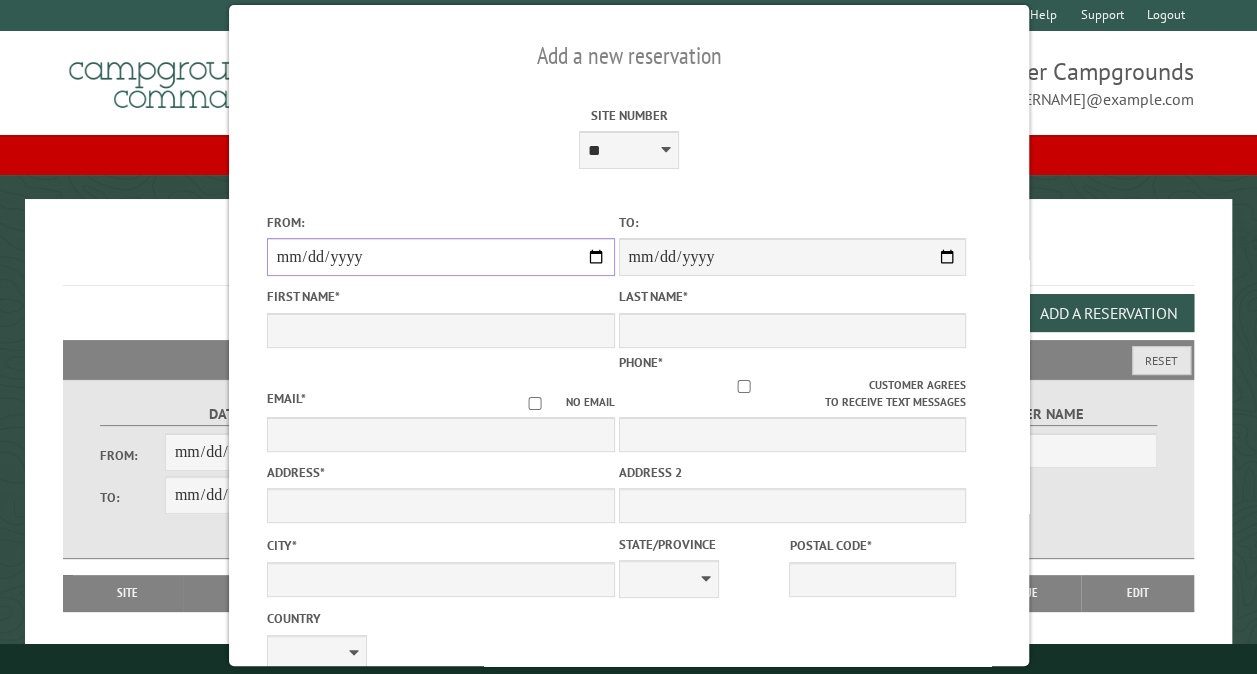 click on "From:" at bounding box center (440, 257) 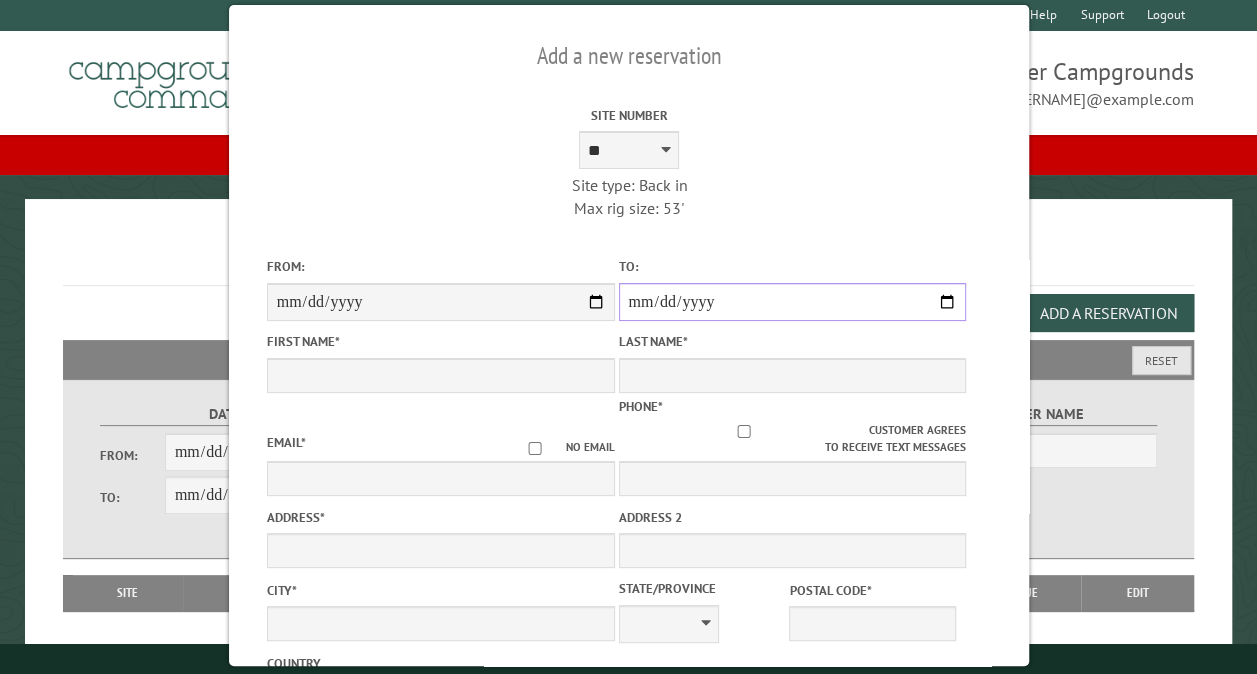 click on "**********" at bounding box center (792, 302) 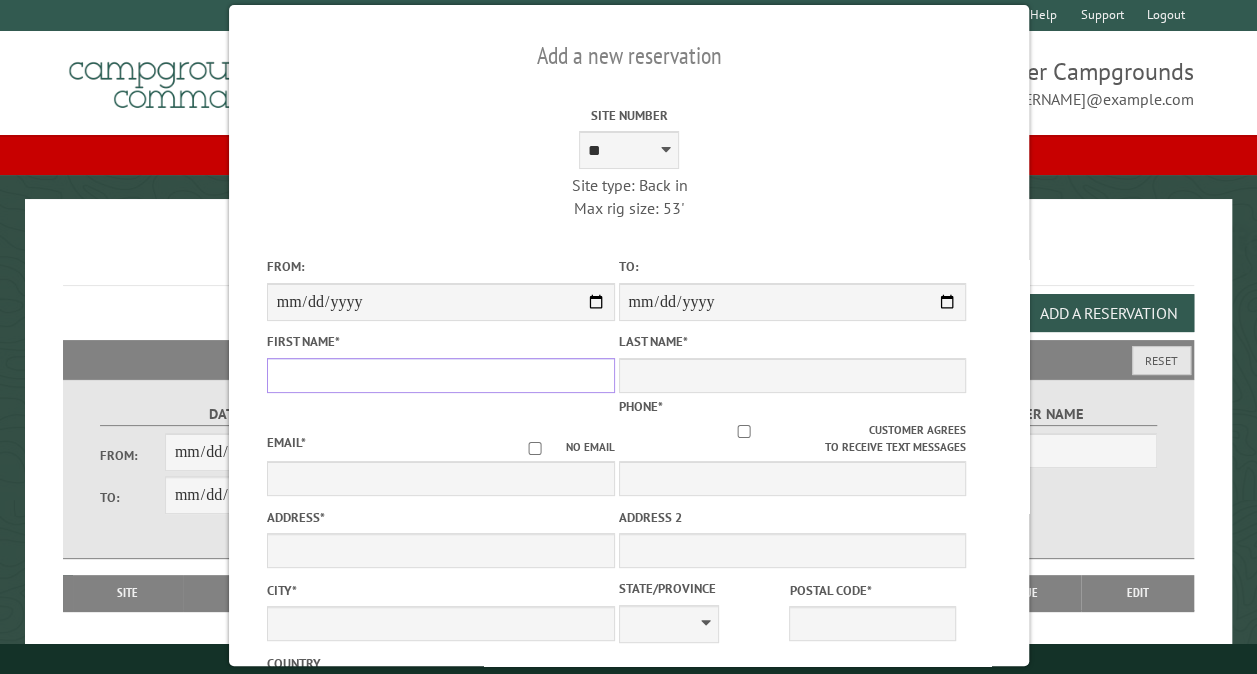 click on "First Name *" at bounding box center [440, 375] 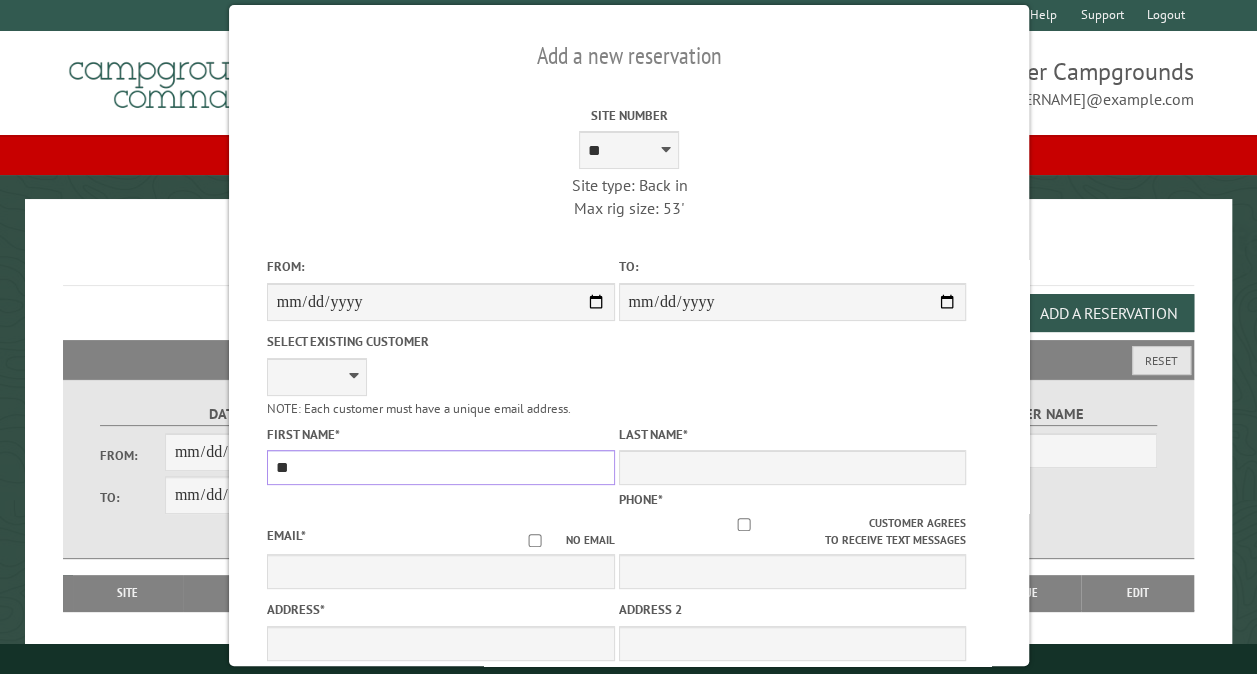 type on "*" 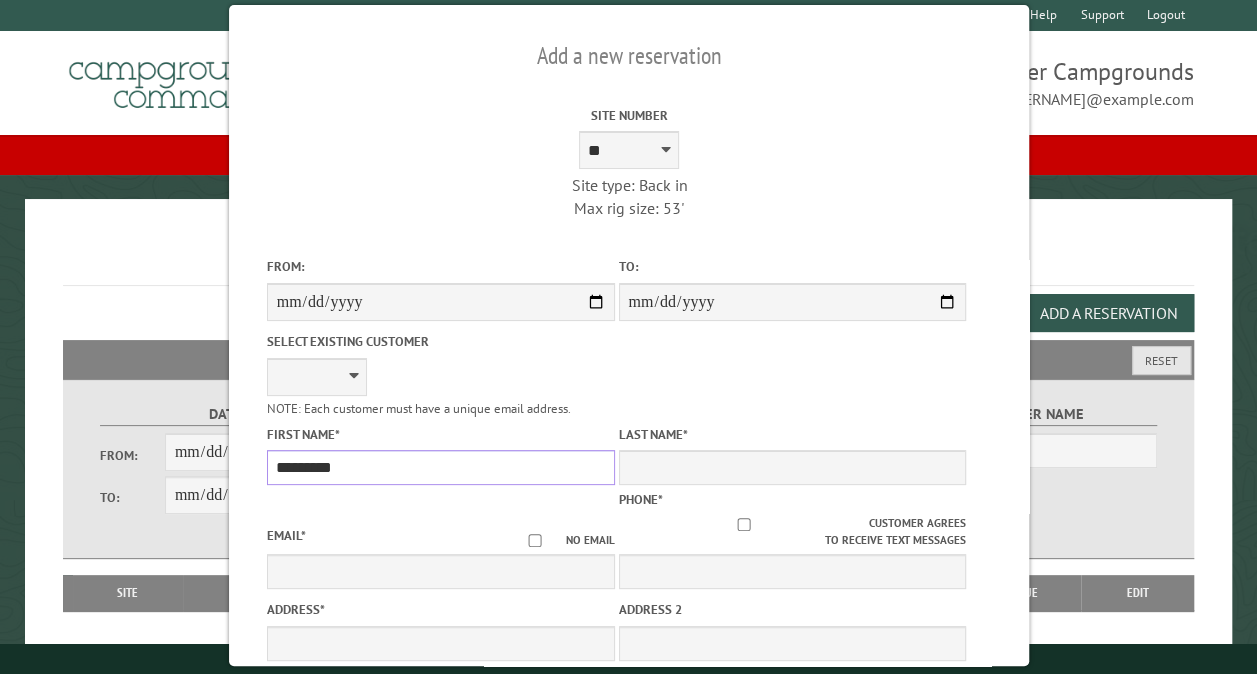 type on "*********" 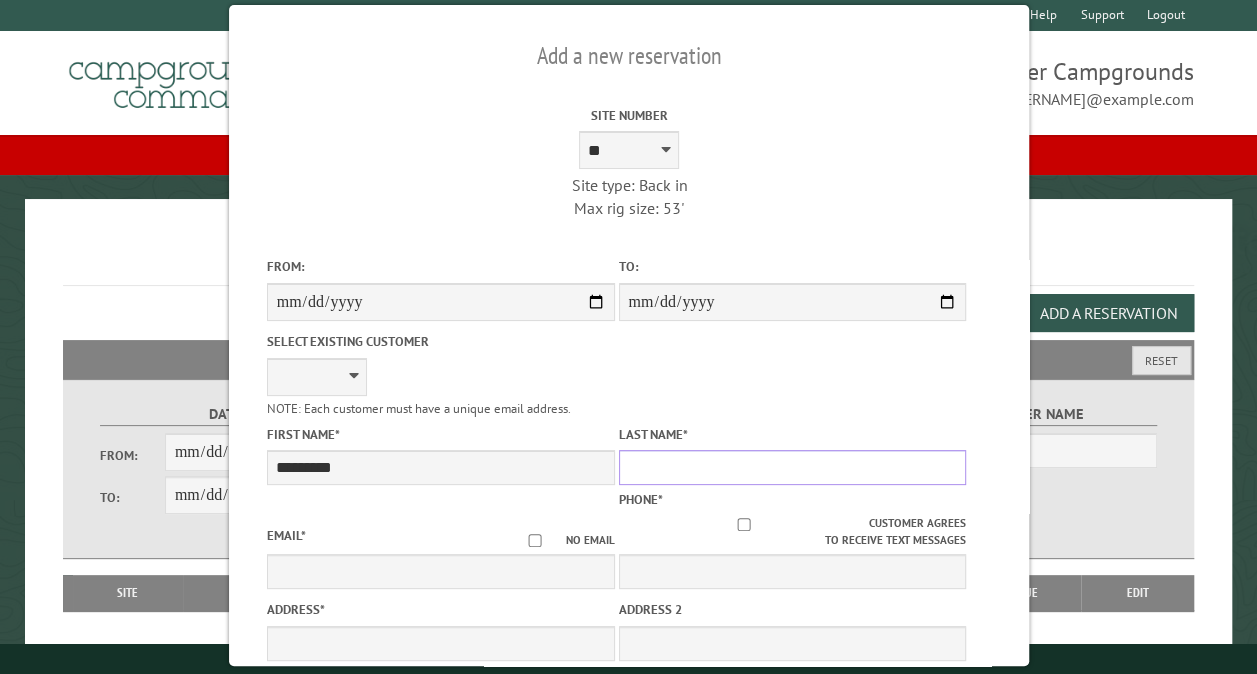 click on "Last Name *" at bounding box center [792, 467] 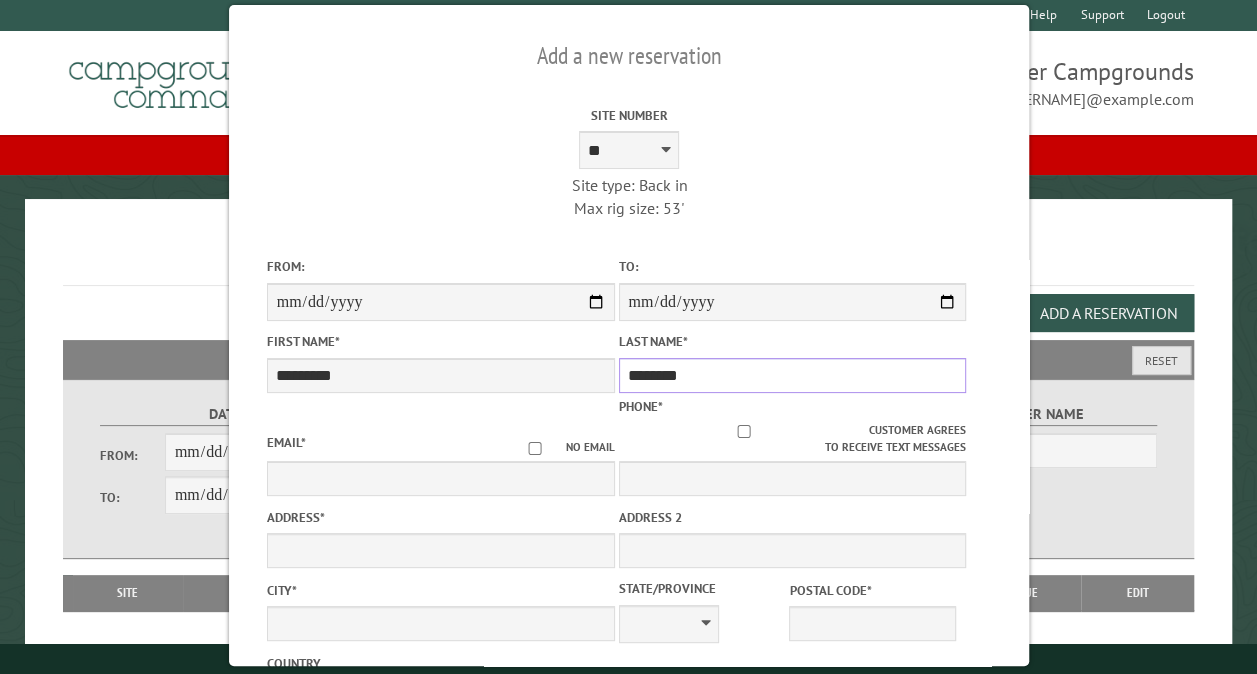type on "********" 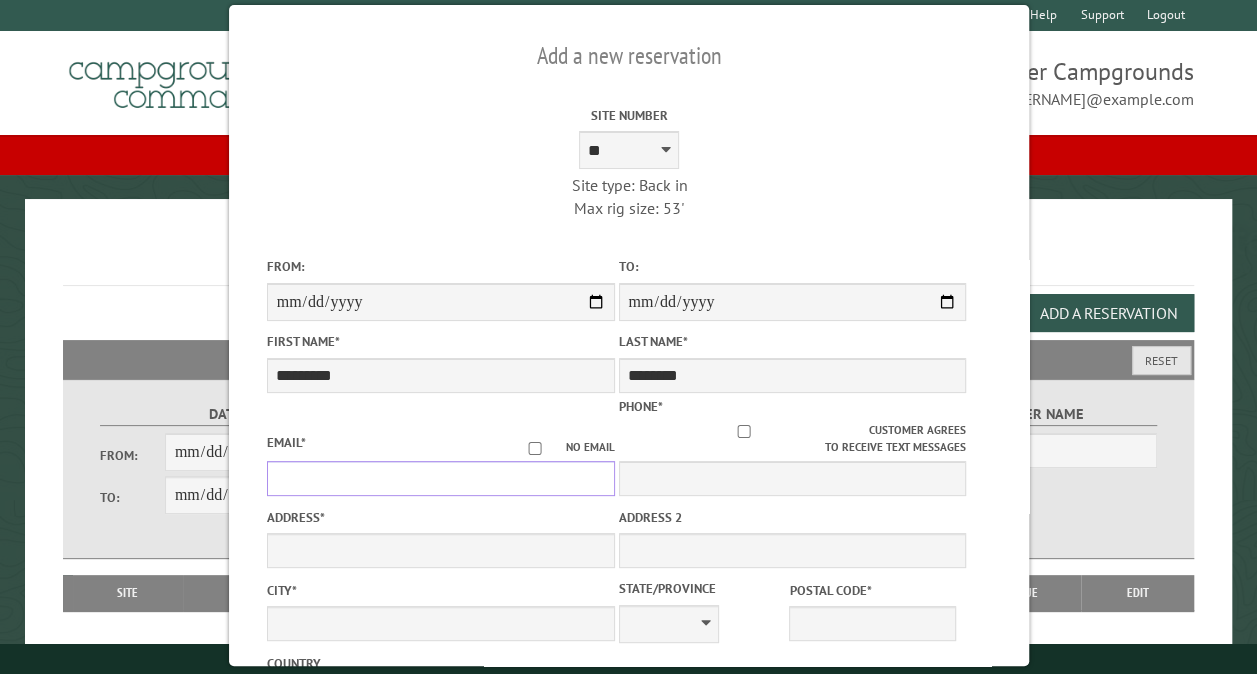 click on "Email *" at bounding box center (440, 478) 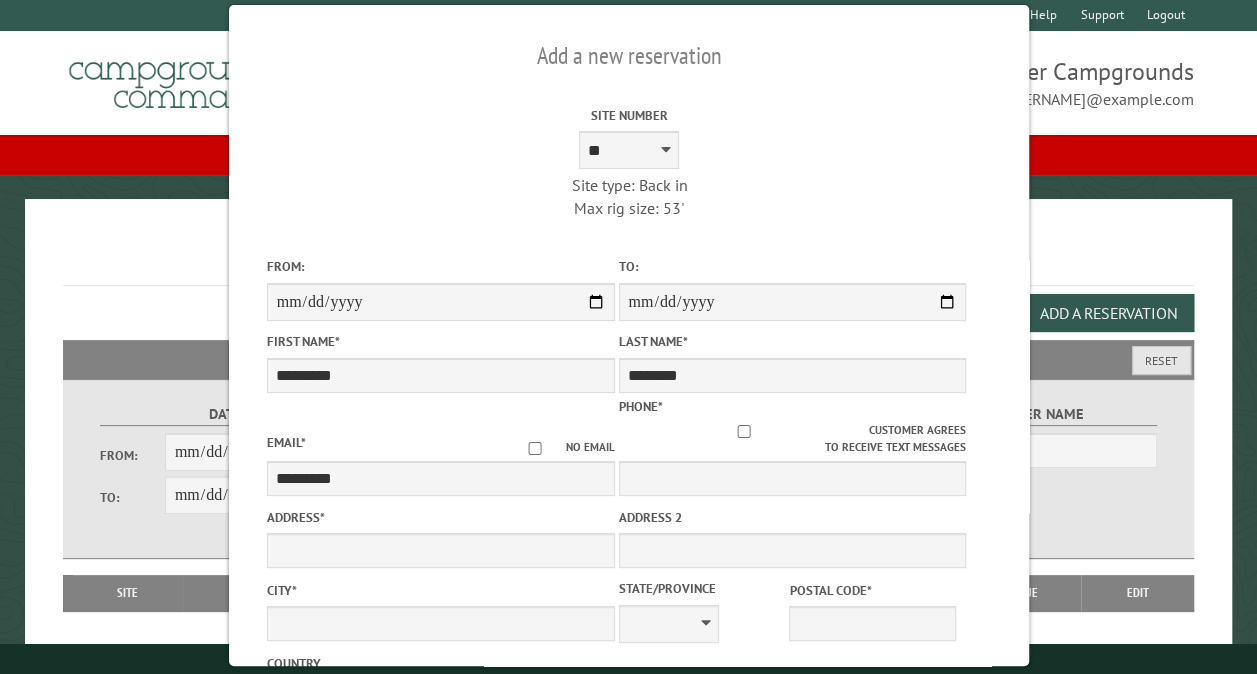 drag, startPoint x: 371, startPoint y: 509, endPoint x: 326, endPoint y: 540, distance: 54.644306 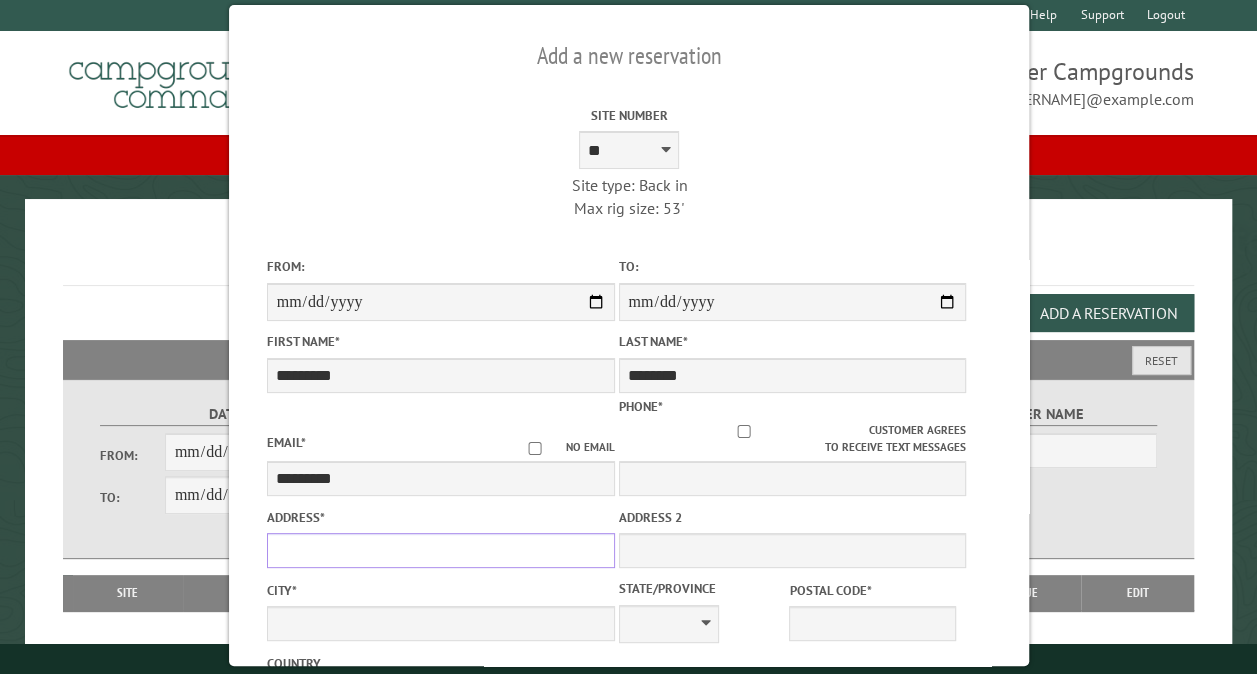 drag, startPoint x: 328, startPoint y: 537, endPoint x: 480, endPoint y: 535, distance: 152.01315 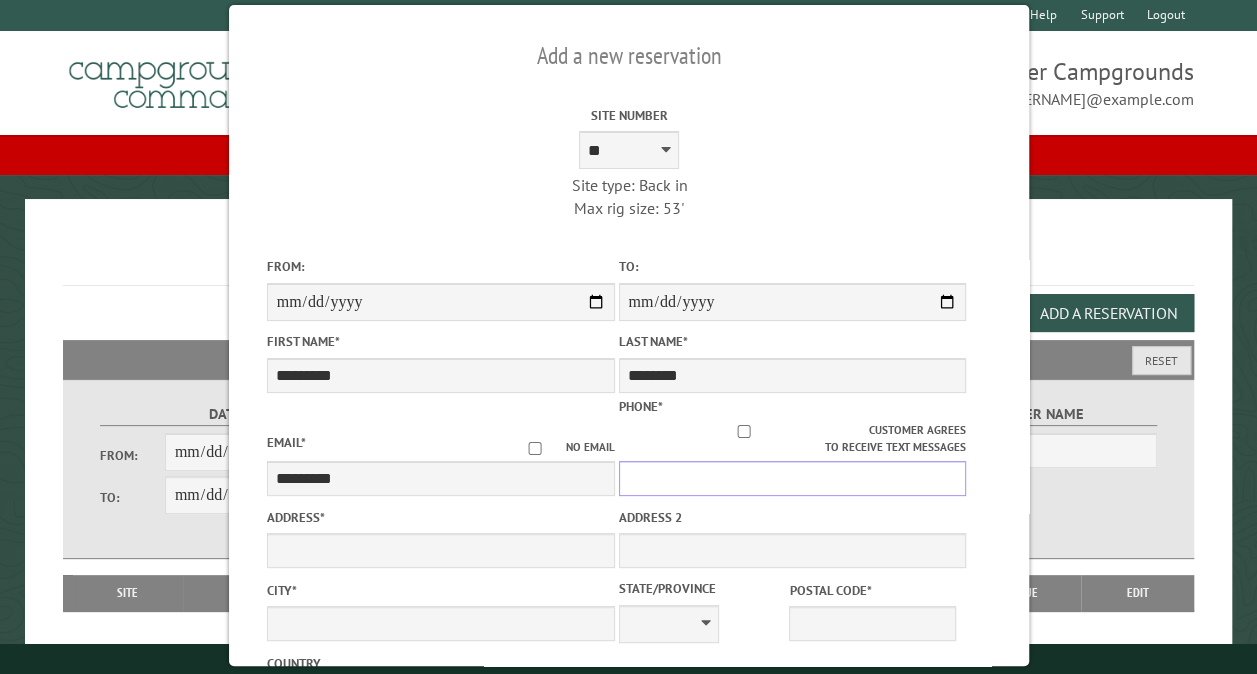 click on "Phone *" at bounding box center (792, 478) 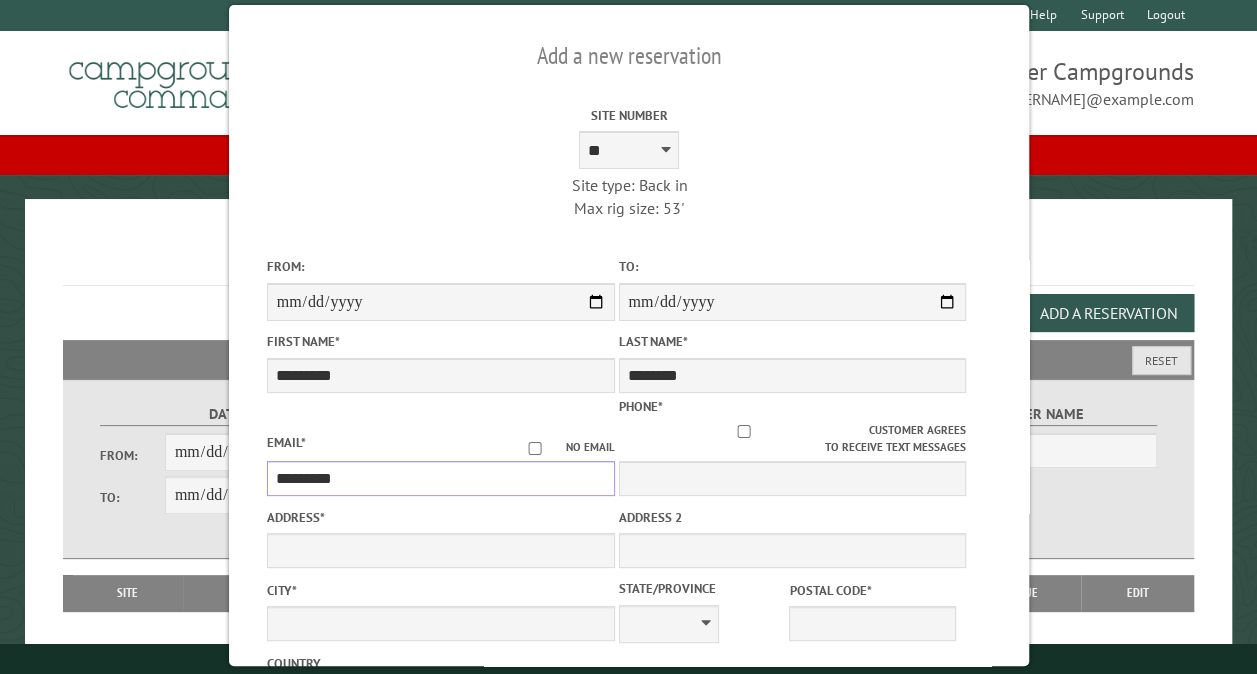 click on "*********" at bounding box center [440, 478] 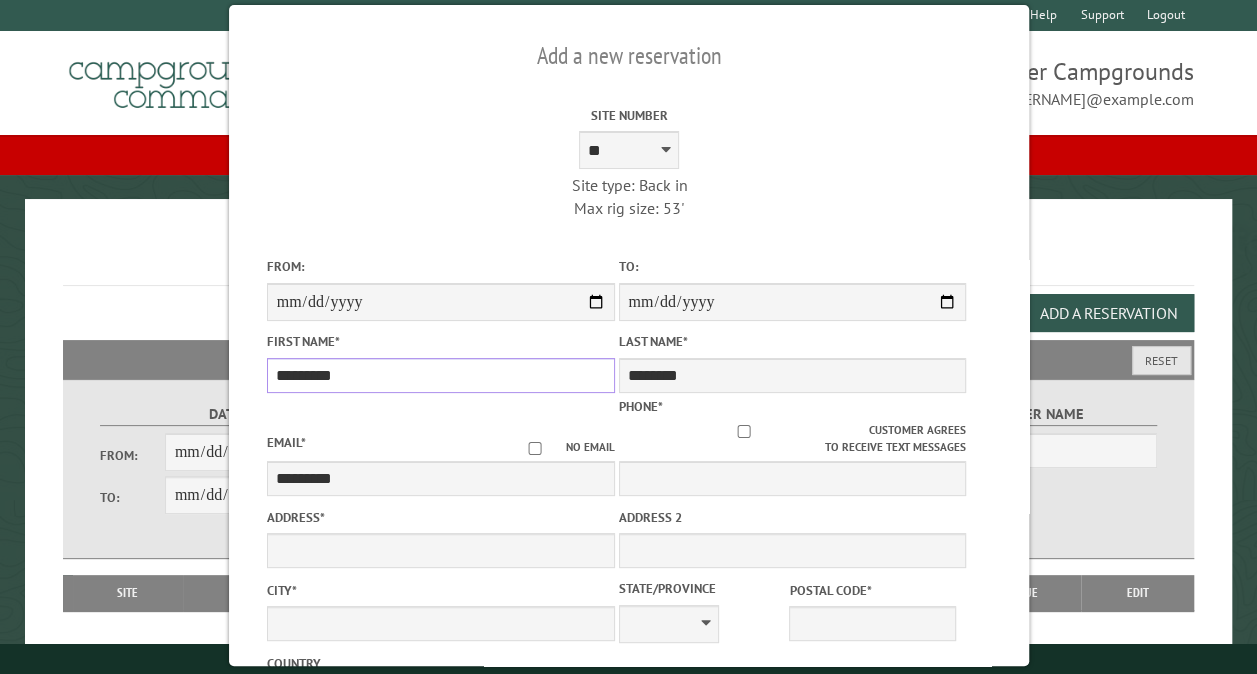click on "*********" at bounding box center (440, 375) 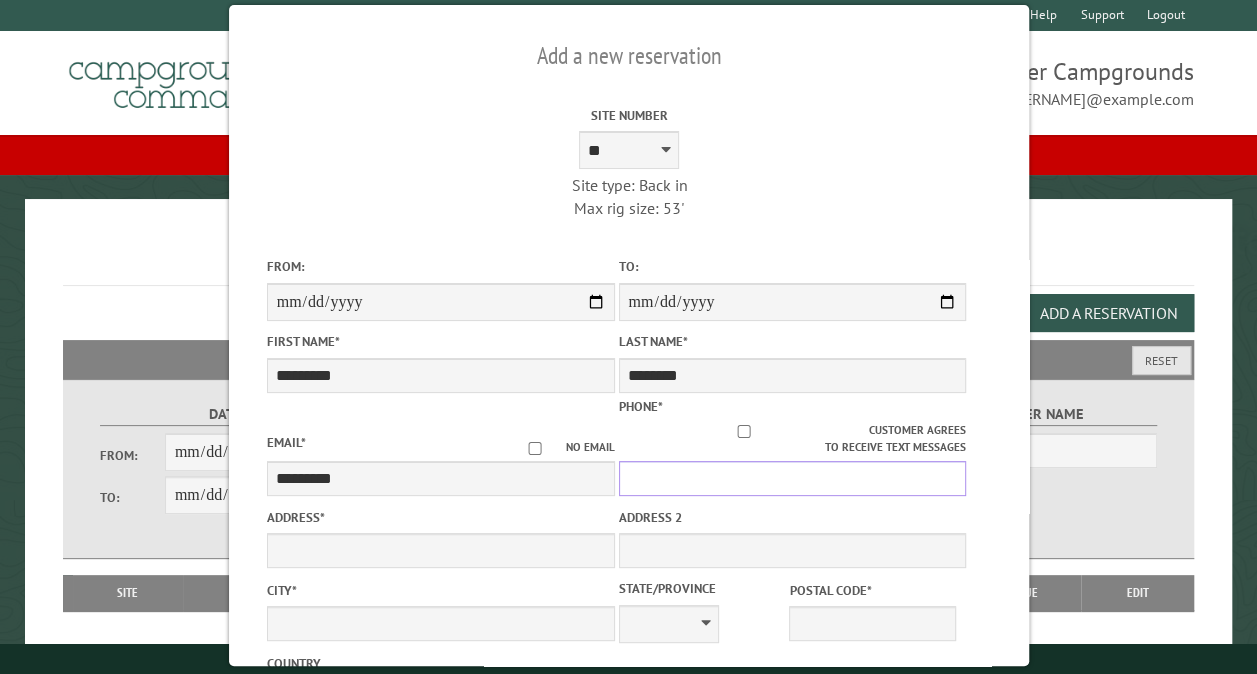 click on "Phone *" at bounding box center (792, 478) 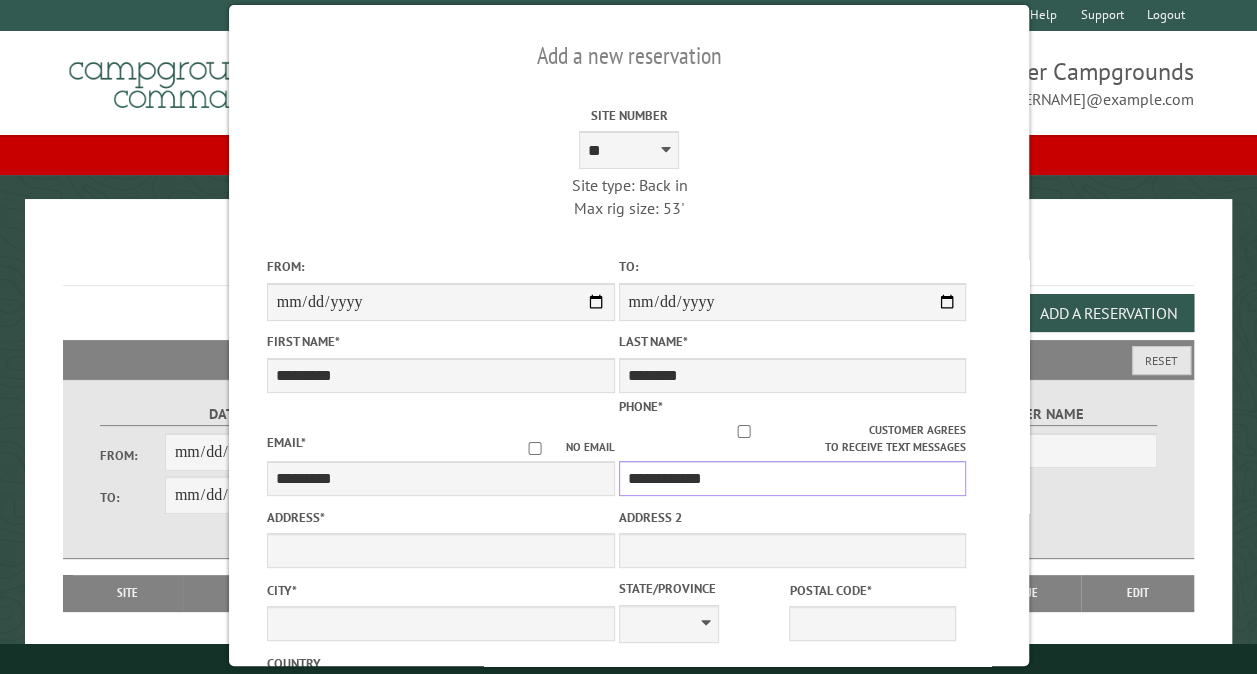 type on "**********" 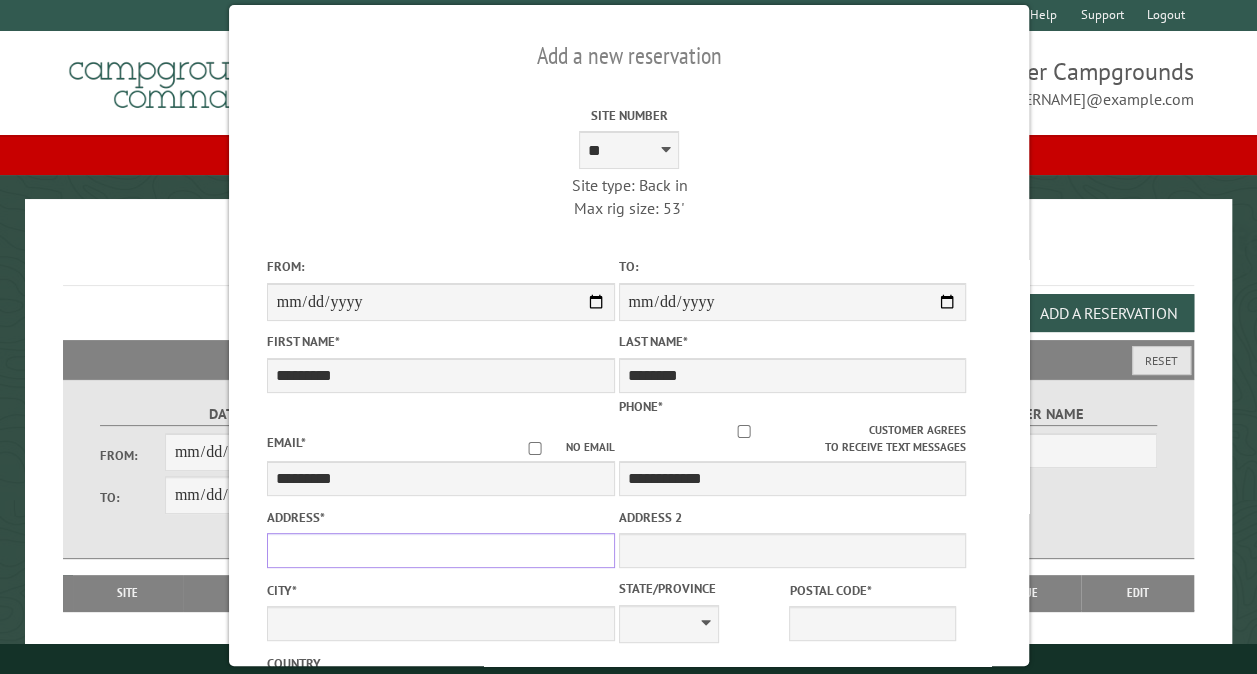 click on "Address *" at bounding box center (440, 550) 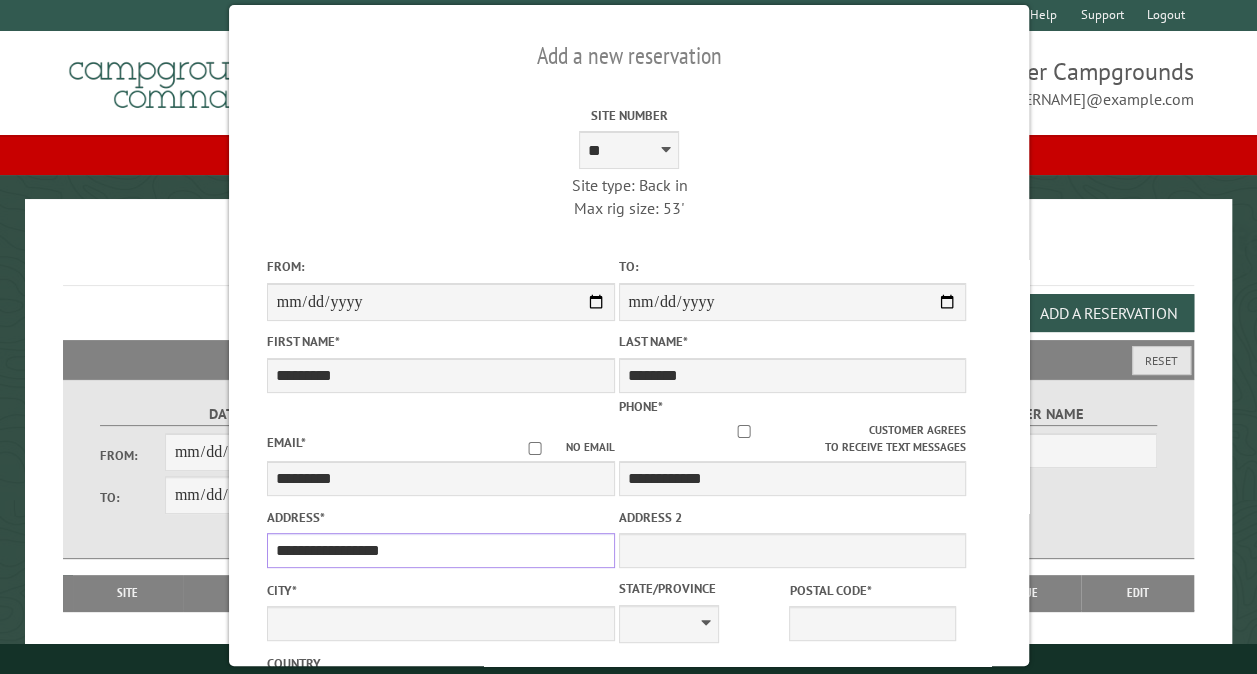 type on "**********" 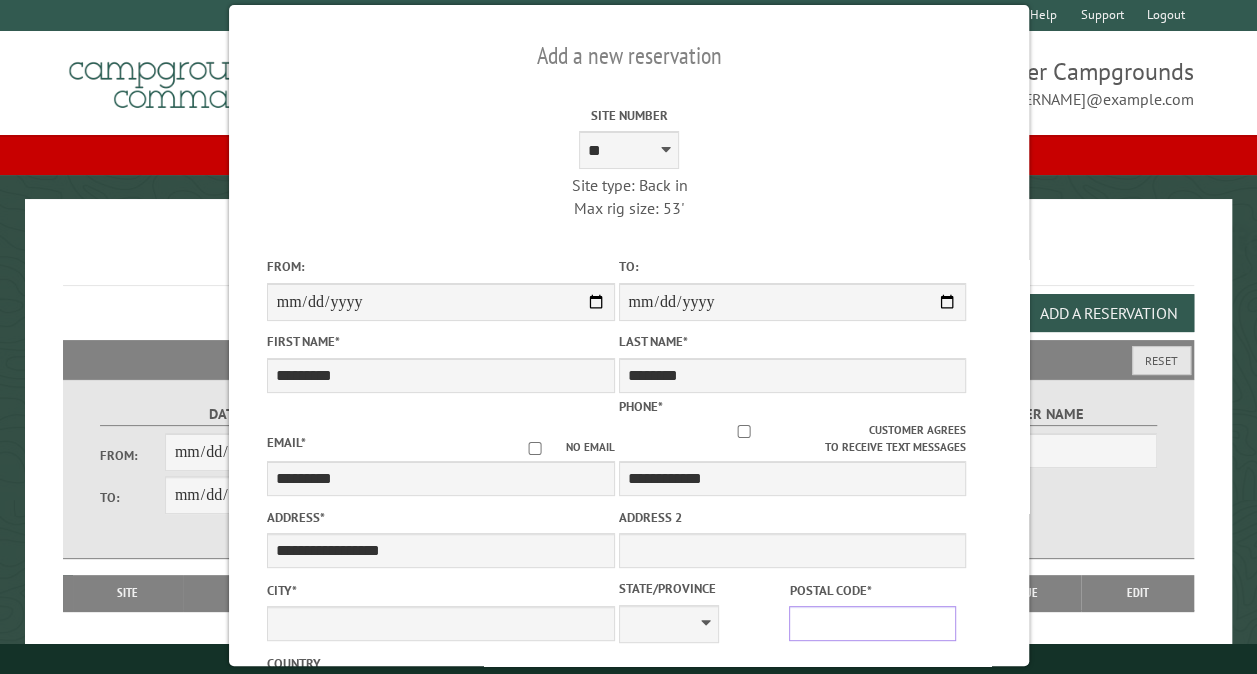 click on "Postal Code *" at bounding box center [872, 623] 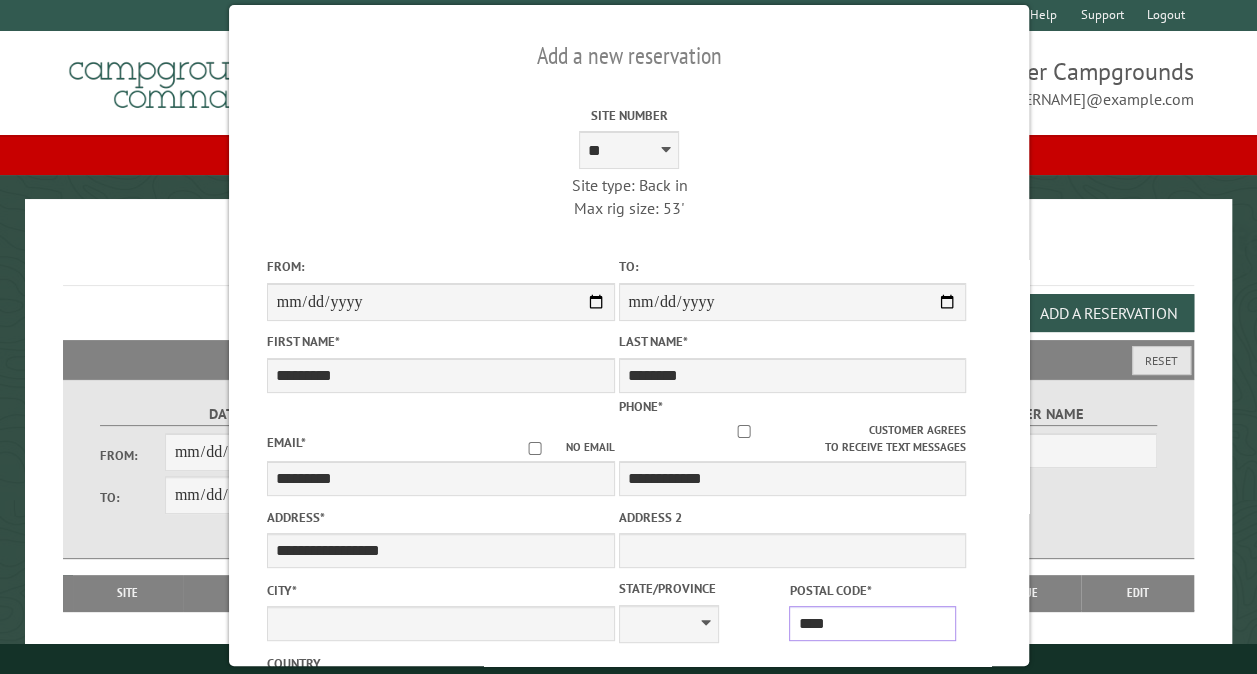 type on "*****" 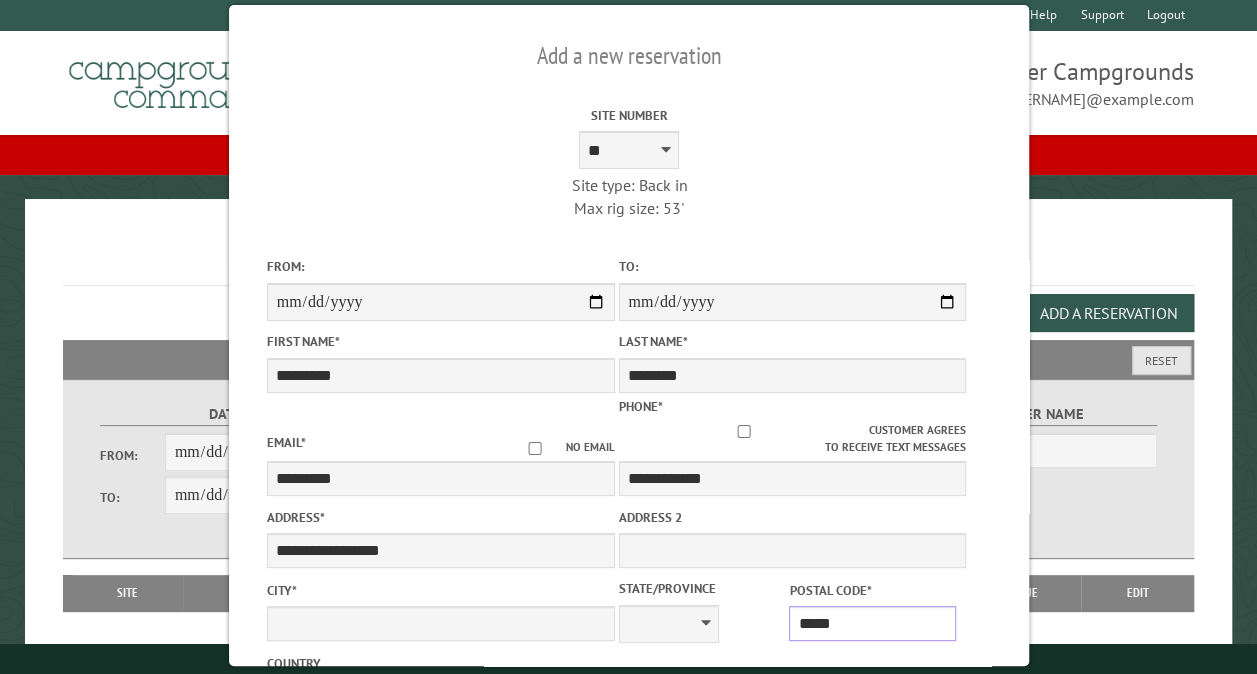 type on "**********" 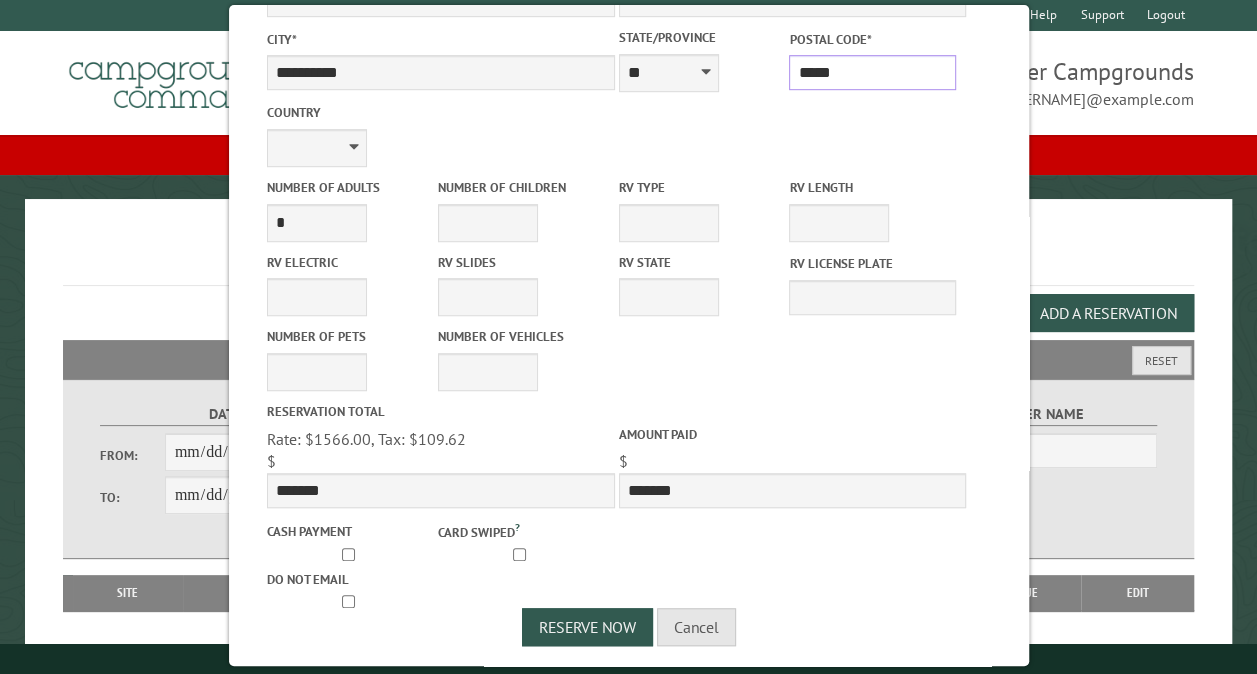 scroll, scrollTop: 555, scrollLeft: 0, axis: vertical 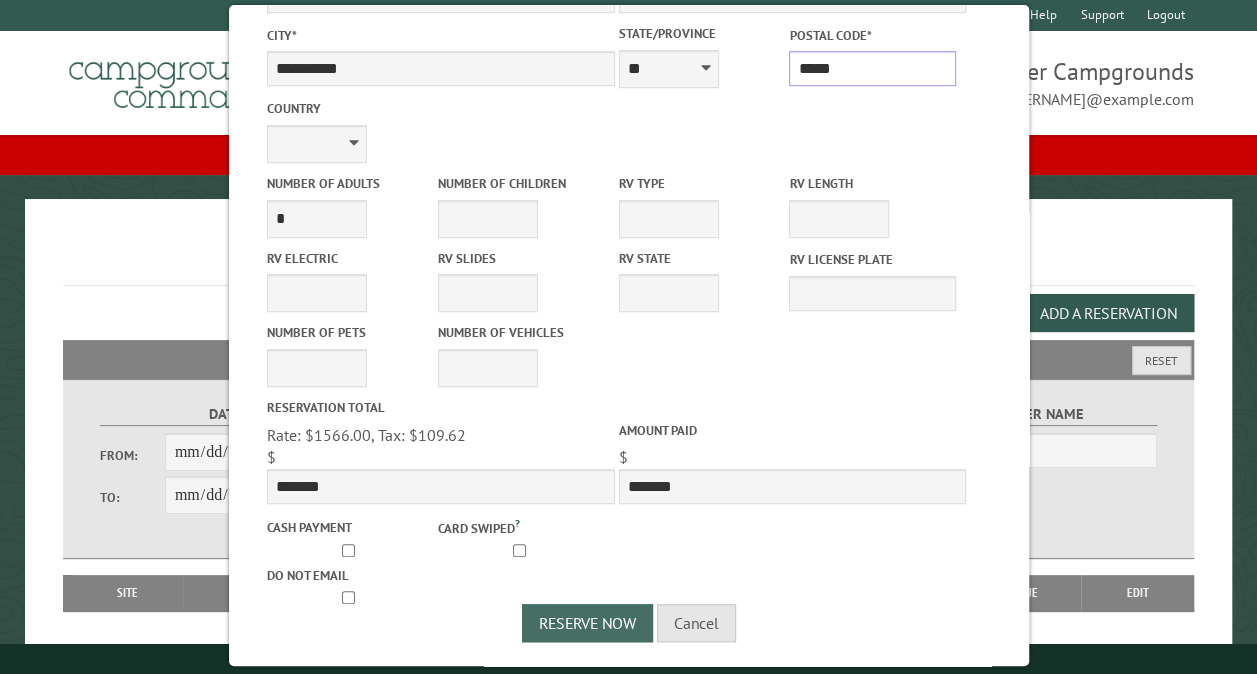 type on "*****" 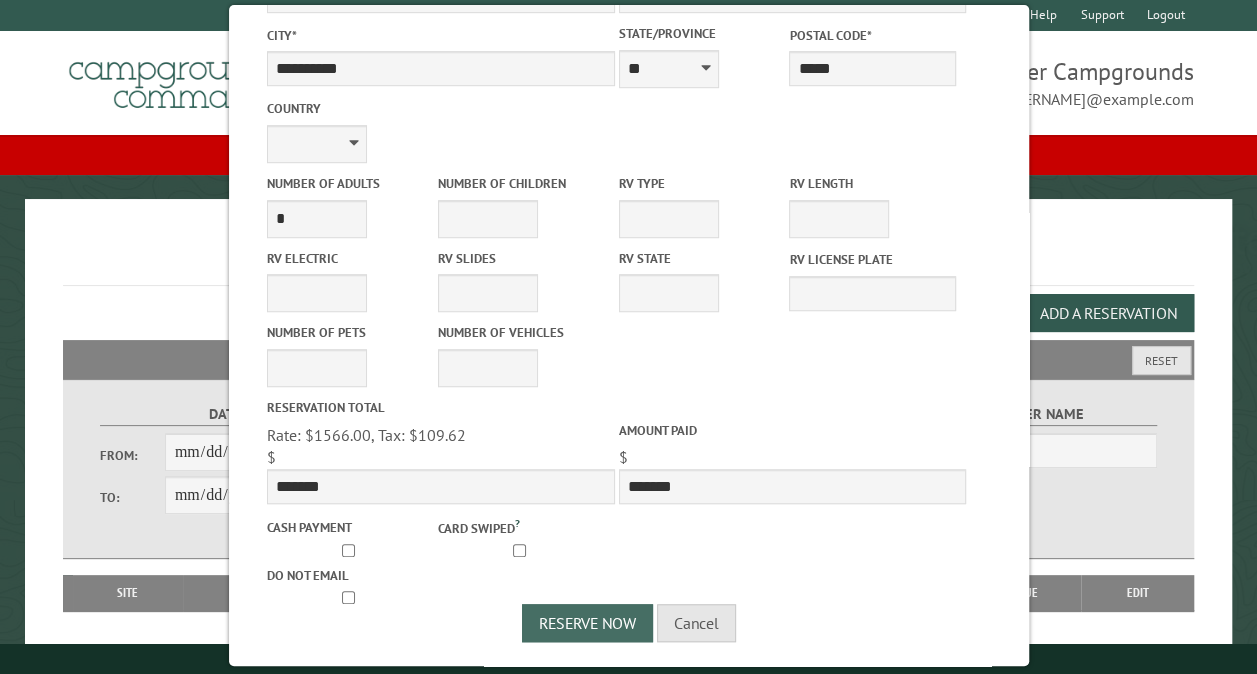 click on "Reserve Now" at bounding box center (587, 623) 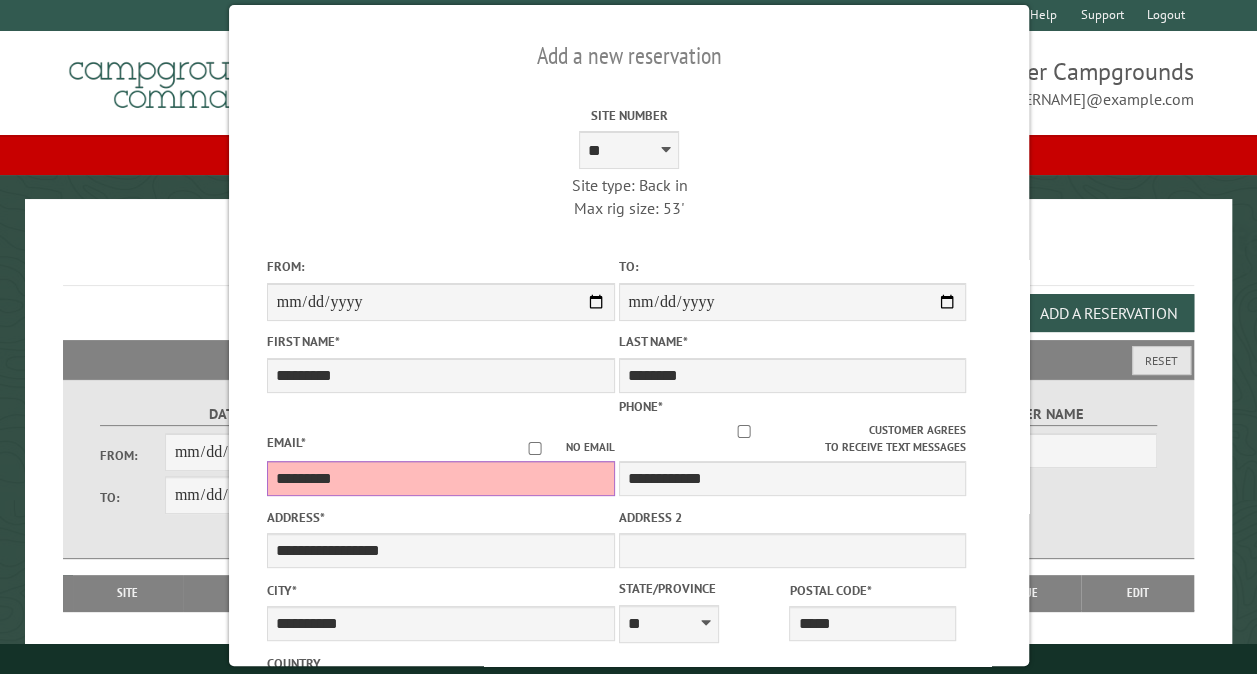 click on "*********" at bounding box center [440, 478] 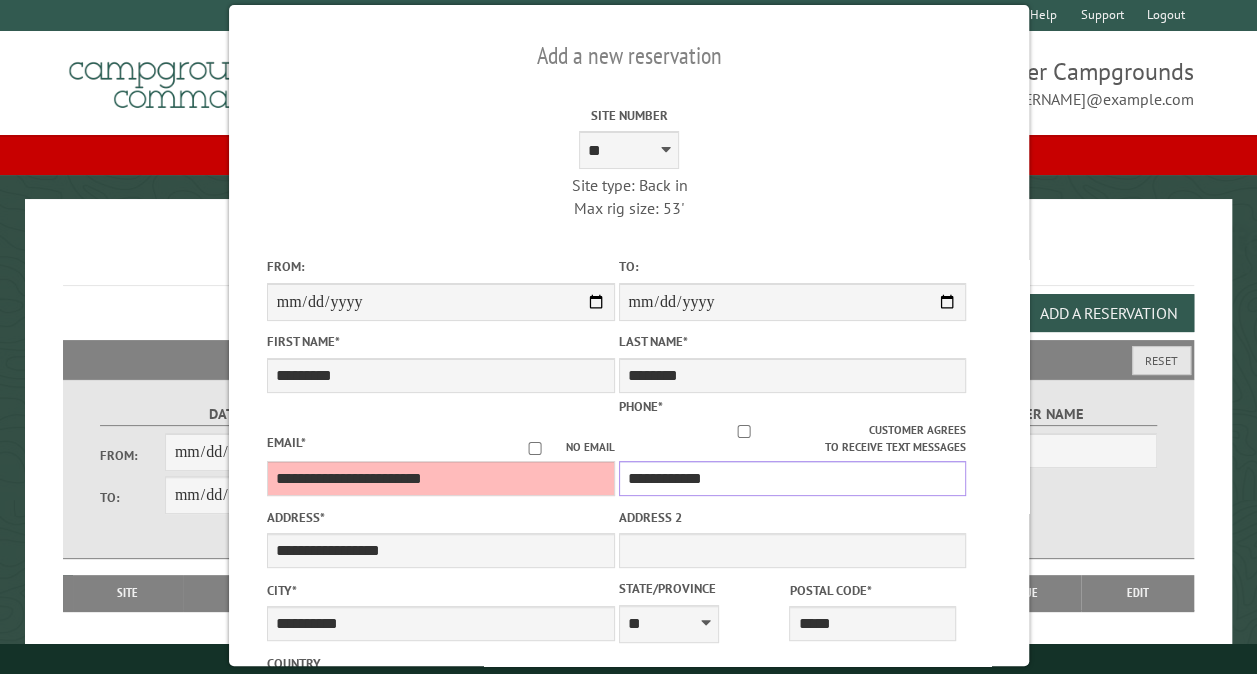 click on "**********" at bounding box center (792, 478) 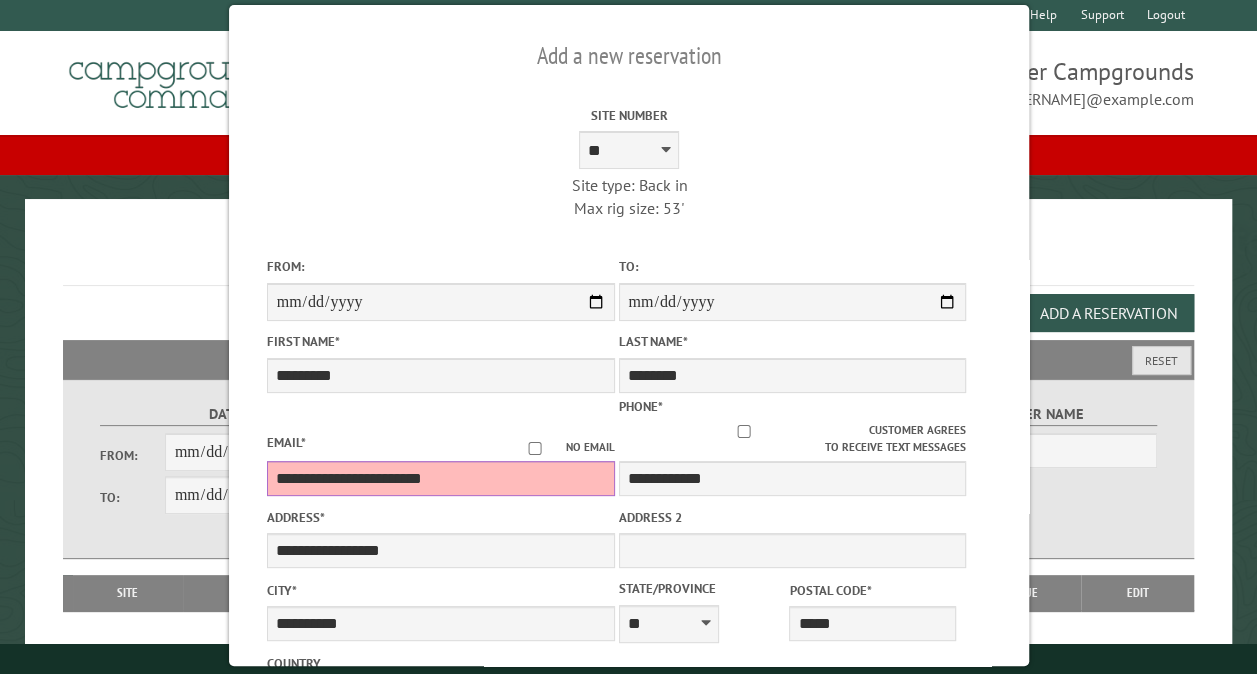 click on "**********" at bounding box center [440, 478] 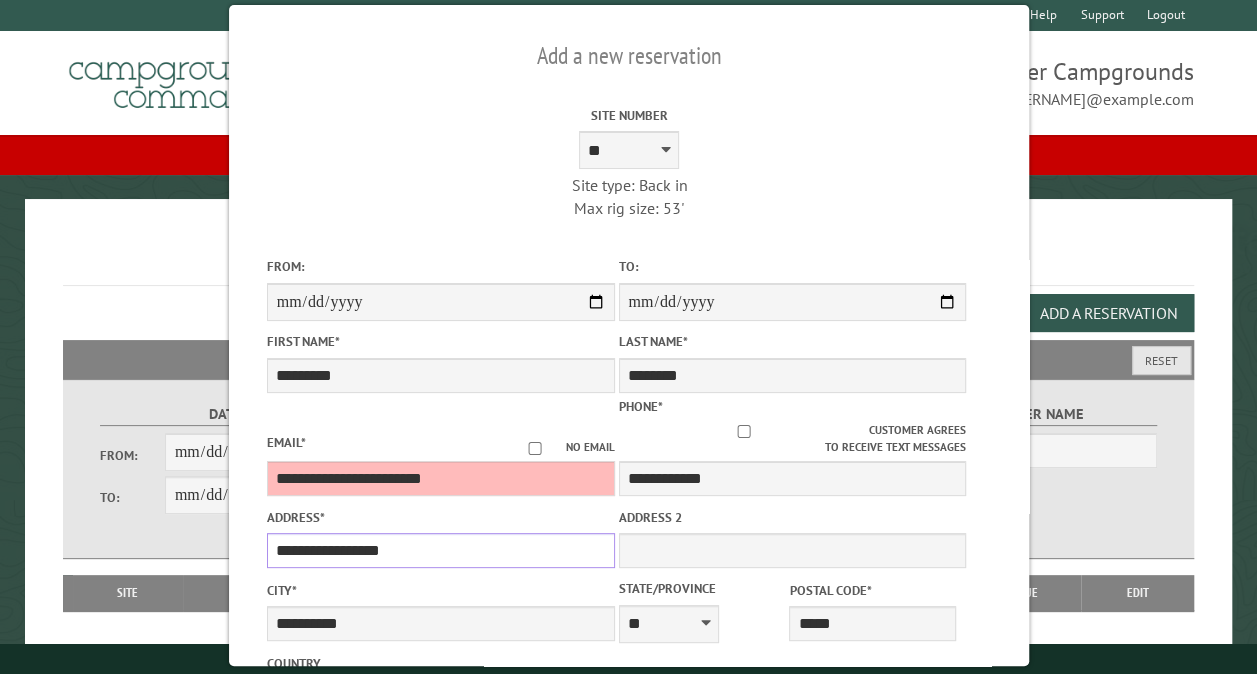 click on "**********" at bounding box center [440, 550] 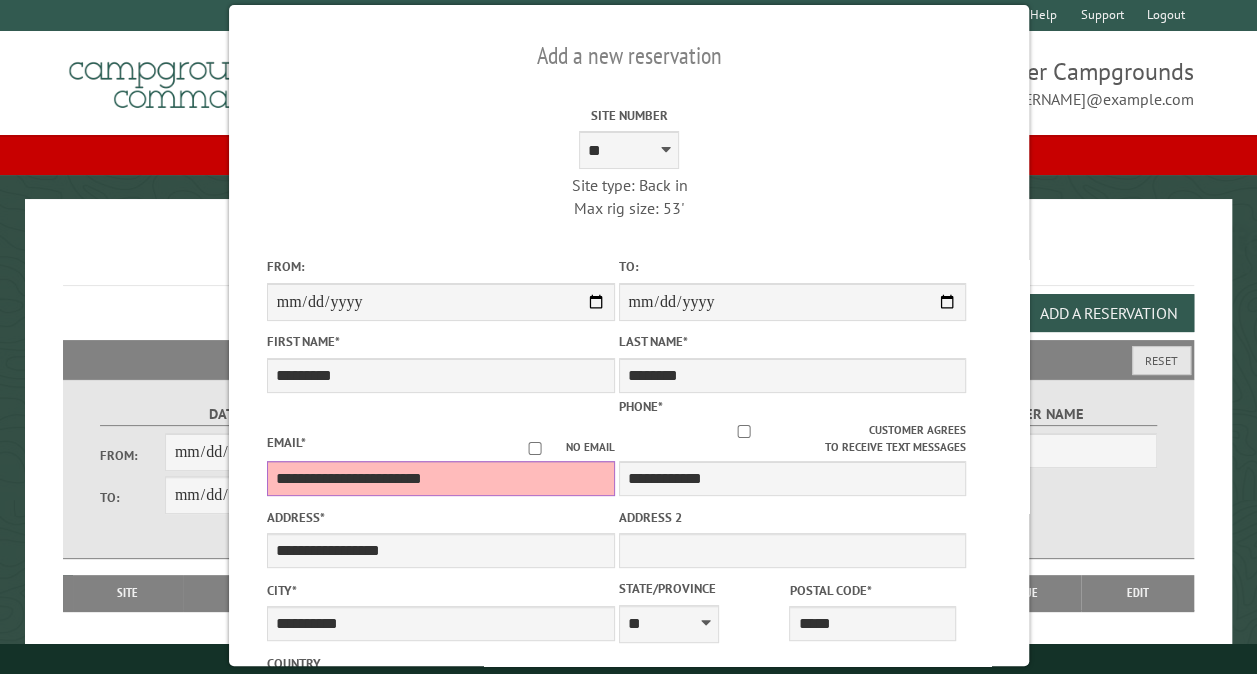 click on "**********" at bounding box center [440, 478] 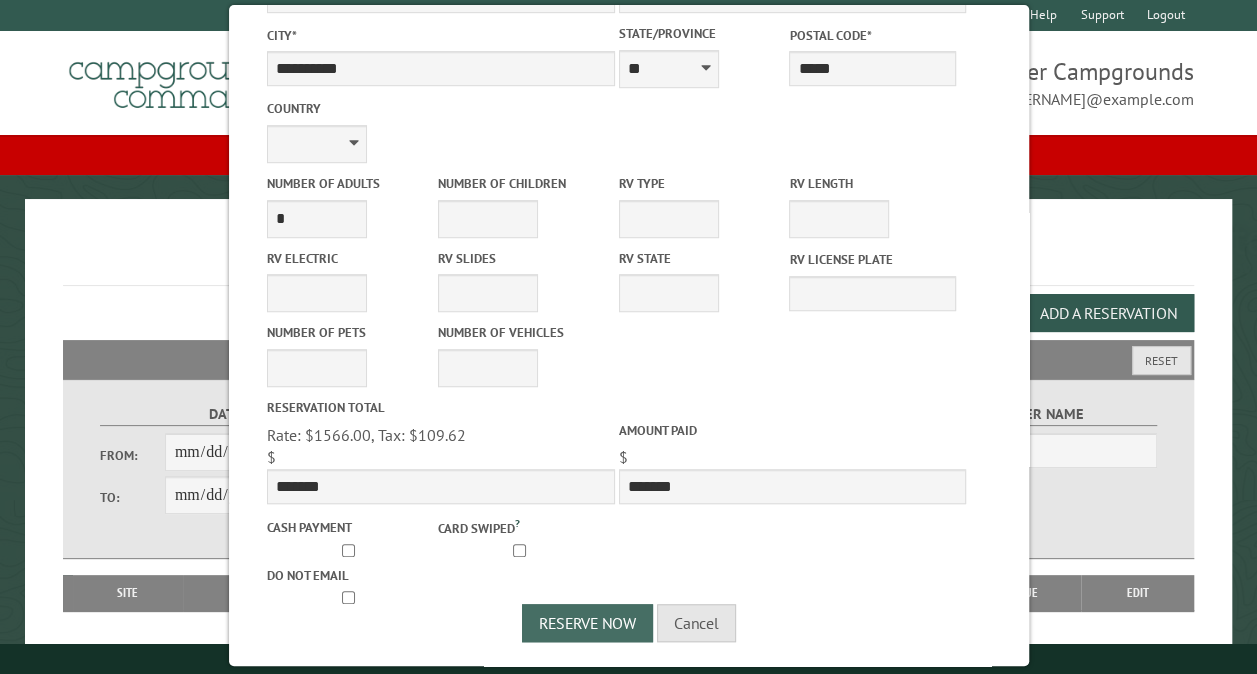 type on "**********" 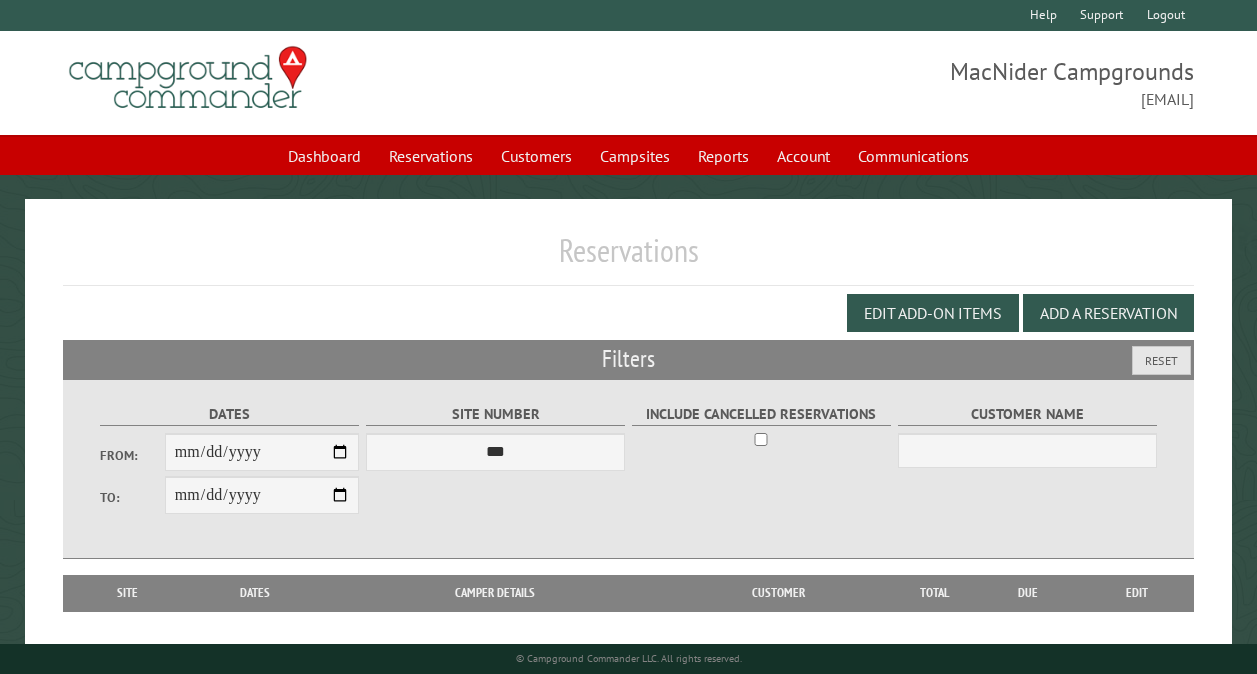 scroll, scrollTop: 0, scrollLeft: 0, axis: both 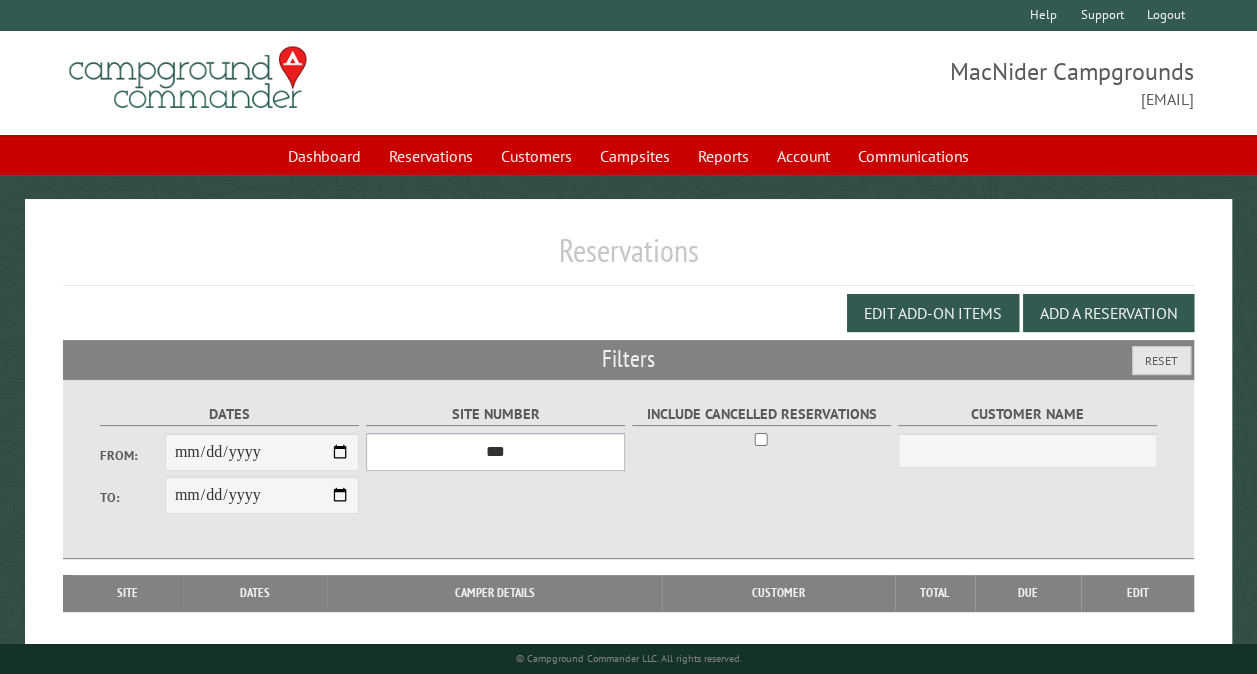 click on "*** ** ** ** ** ** ** ** ** ** *** *** *** *** ** ** ** ** ** ** ** ** ** *** *** ** ** ** ** ** ** ********* ** ** ** ** ** ** ** ** ** *** *** *** *** *** *** ** ** ** ** ** ** ** ** ** *** *** *** *** *** *** ** ** ** ** ** ** ** ** ** ** ** ** ** ** ** ** ** ** ** ** ** ** ** ** *** *** *** *** *** ***" at bounding box center [495, 452] 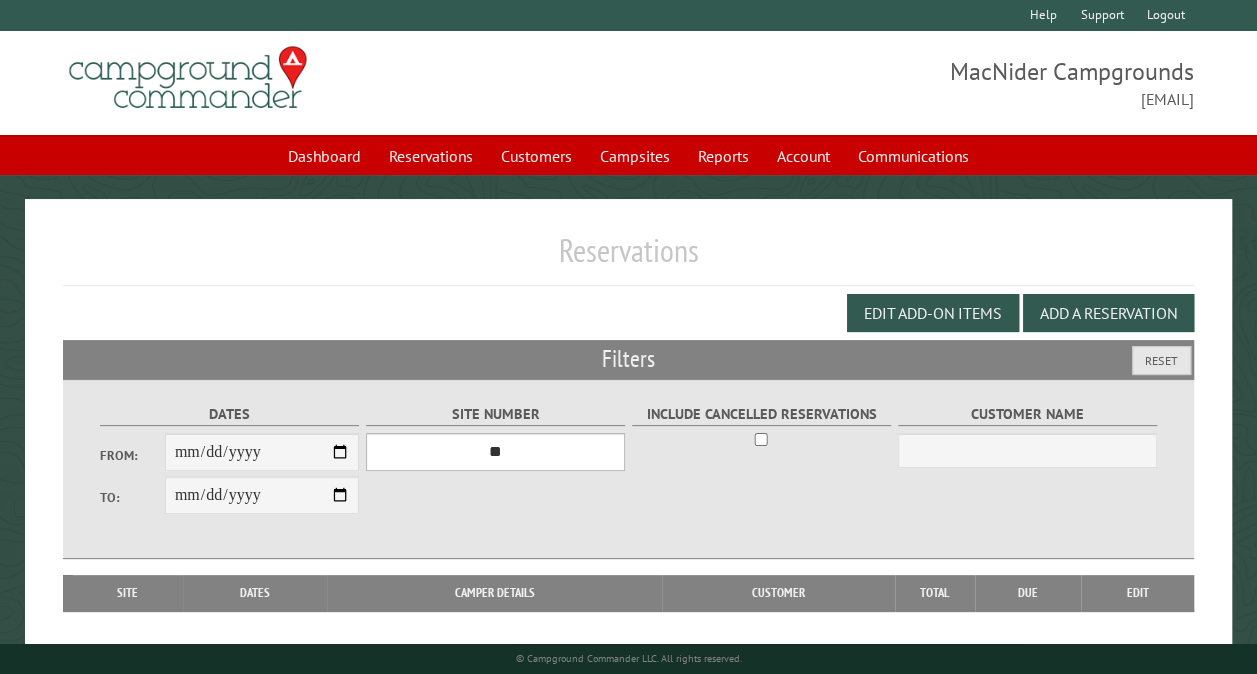 click on "*** ** ** ** ** ** ** ** ** ** *** *** *** *** ** ** ** ** ** ** ** ** ** *** *** ** ** ** ** ** ** ********* ** ** ** ** ** ** ** ** ** *** *** *** *** *** *** ** ** ** ** ** ** ** ** ** *** *** *** *** *** *** ** ** ** ** ** ** ** ** ** ** ** ** ** ** ** ** ** ** ** ** ** ** ** ** *** *** *** *** *** ***" at bounding box center (495, 452) 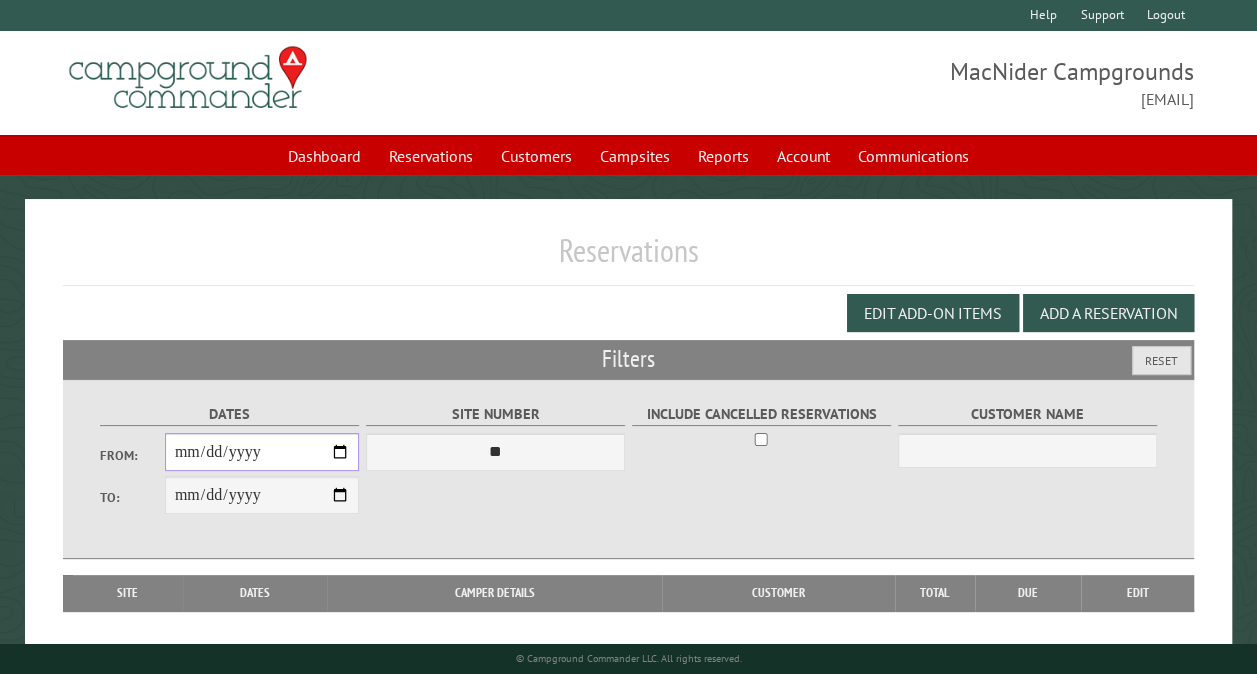 click on "From:" at bounding box center (262, 452) 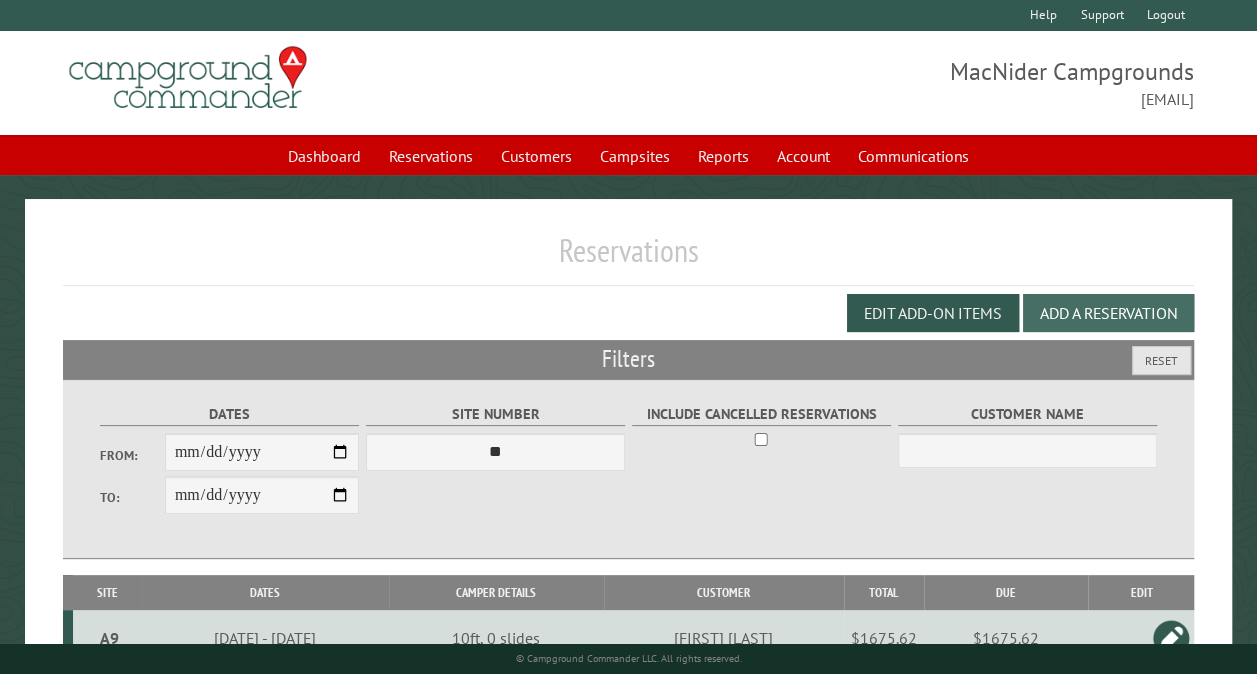 click on "Add a Reservation" at bounding box center [1108, 313] 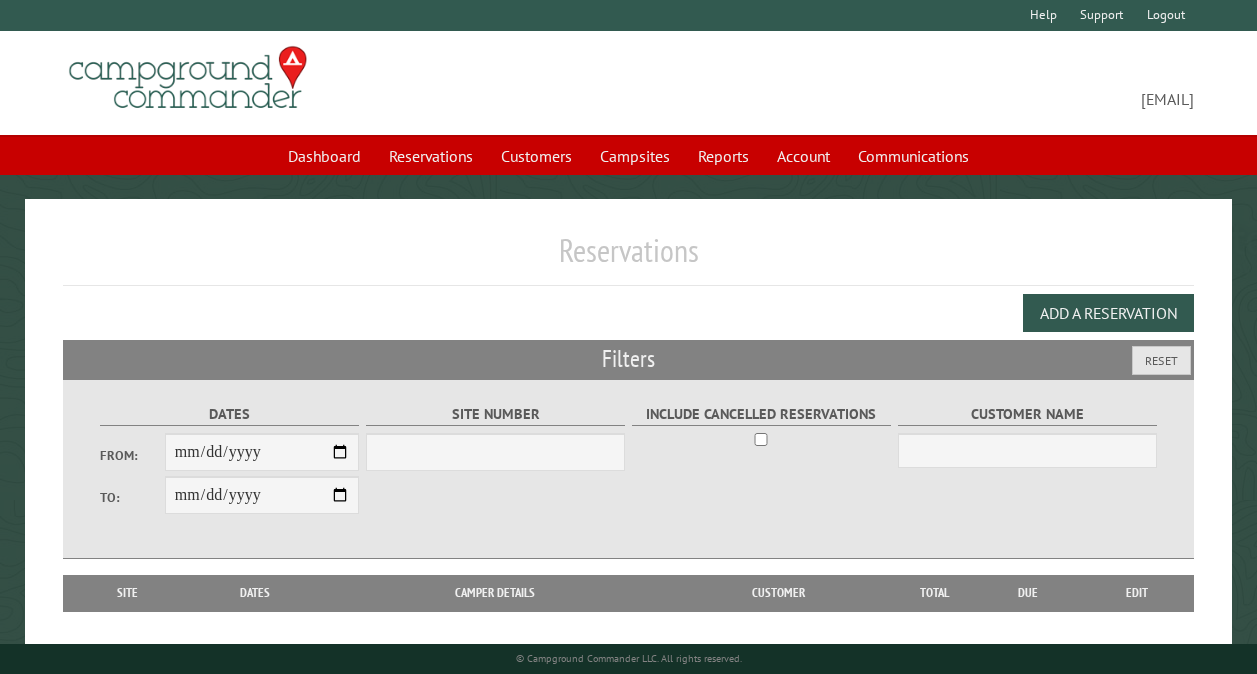 scroll, scrollTop: 112, scrollLeft: 0, axis: vertical 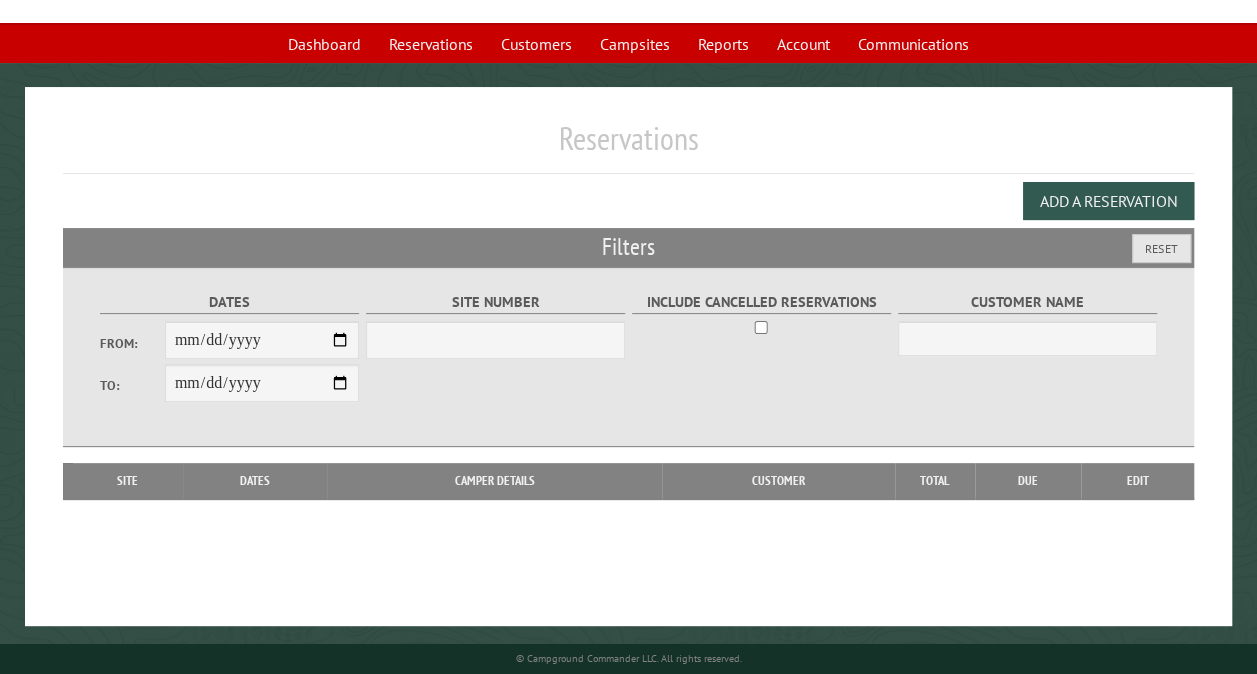 select on "***" 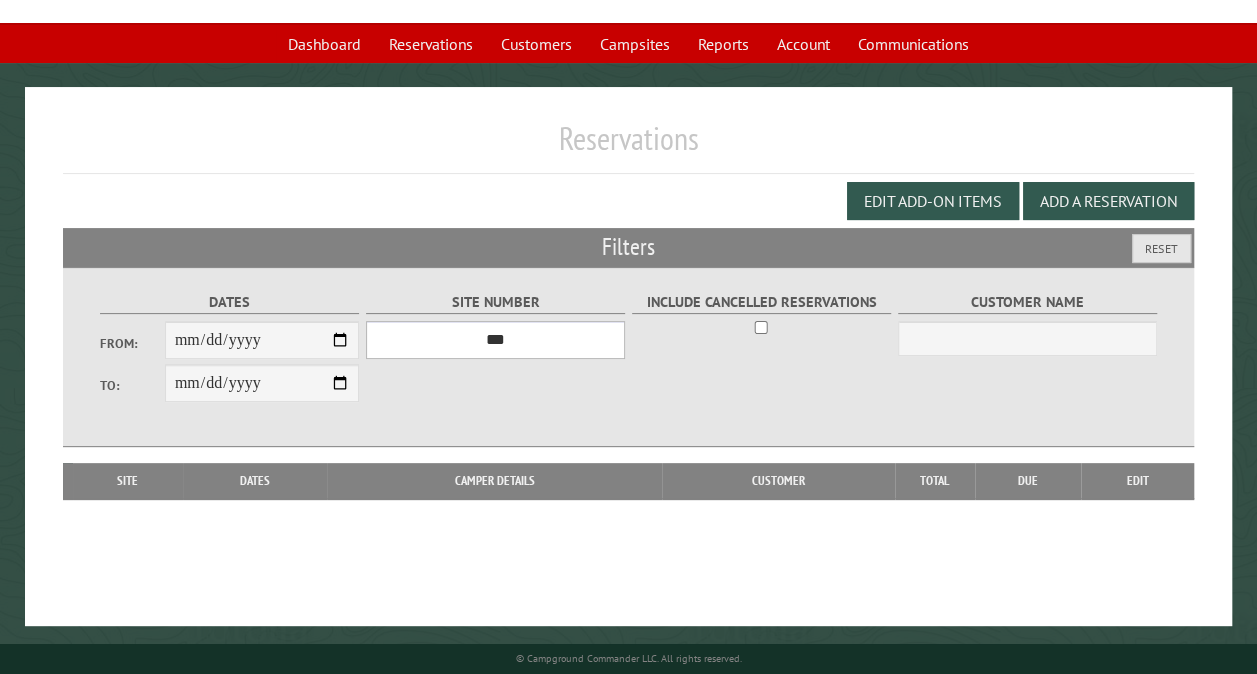 click on "*** ** ** ** ** ** ** ** ** ** *** *** *** *** ** ** ** ** ** ** ** ** ** *** *** ** ** ** ** ** ** ********* ** ** ** ** ** ** ** ** ** *** *** *** *** *** *** ** ** ** ** ** ** ** ** ** *** *** *** *** *** *** ** ** ** ** ** ** ** ** ** ** ** ** ** ** ** ** ** ** ** ** ** ** ** ** *** *** *** *** *** ***" at bounding box center (495, 340) 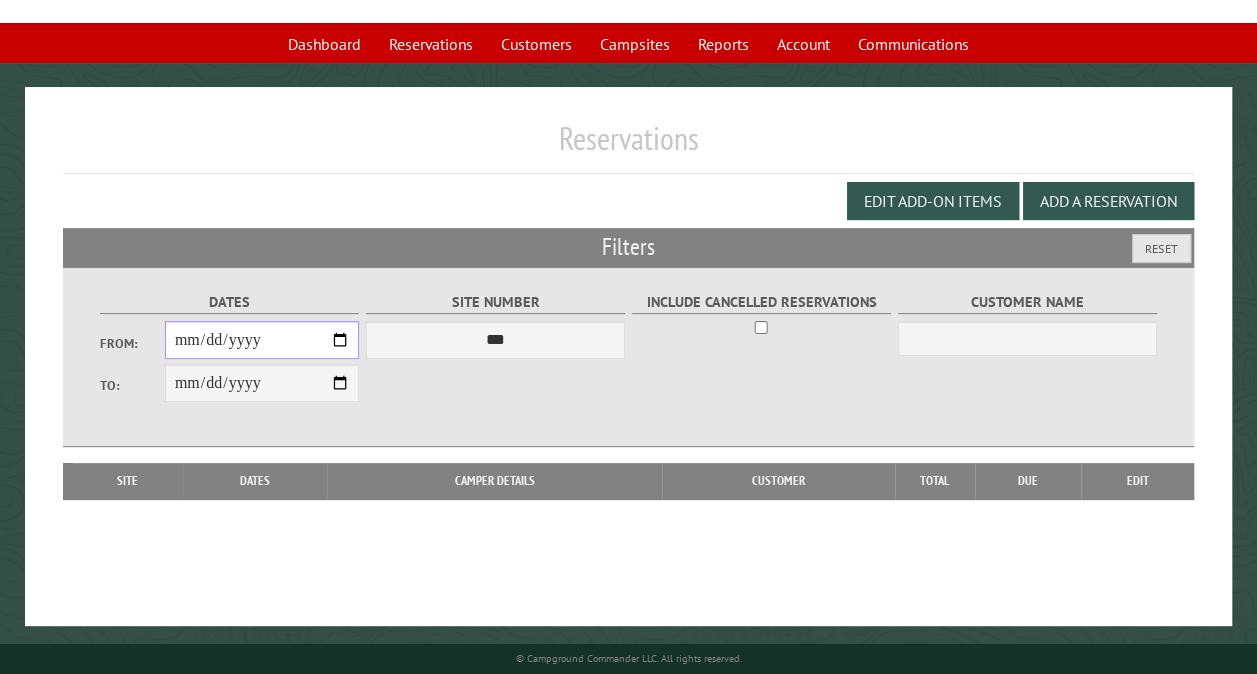 click on "**********" at bounding box center [262, 340] 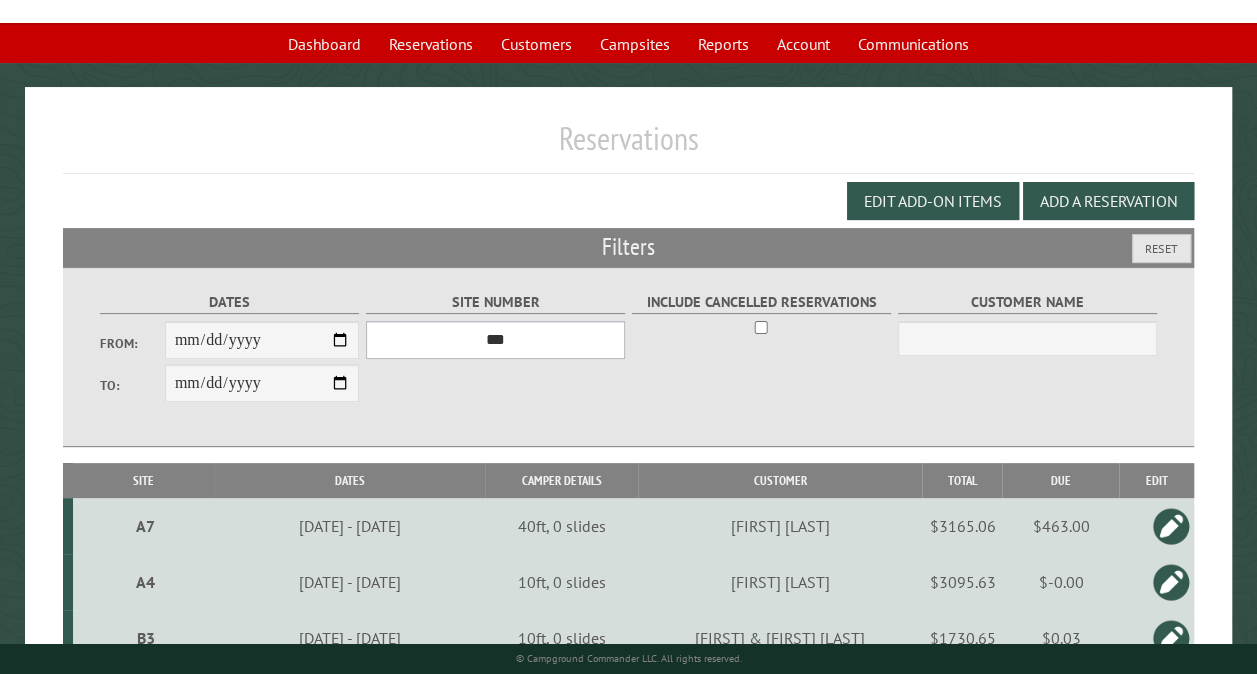 click on "*** ** ** ** ** ** ** ** ** ** *** *** *** *** ** ** ** ** ** ** ** ** ** *** *** ** ** ** ** ** ** ********* ** ** ** ** ** ** ** ** ** *** *** *** *** *** *** ** ** ** ** ** ** ** ** ** *** *** *** *** *** *** ** ** ** ** ** ** ** ** ** ** ** ** ** ** ** ** ** ** ** ** ** ** ** ** *** *** *** *** *** ***" at bounding box center (495, 340) 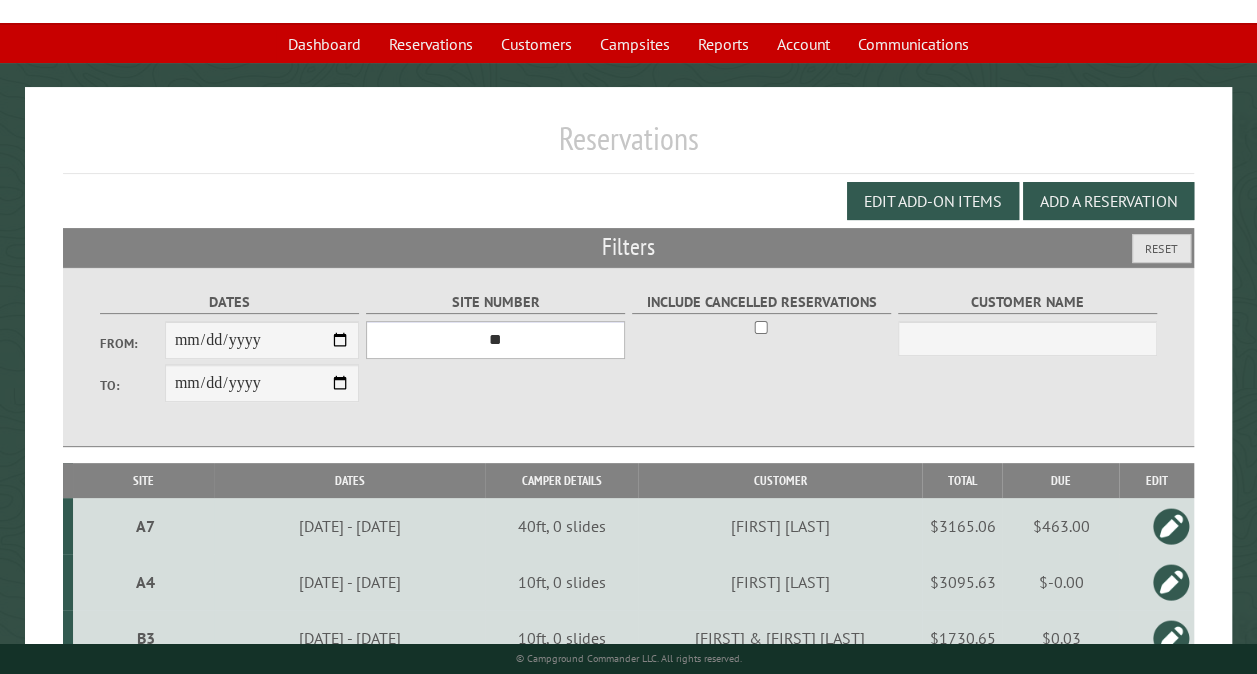 click on "*** ** ** ** ** ** ** ** ** ** *** *** *** *** ** ** ** ** ** ** ** ** ** *** *** ** ** ** ** ** ** ********* ** ** ** ** ** ** ** ** ** *** *** *** *** *** *** ** ** ** ** ** ** ** ** ** *** *** *** *** *** *** ** ** ** ** ** ** ** ** ** ** ** ** ** ** ** ** ** ** ** ** ** ** ** ** *** *** *** *** *** ***" at bounding box center (495, 340) 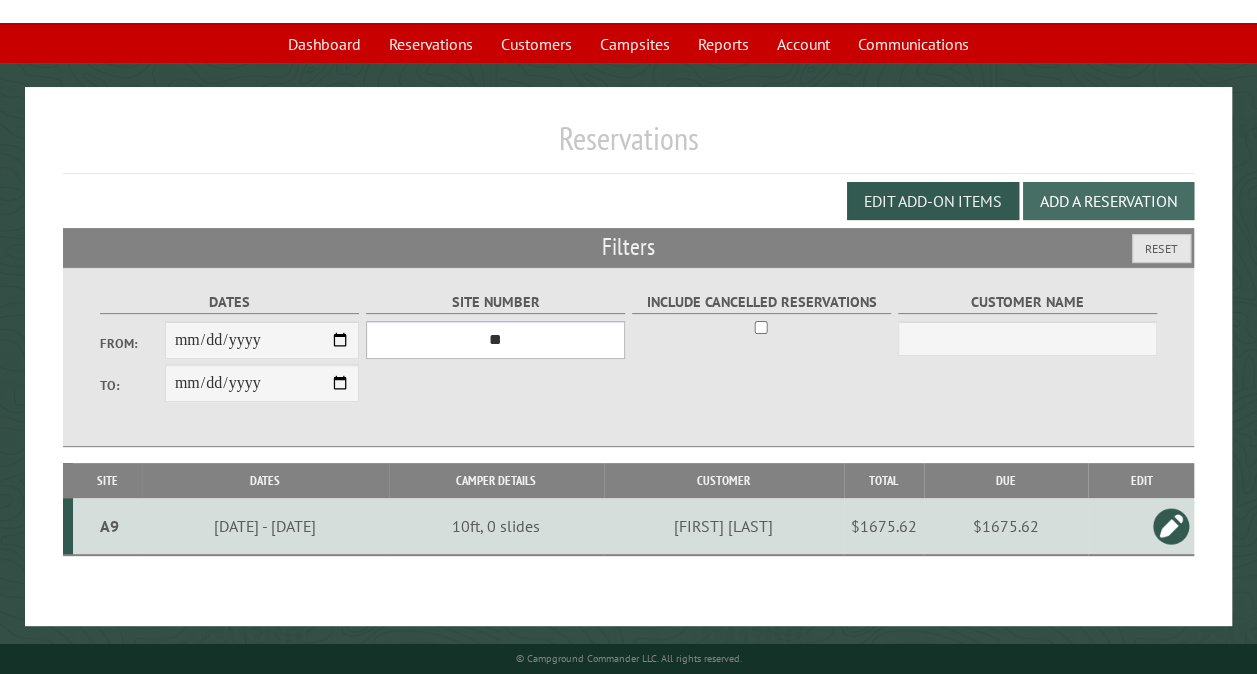 click on "Add a Reservation" at bounding box center (1108, 201) 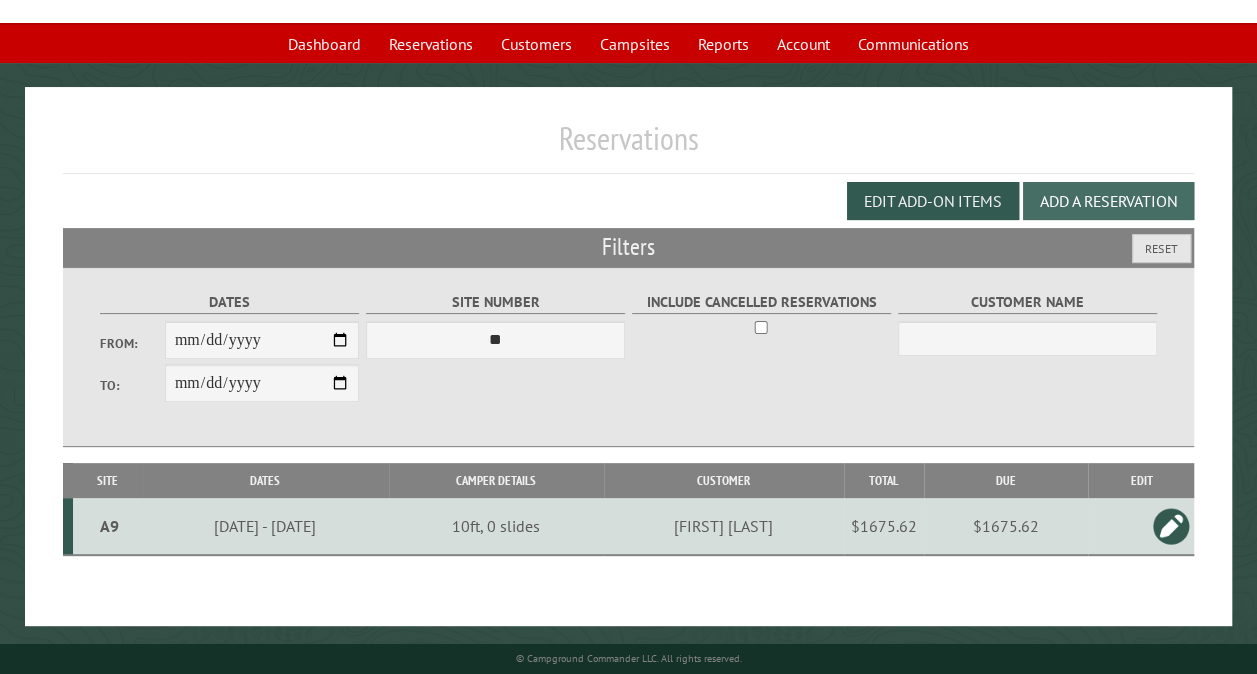 select on "*" 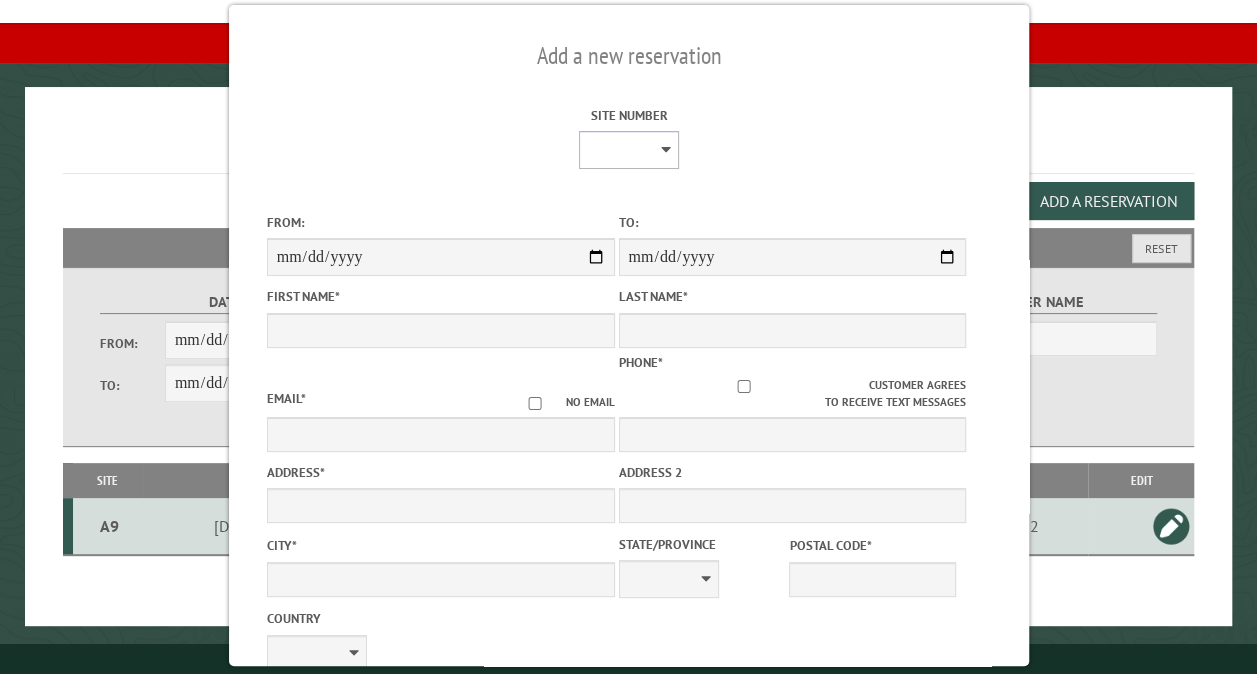 click on "** ** ** ** ** ** ** ** ** *** *** *** *** ** ** ** ** ** ** ** ** ** *** *** ** ** ** ** ** ** ********* ** ** ** ** ** ** ** ** ** *** *** *** *** *** *** ** ** ** ** ** ** ** ** ** *** *** *** *** *** *** ** ** ** ** ** ** ** ** ** ** ** ** ** ** ** ** ** ** ** ** ** ** ** ** *** *** *** *** *** ***" at bounding box center [628, 150] 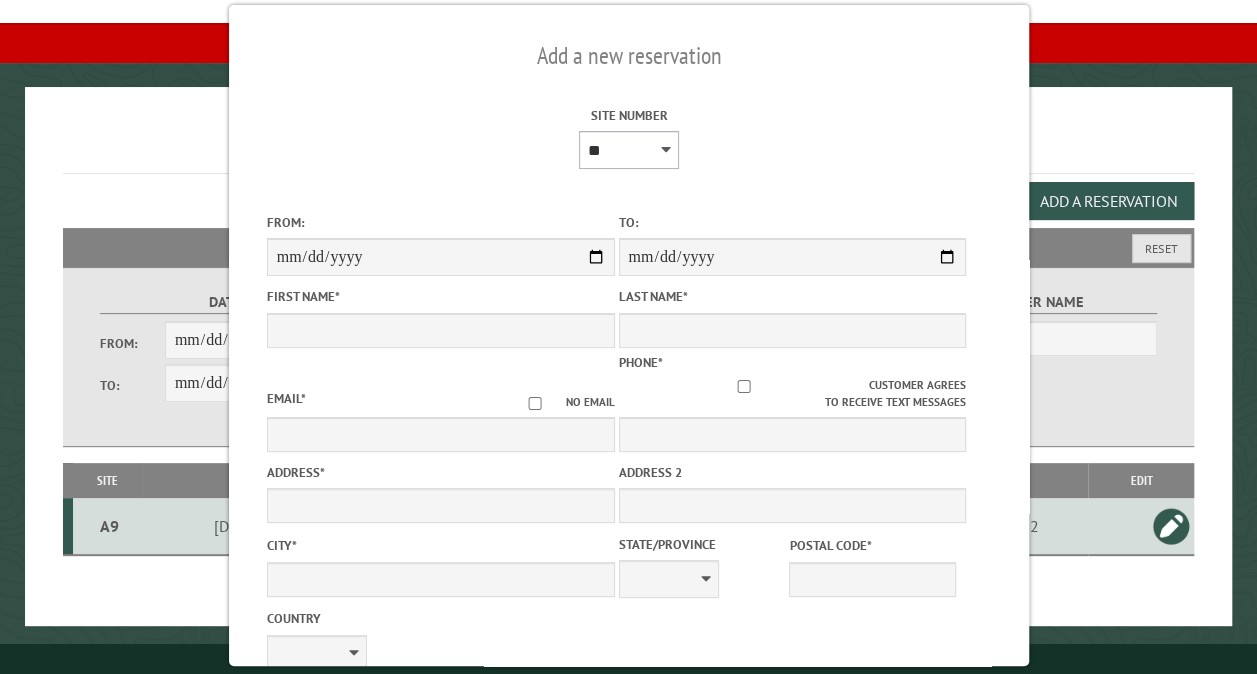 click on "** ** ** ** ** ** ** ** ** *** *** *** *** ** ** ** ** ** ** ** ** ** *** *** ** ** ** ** ** ** ********* ** ** ** ** ** ** ** ** ** *** *** *** *** *** *** ** ** ** ** ** ** ** ** ** *** *** *** *** *** *** ** ** ** ** ** ** ** ** ** ** ** ** ** ** ** ** ** ** ** ** ** ** ** ** *** *** *** *** *** ***" at bounding box center [628, 150] 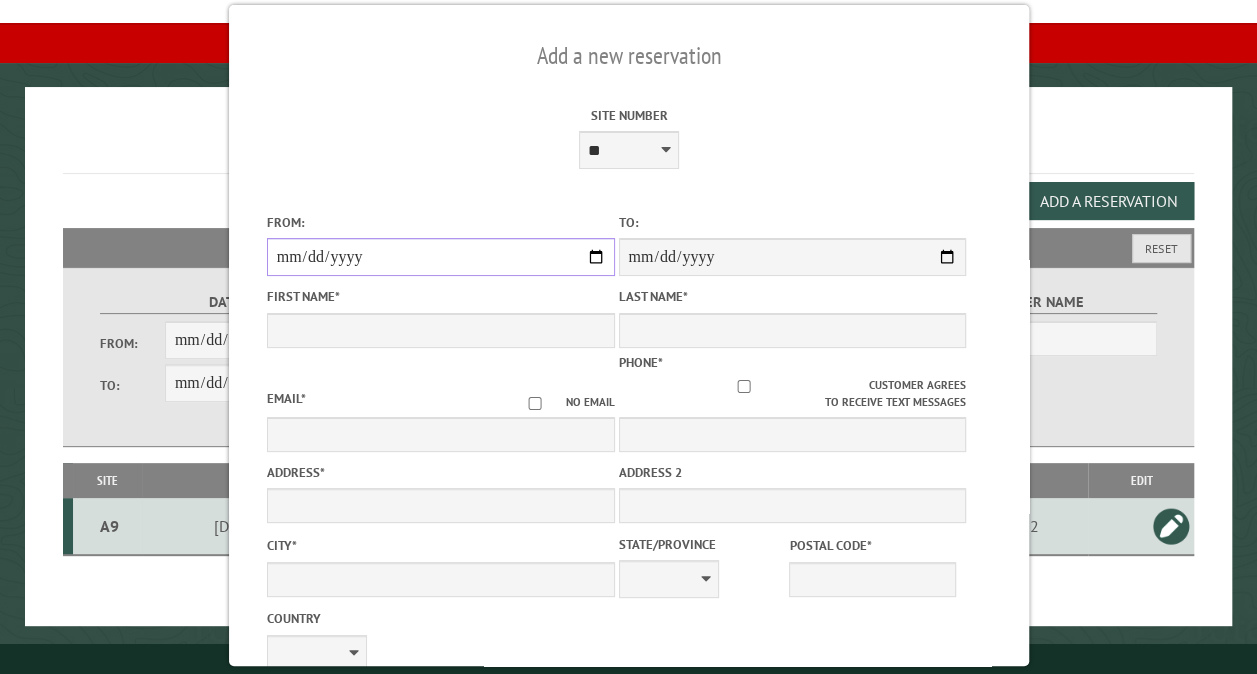 click on "From:" at bounding box center [440, 257] 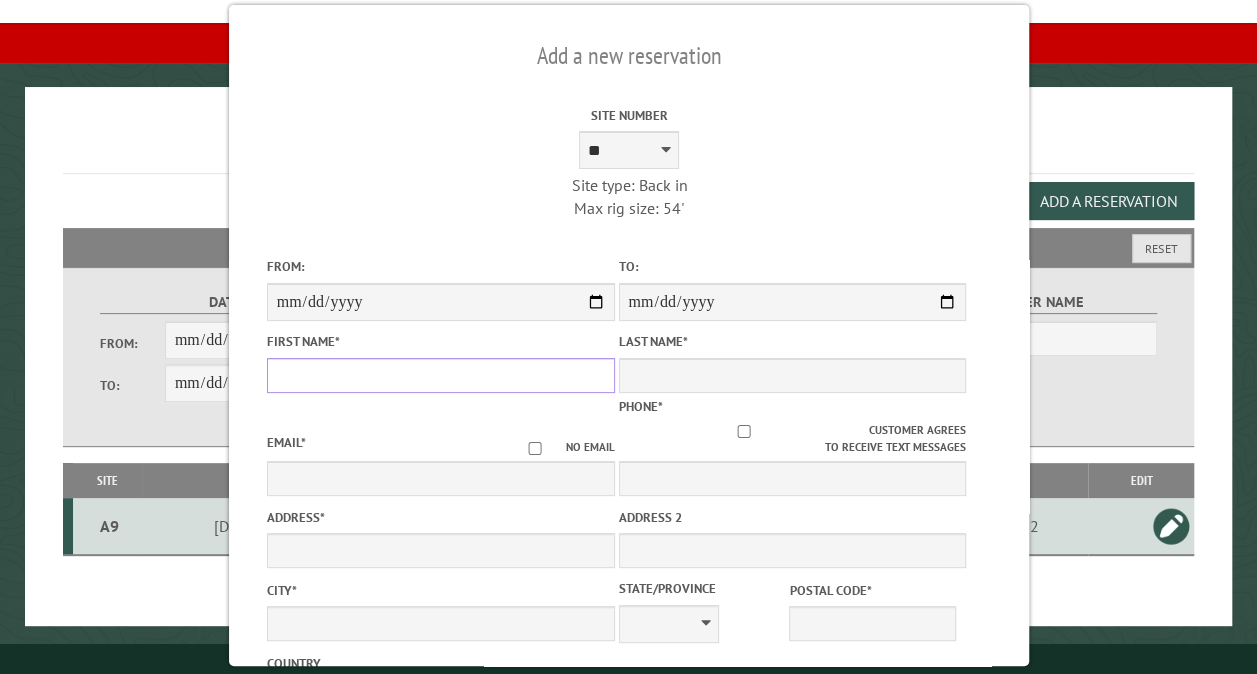 click on "First Name *" at bounding box center (440, 375) 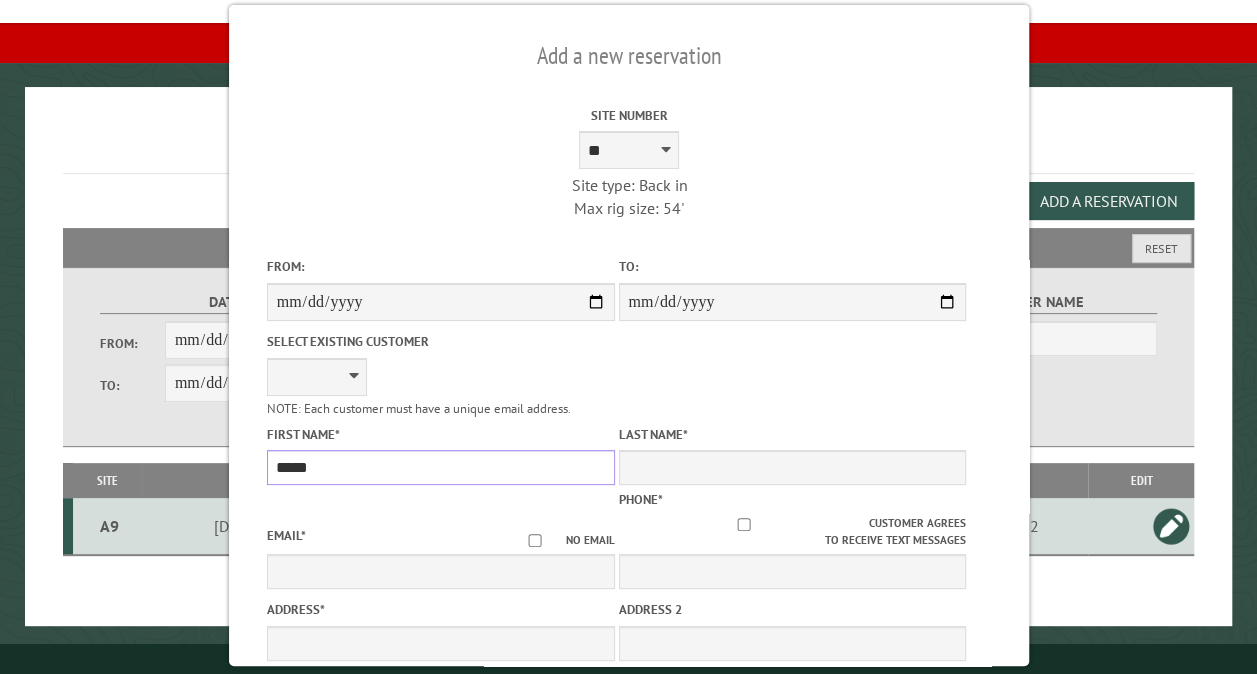 type on "****" 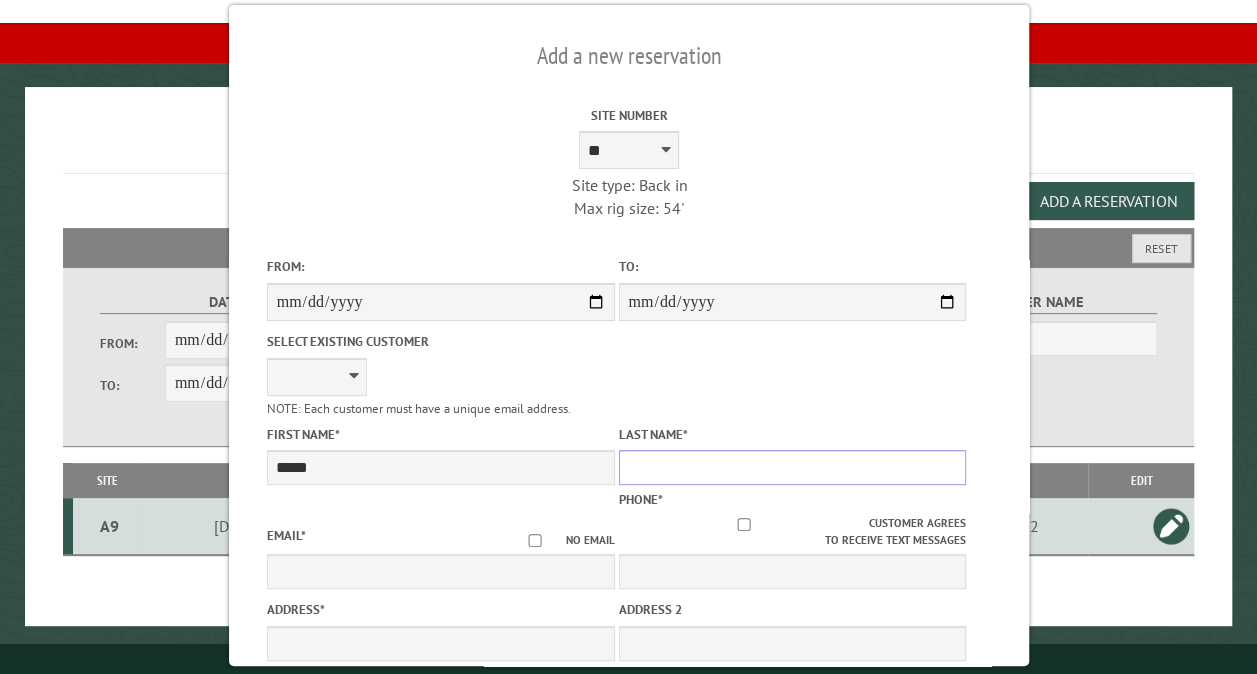click on "Last Name *" at bounding box center (792, 467) 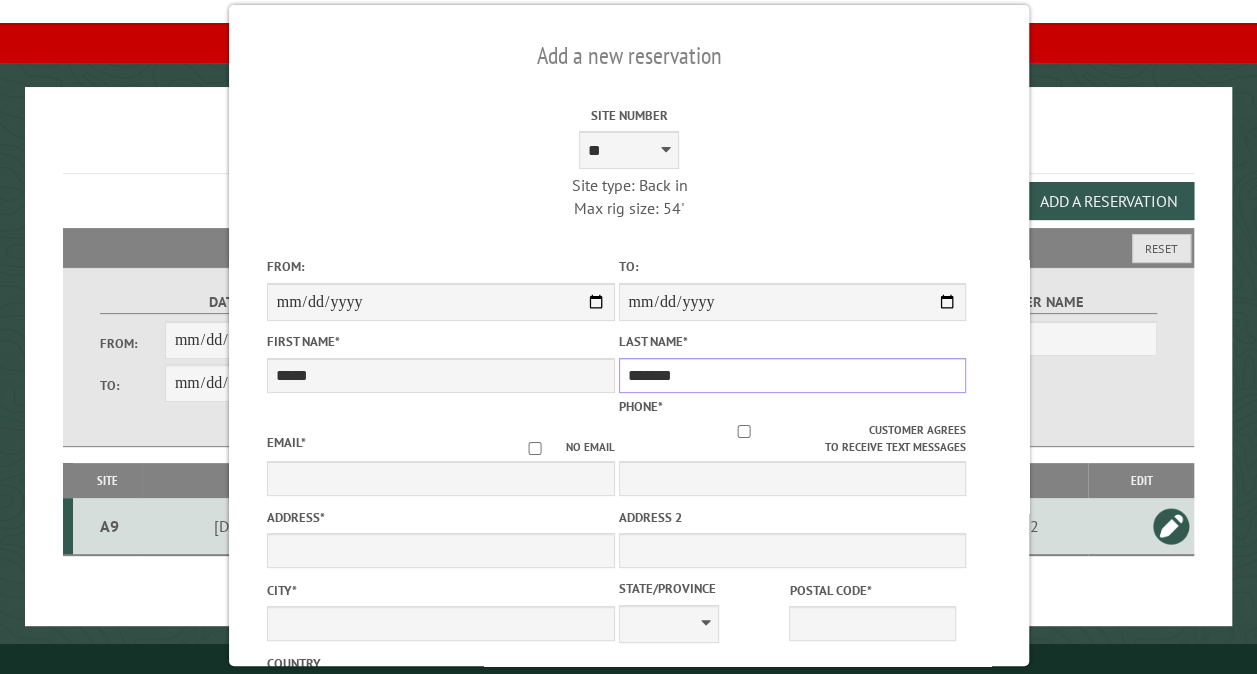 type on "********" 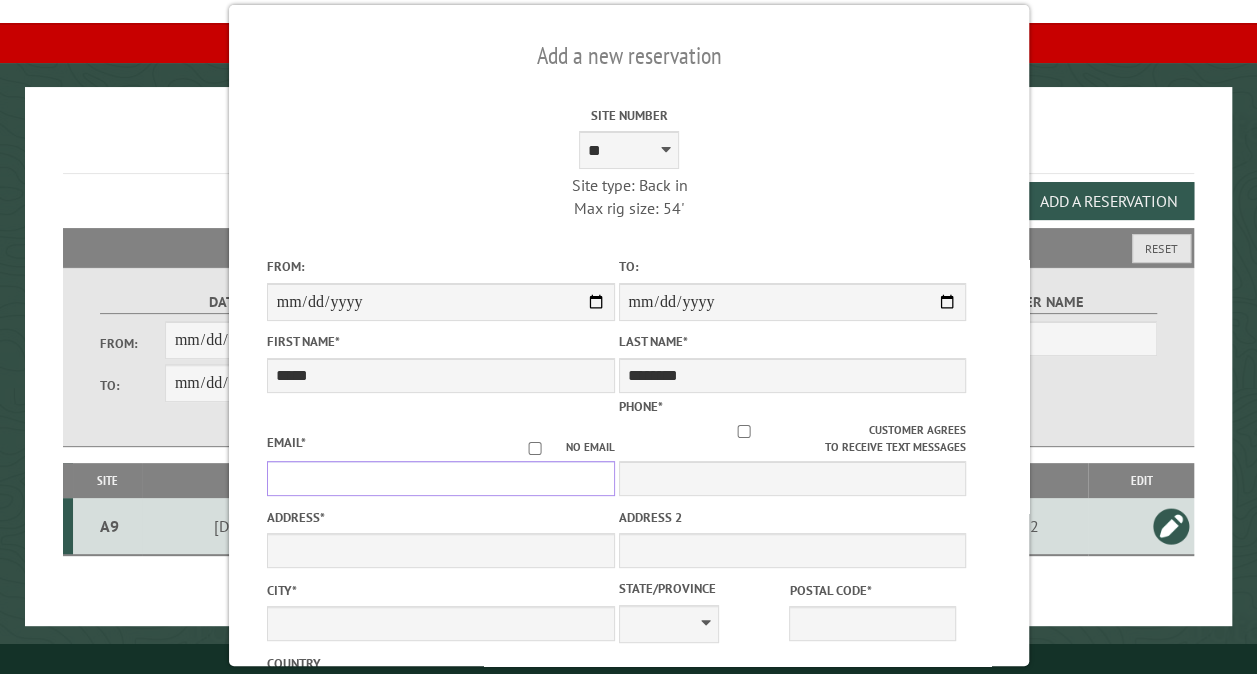 type on "**********" 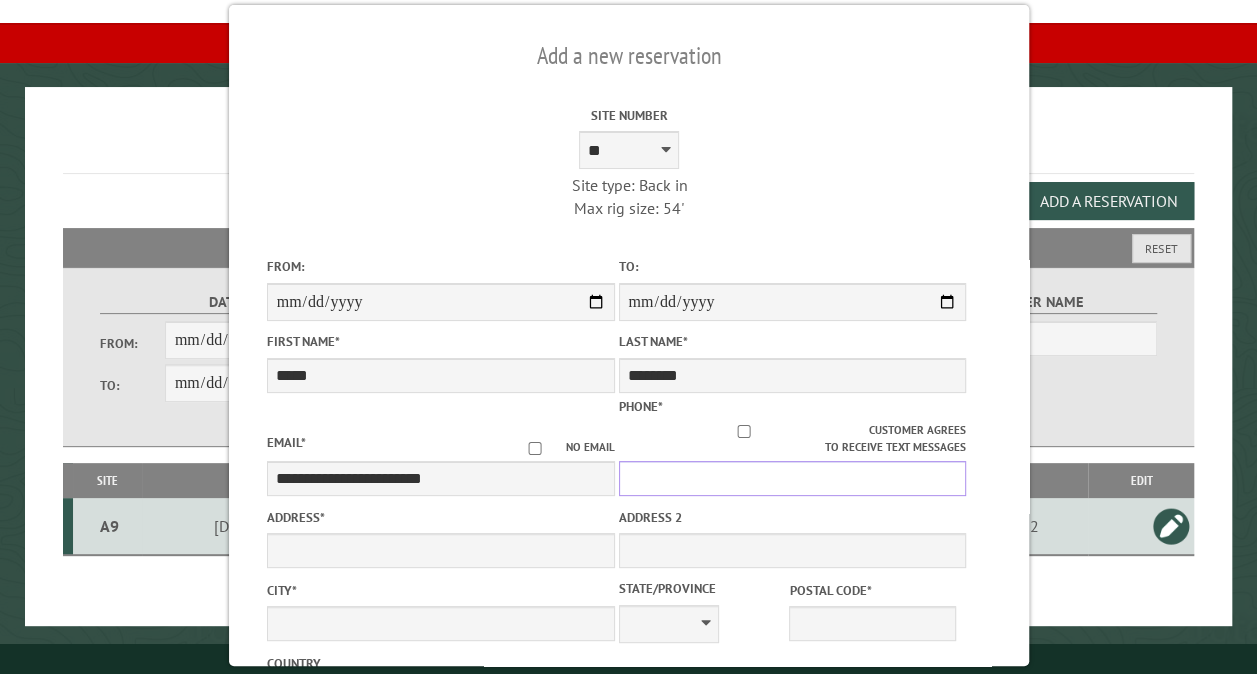type on "**********" 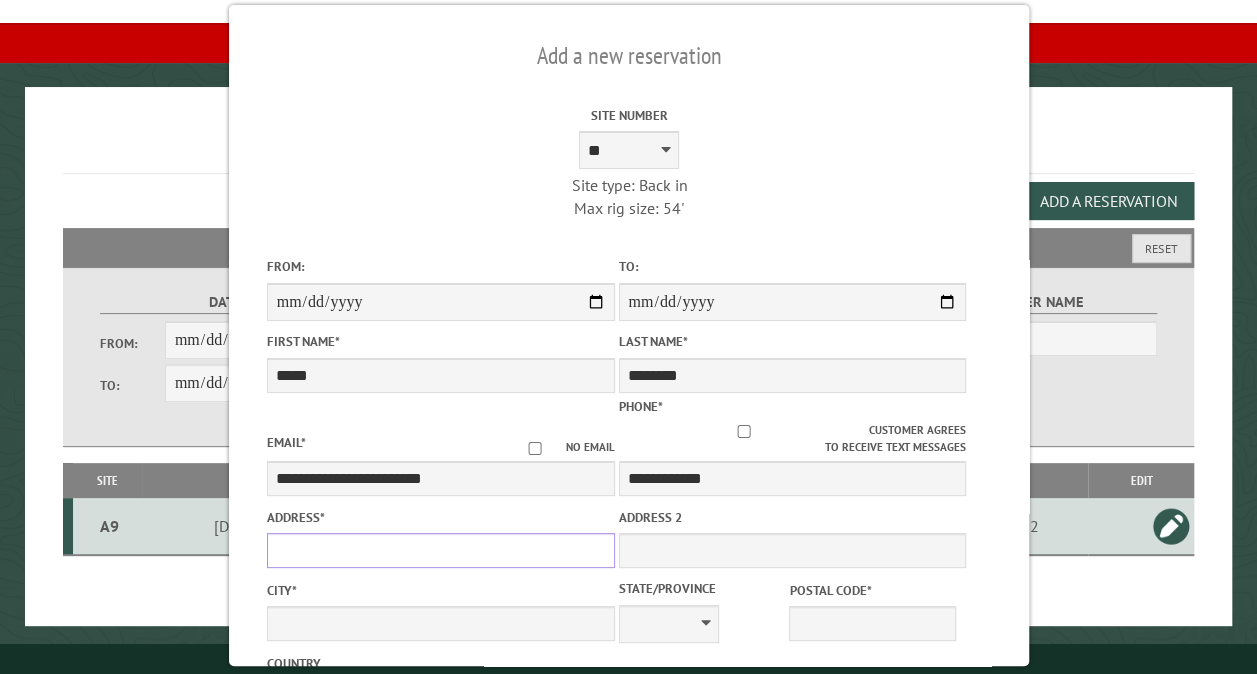 type on "**********" 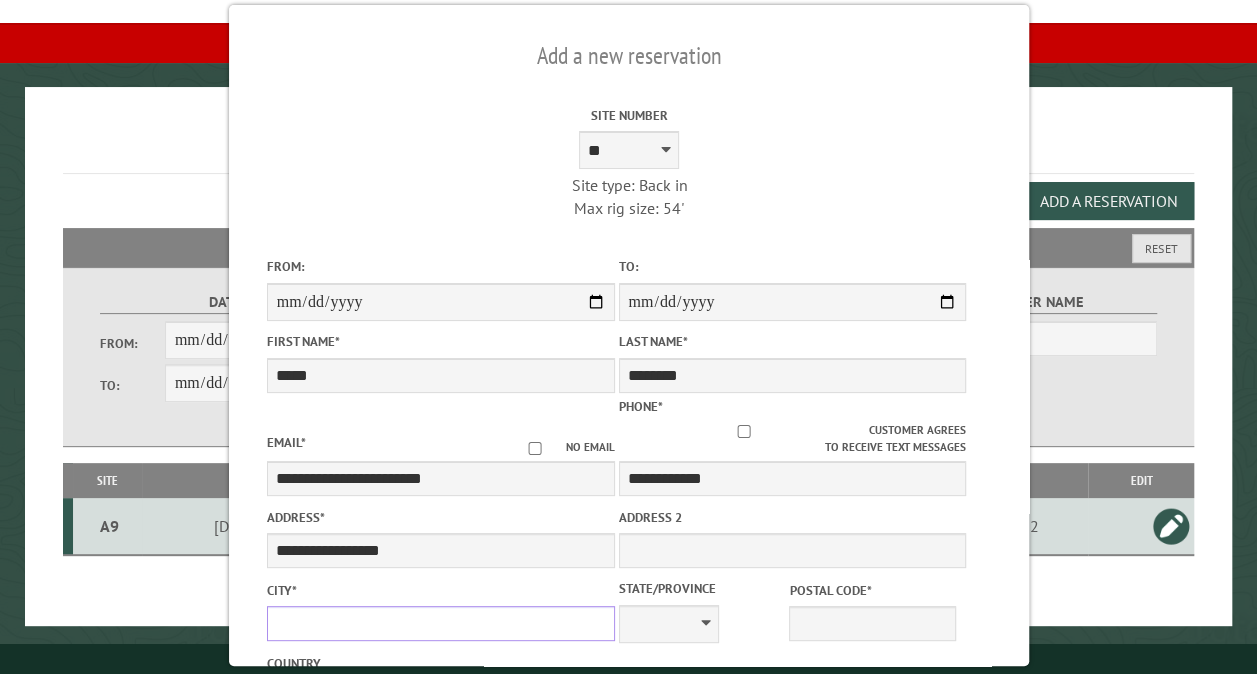 type on "**********" 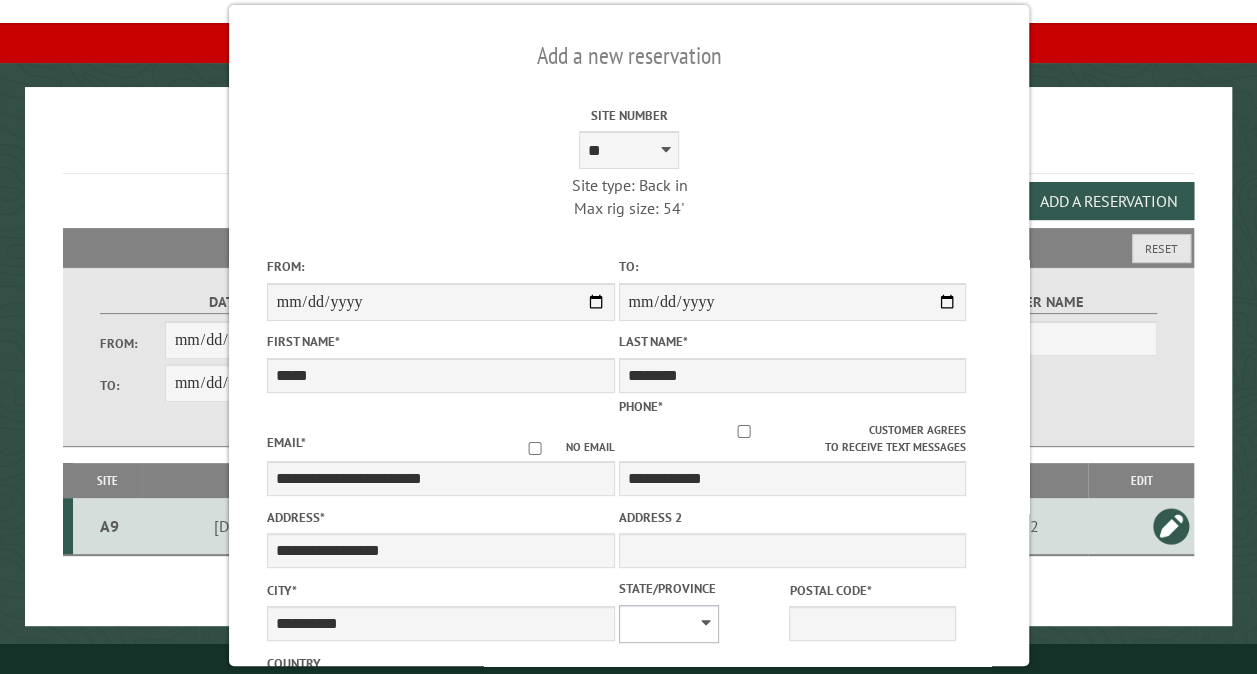 select on "**" 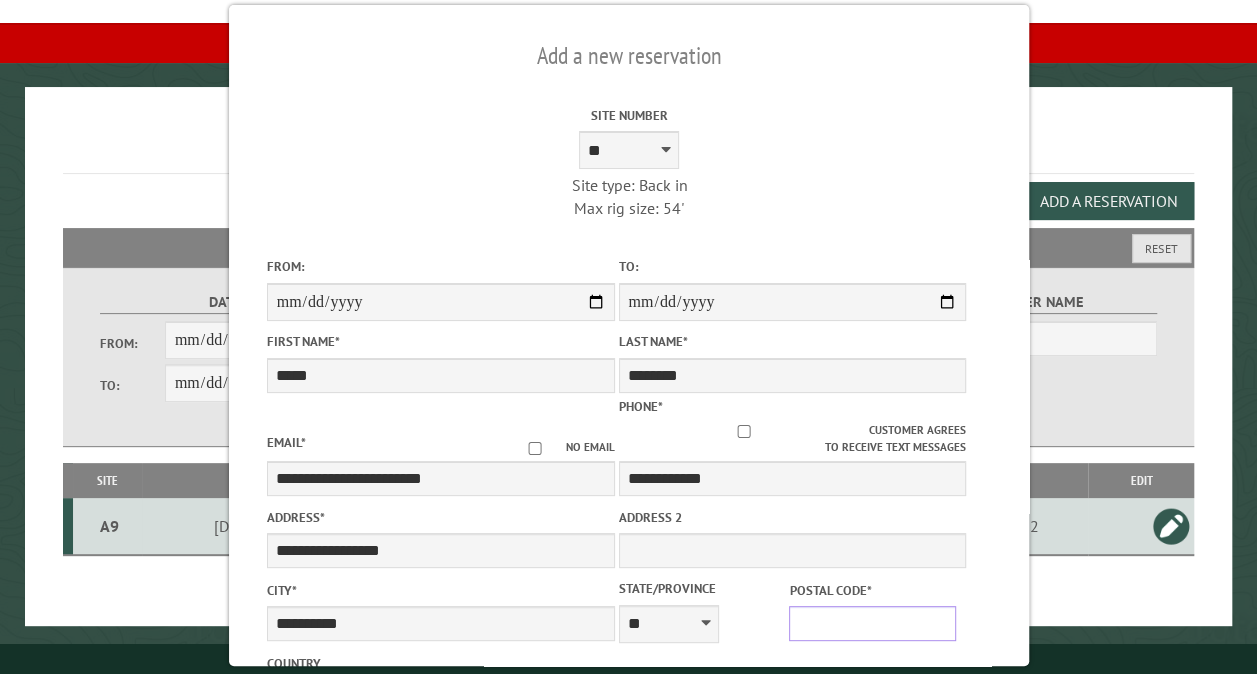 type on "*****" 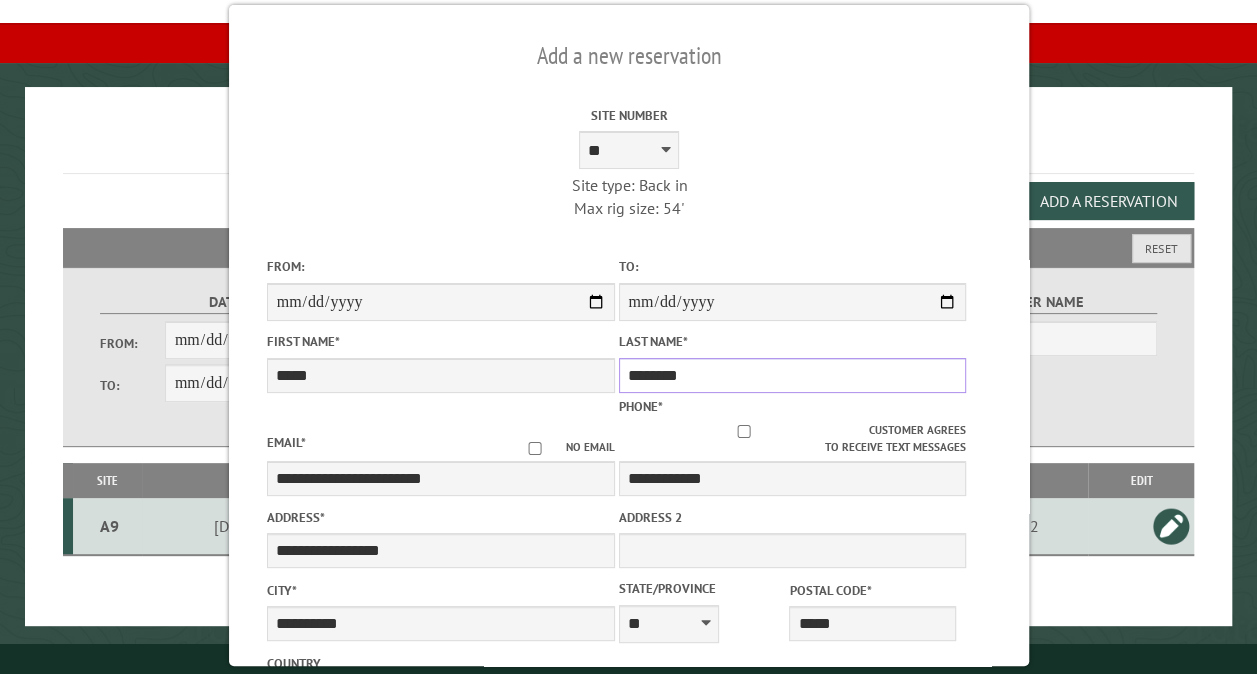 scroll, scrollTop: 555, scrollLeft: 0, axis: vertical 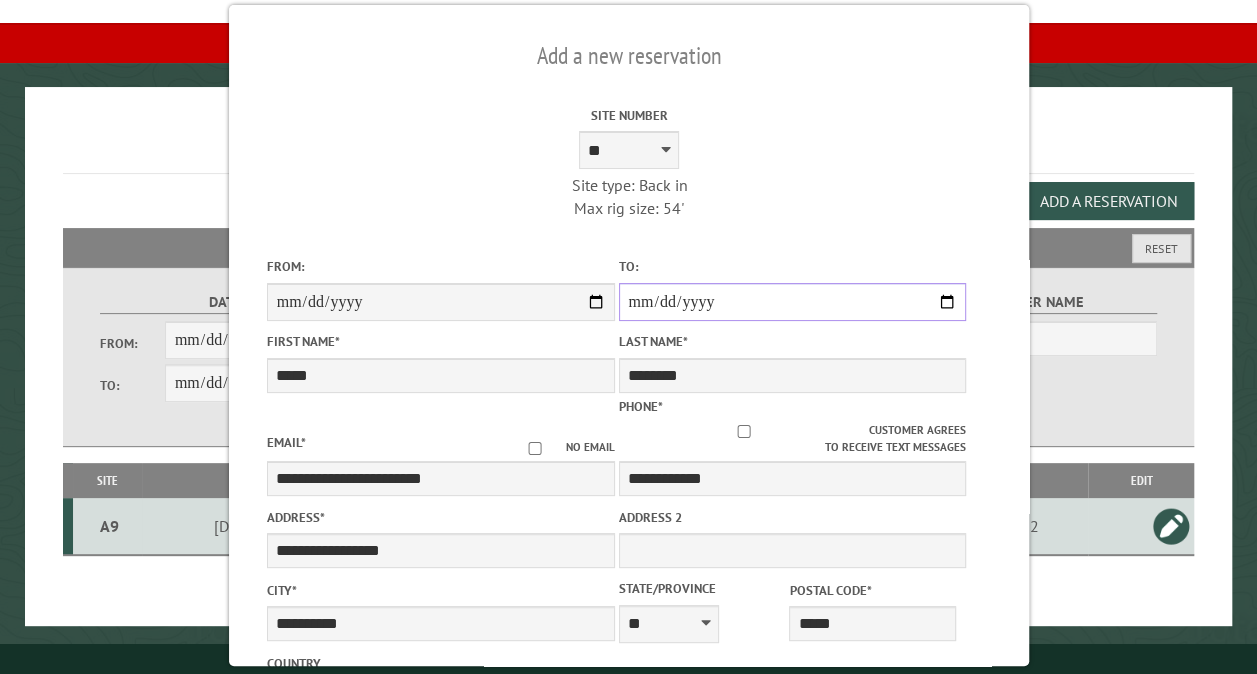click on "**********" at bounding box center (792, 302) 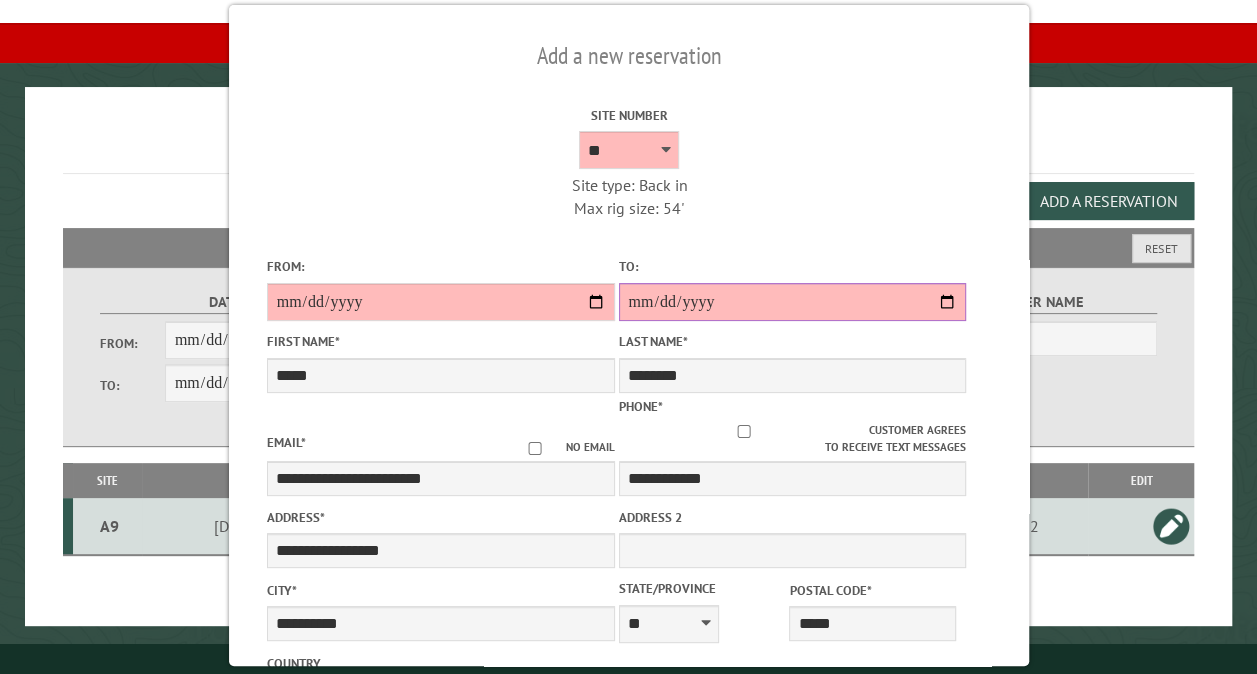 type on "**********" 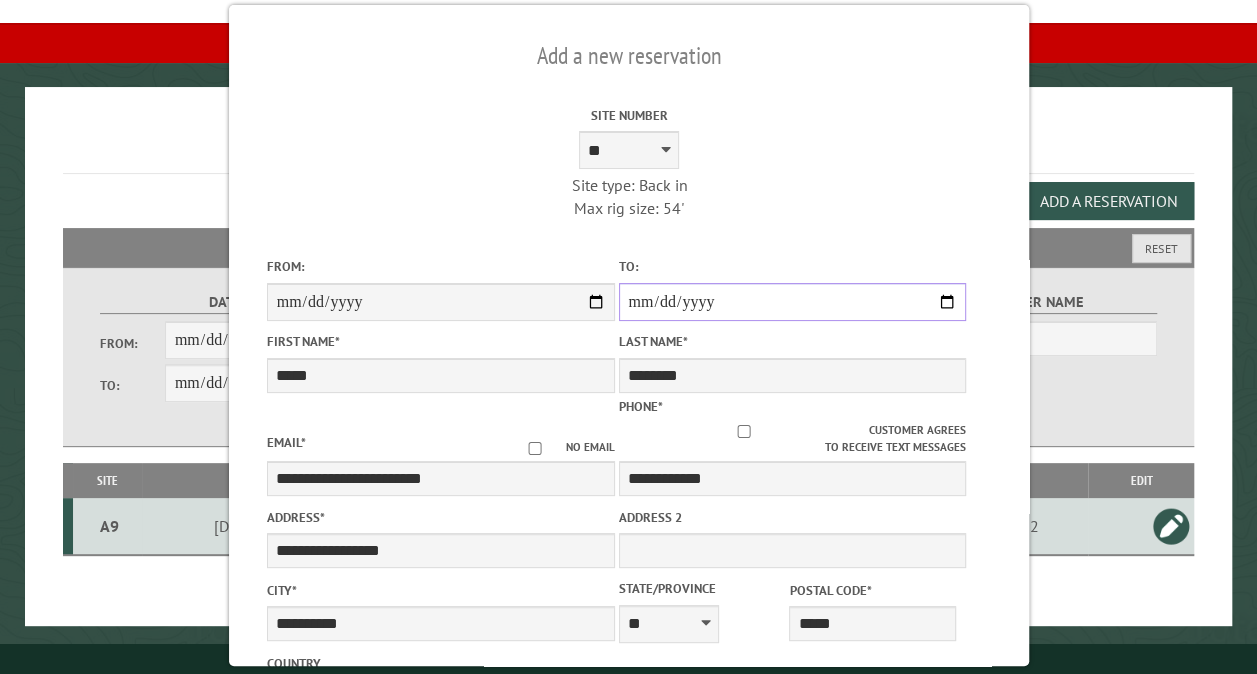 scroll, scrollTop: 555, scrollLeft: 0, axis: vertical 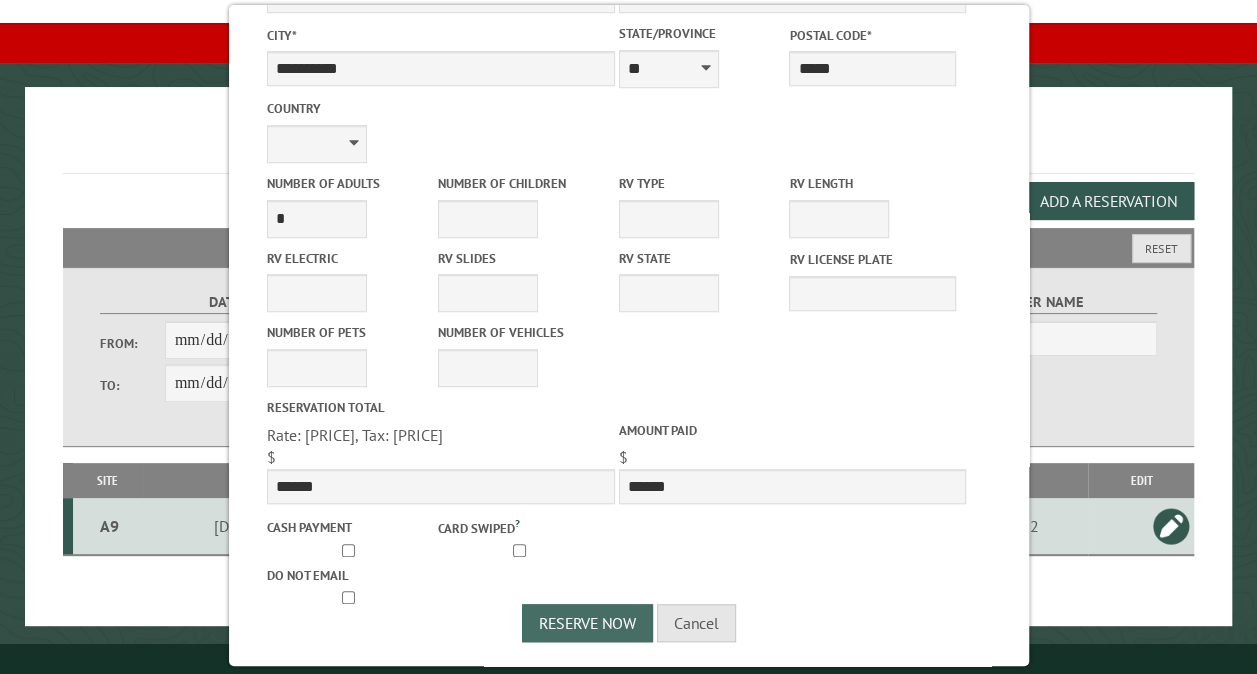 click on "Reserve Now" at bounding box center (587, 623) 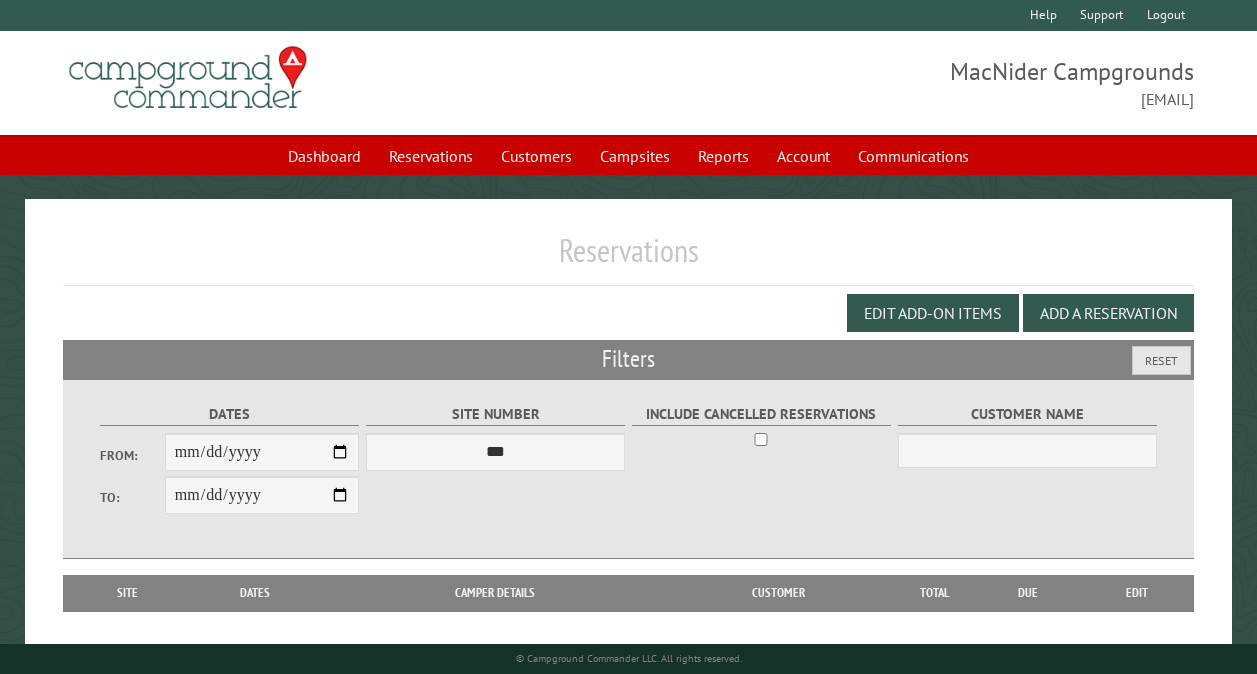 scroll, scrollTop: 112, scrollLeft: 0, axis: vertical 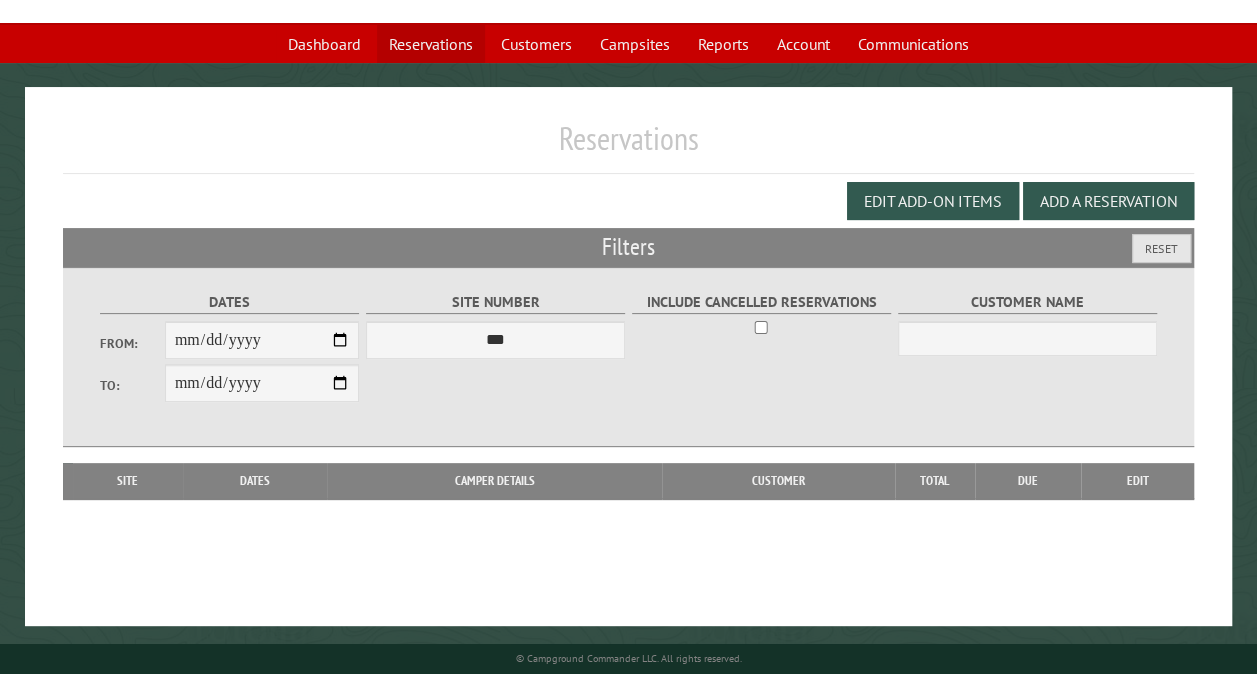 click on "Reservations" at bounding box center [431, 44] 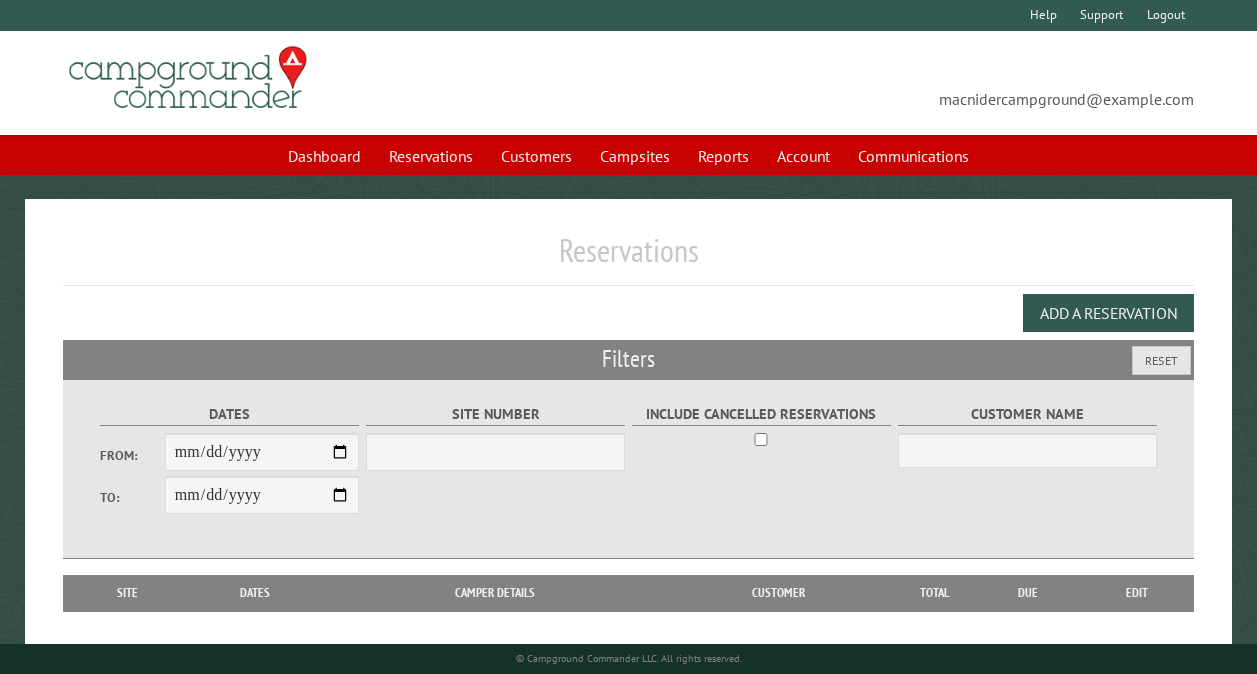 scroll, scrollTop: 0, scrollLeft: 0, axis: both 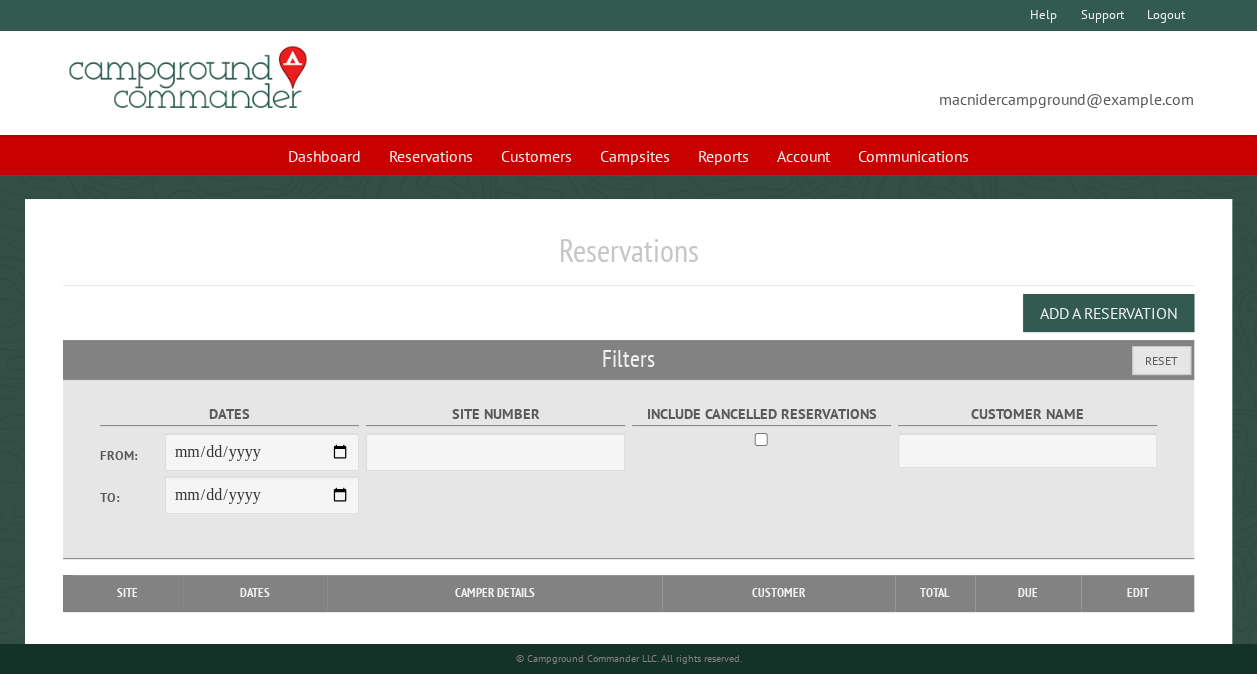 select on "***" 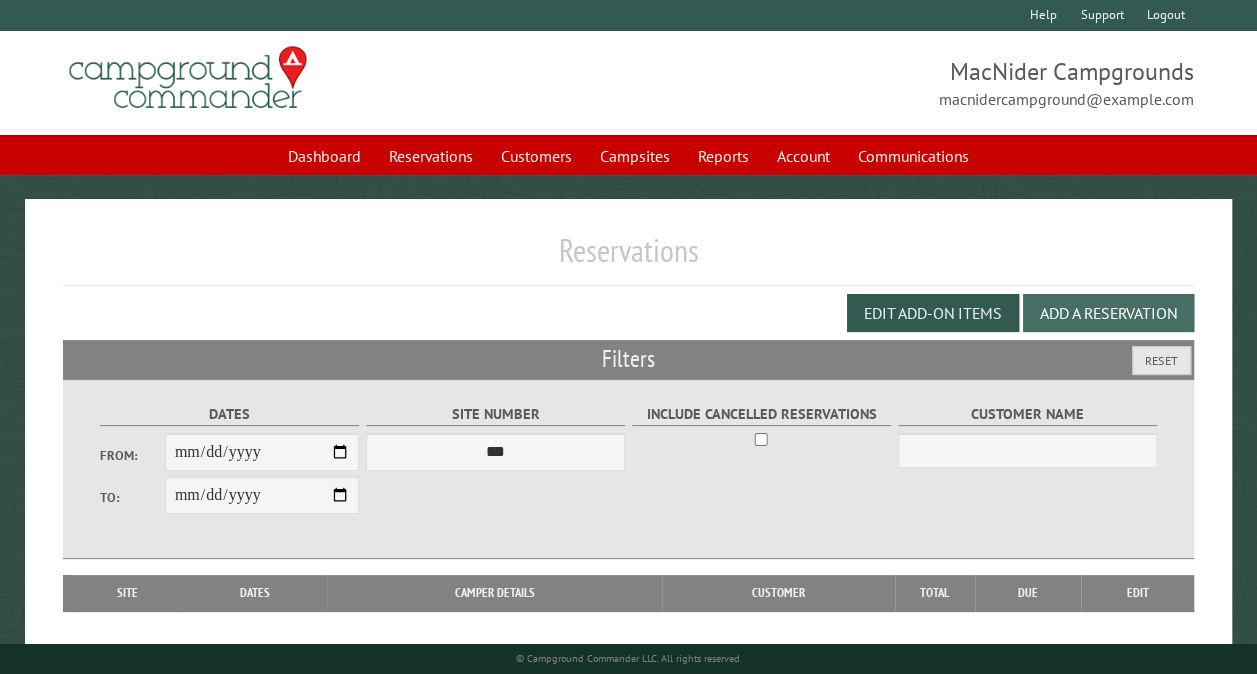 type 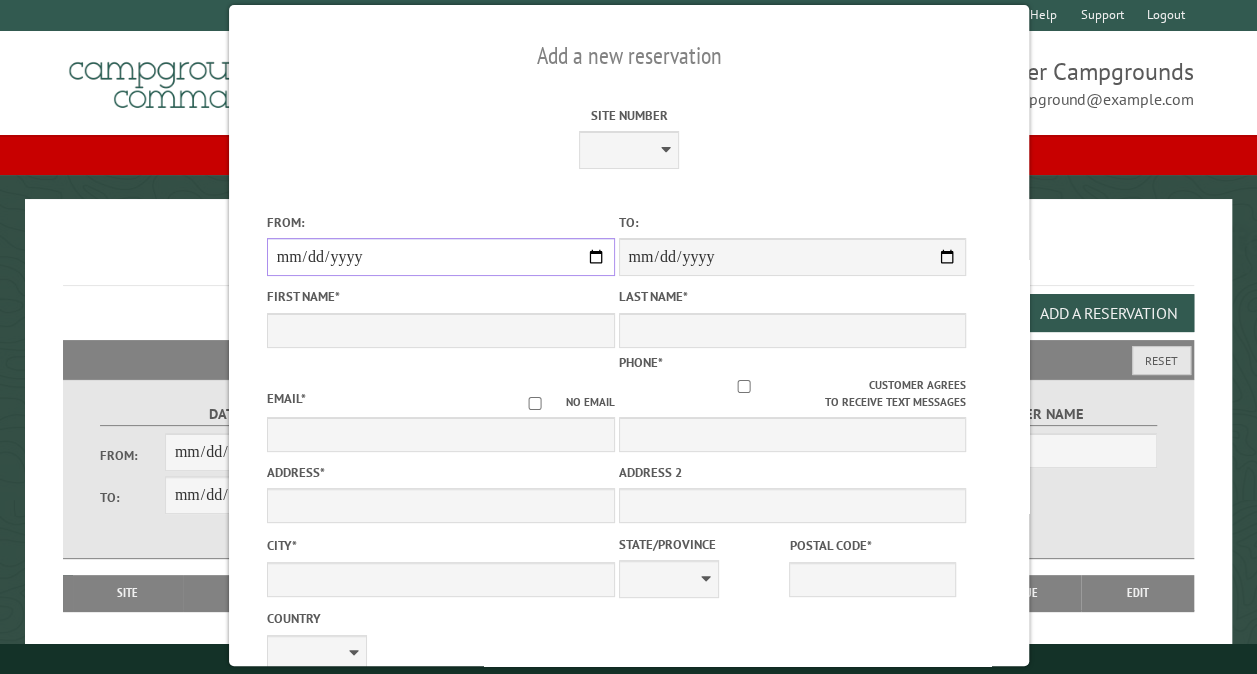 click on "From:" at bounding box center [440, 257] 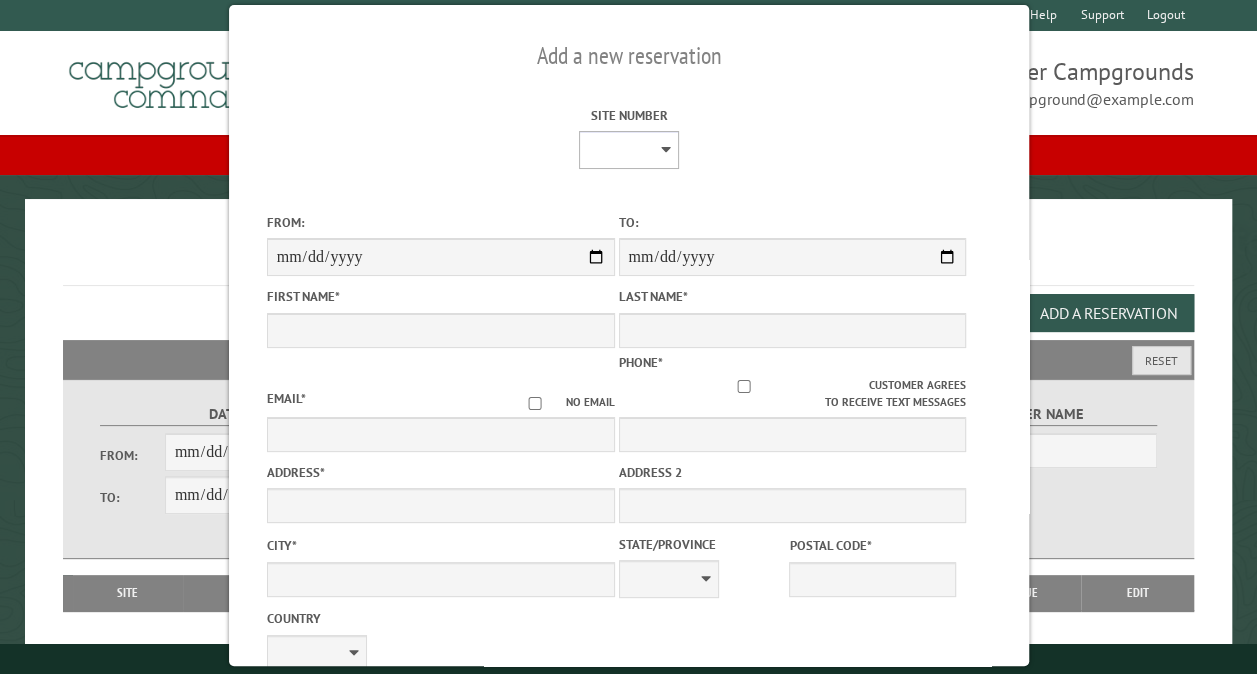 click on "** ** ** ** ** ** ** ** ** *** *** *** *** ** ** ** ** ** ** ** ** ** *** *** ** ** ** ** ** ** ********* ** ** ** ** ** ** ** ** ** *** *** *** *** *** *** ** ** ** ** ** ** ** ** ** *** *** *** *** *** *** ** ** ** ** ** ** ** ** ** ** ** ** ** ** ** ** ** ** ** ** ** ** ** ** *** *** *** *** *** ***" at bounding box center (628, 150) 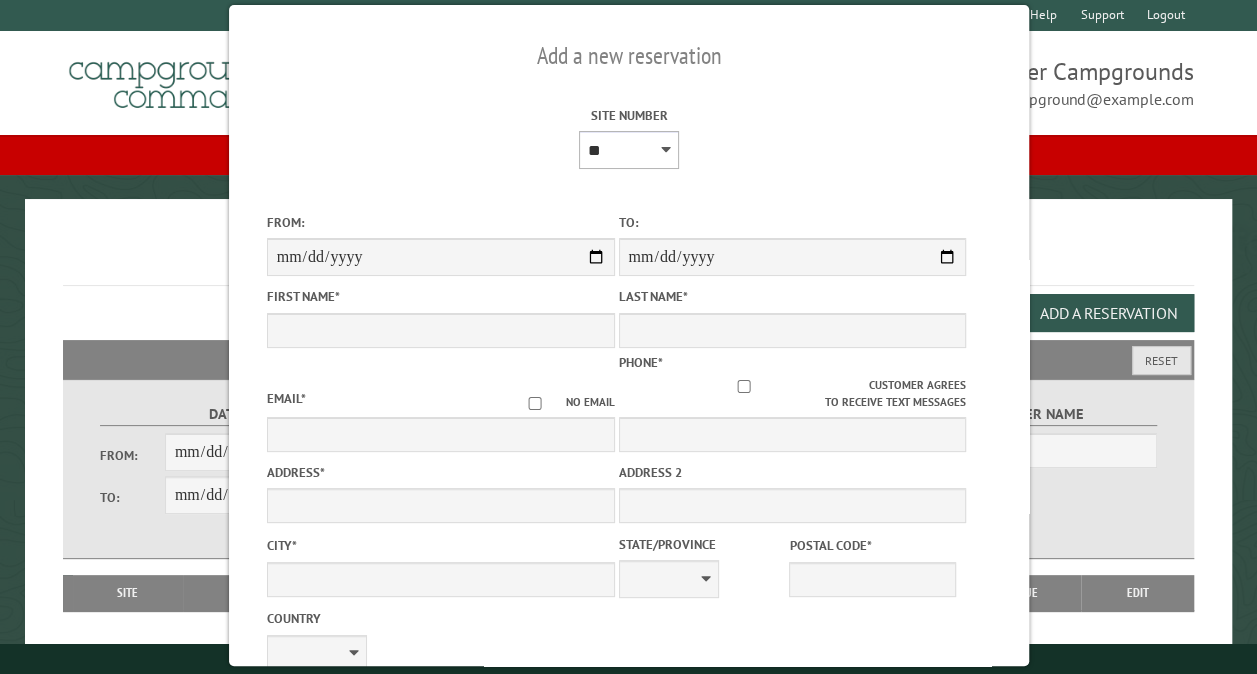 click on "** ** ** ** ** ** ** ** ** *** *** *** *** ** ** ** ** ** ** ** ** ** *** *** ** ** ** ** ** ** ********* ** ** ** ** ** ** ** ** ** *** *** *** *** *** *** ** ** ** ** ** ** ** ** ** *** *** *** *** *** *** ** ** ** ** ** ** ** ** ** ** ** ** ** ** ** ** ** ** ** ** ** ** ** ** *** *** *** *** *** ***" at bounding box center (628, 150) 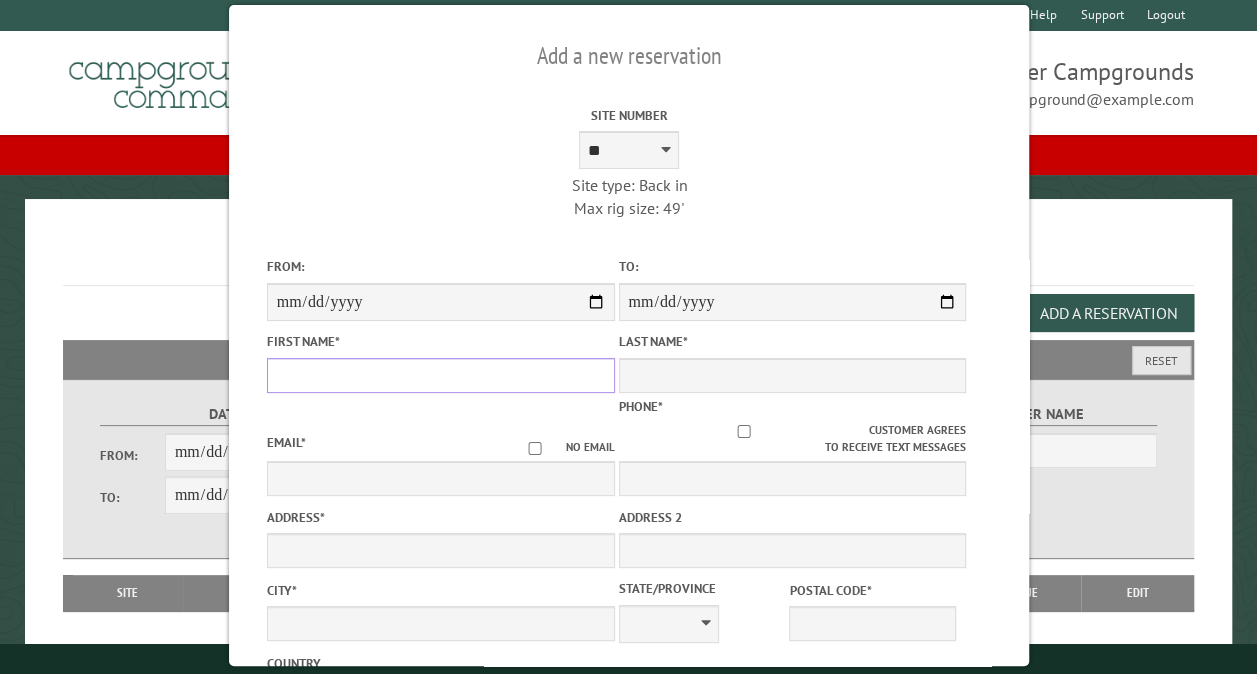 click on "First Name *" at bounding box center (440, 375) 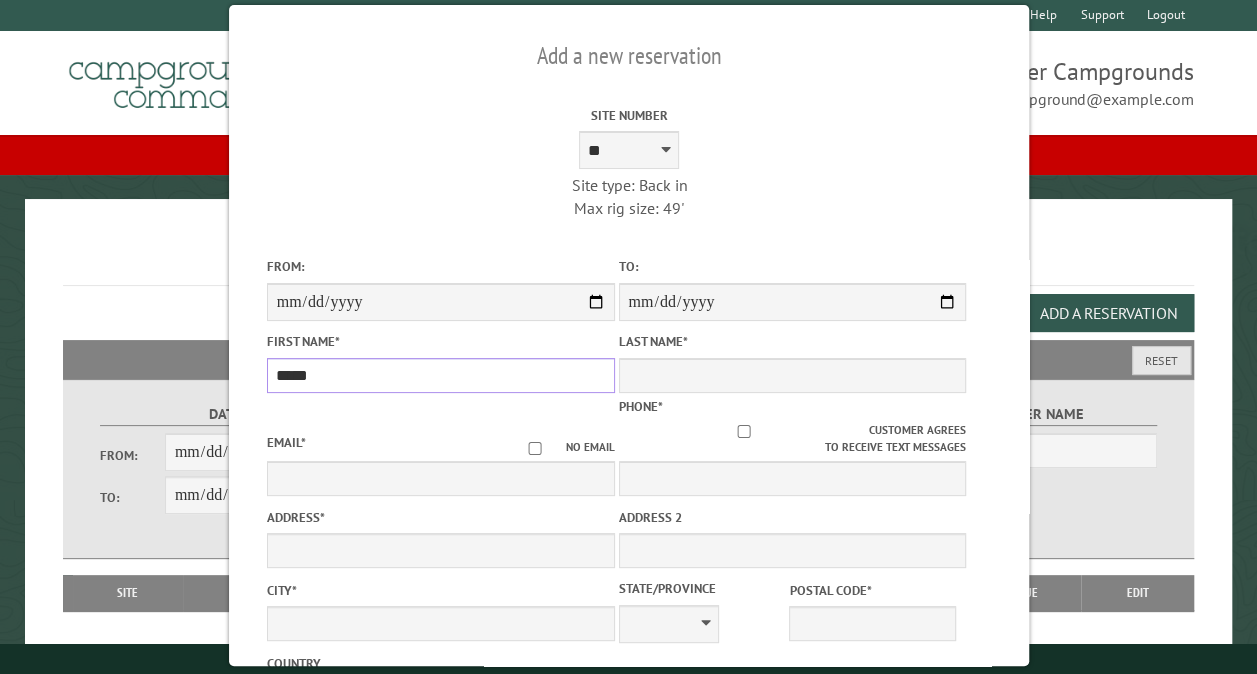 type on "*****" 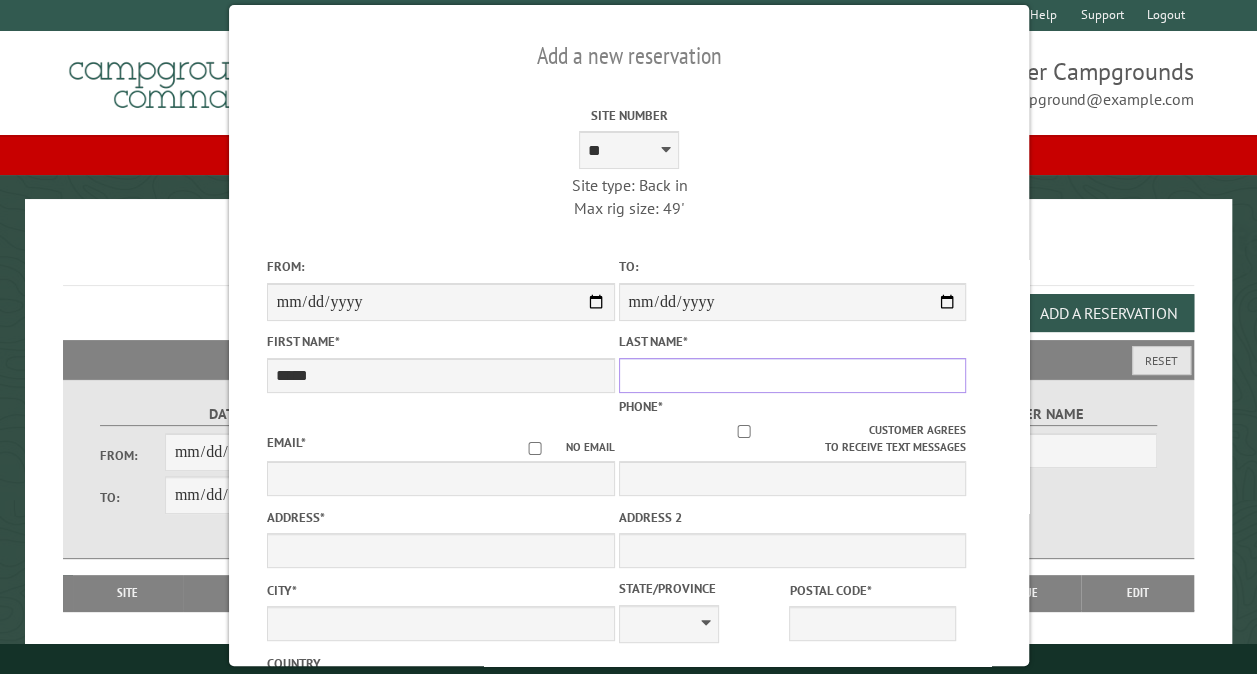 click on "Last Name *" at bounding box center [792, 375] 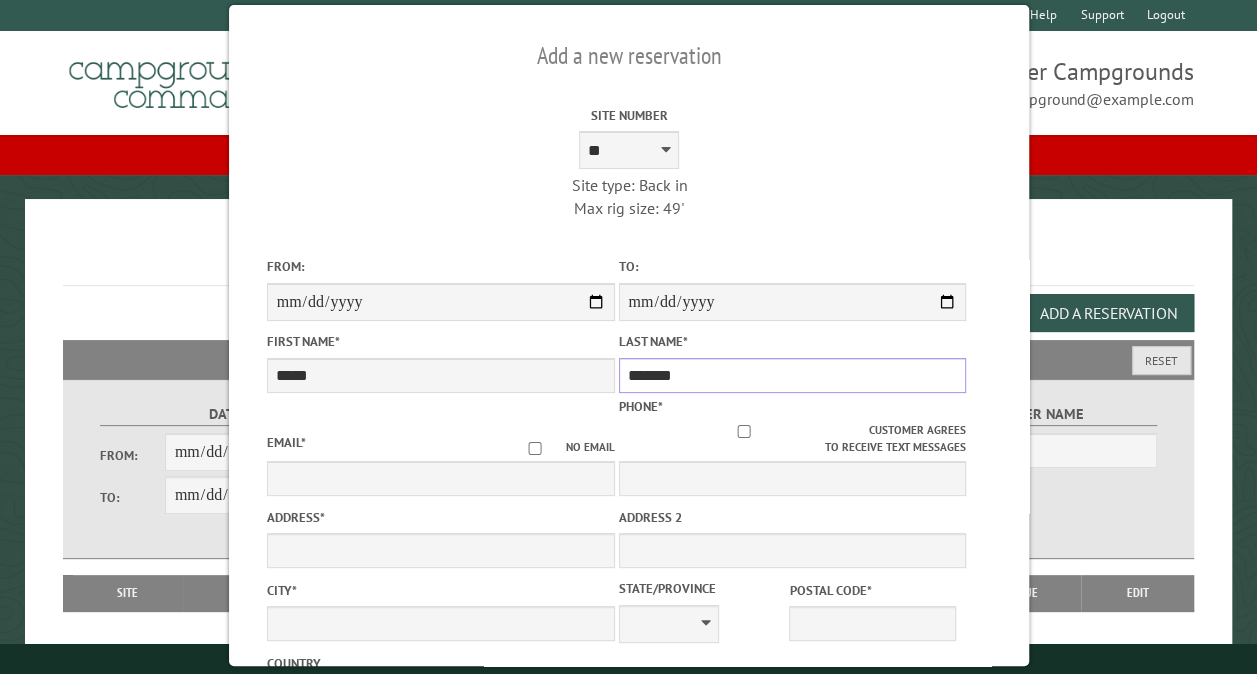 type on "********" 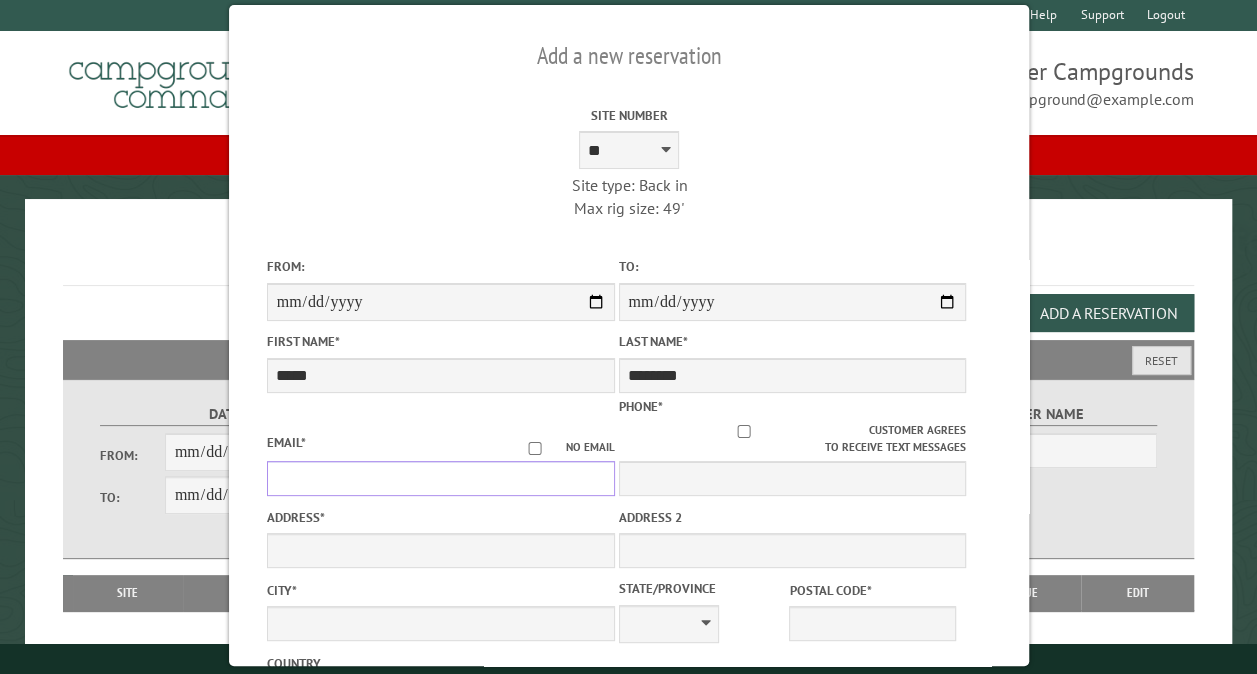 type on "**********" 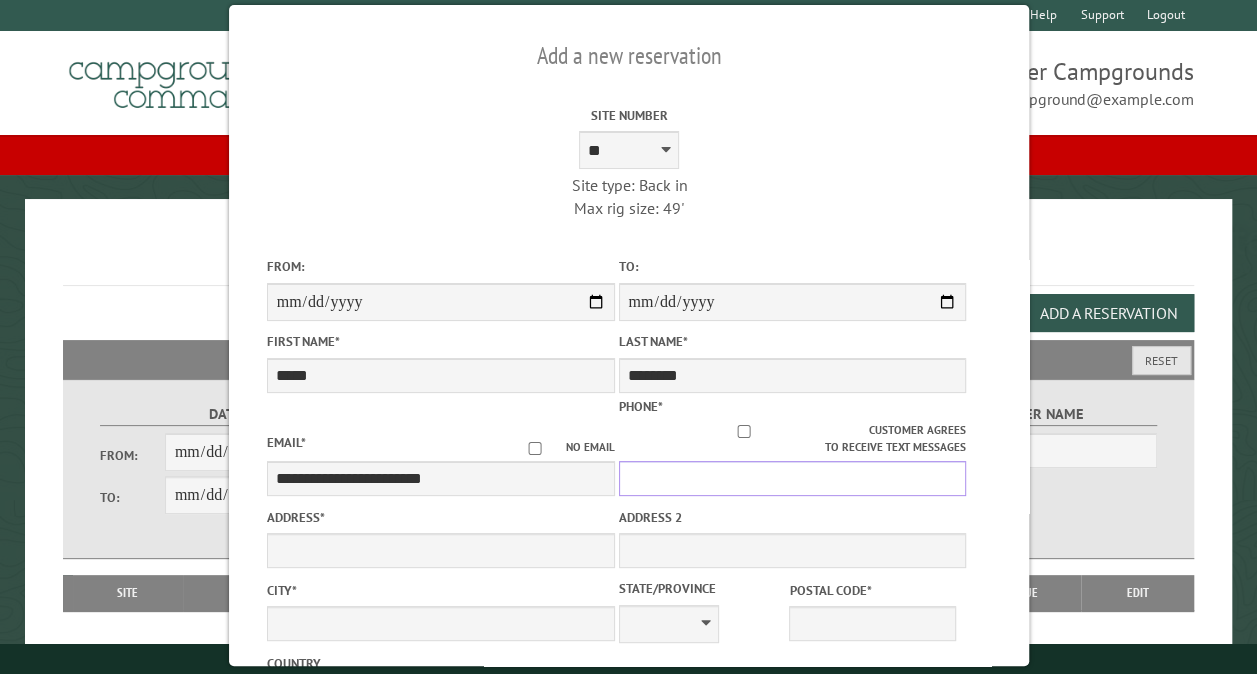 type on "**********" 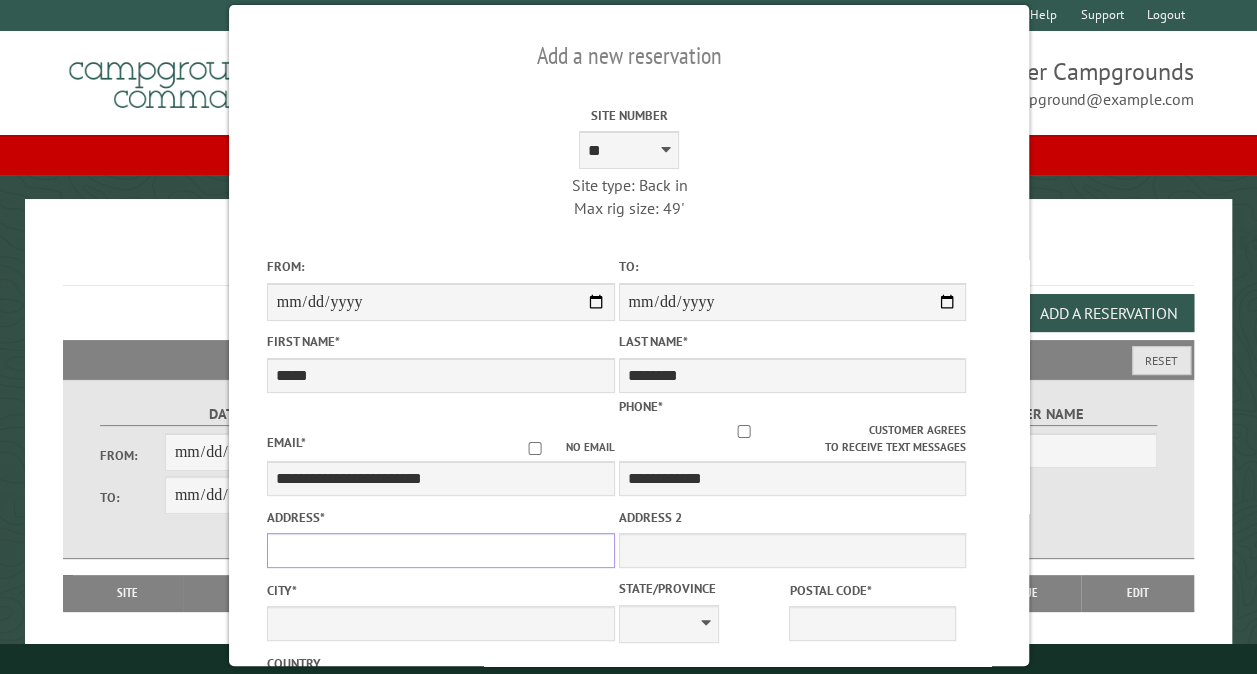 type on "**********" 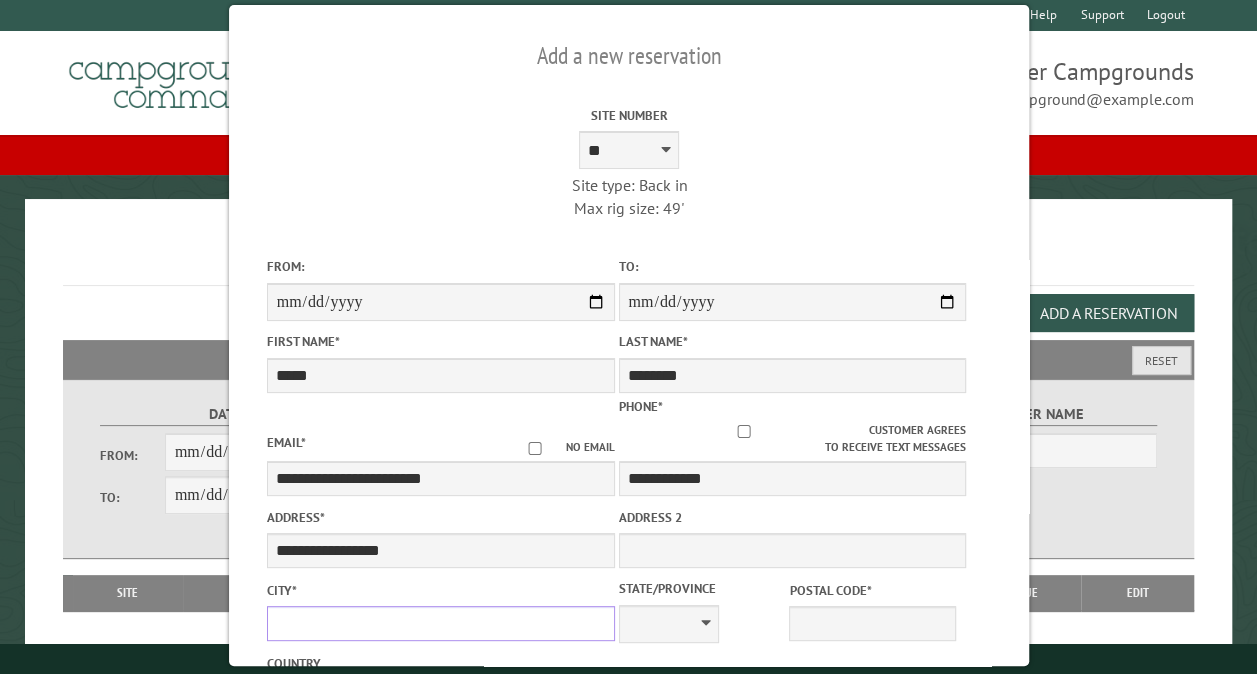 type on "**********" 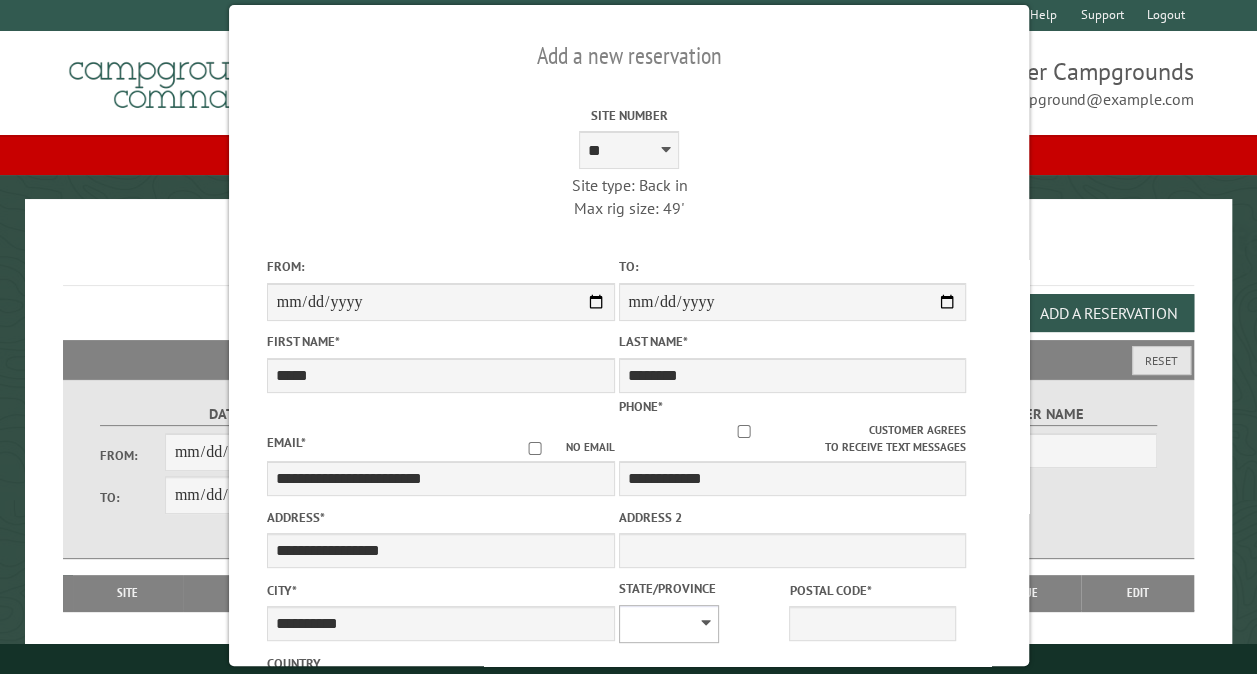 select on "**" 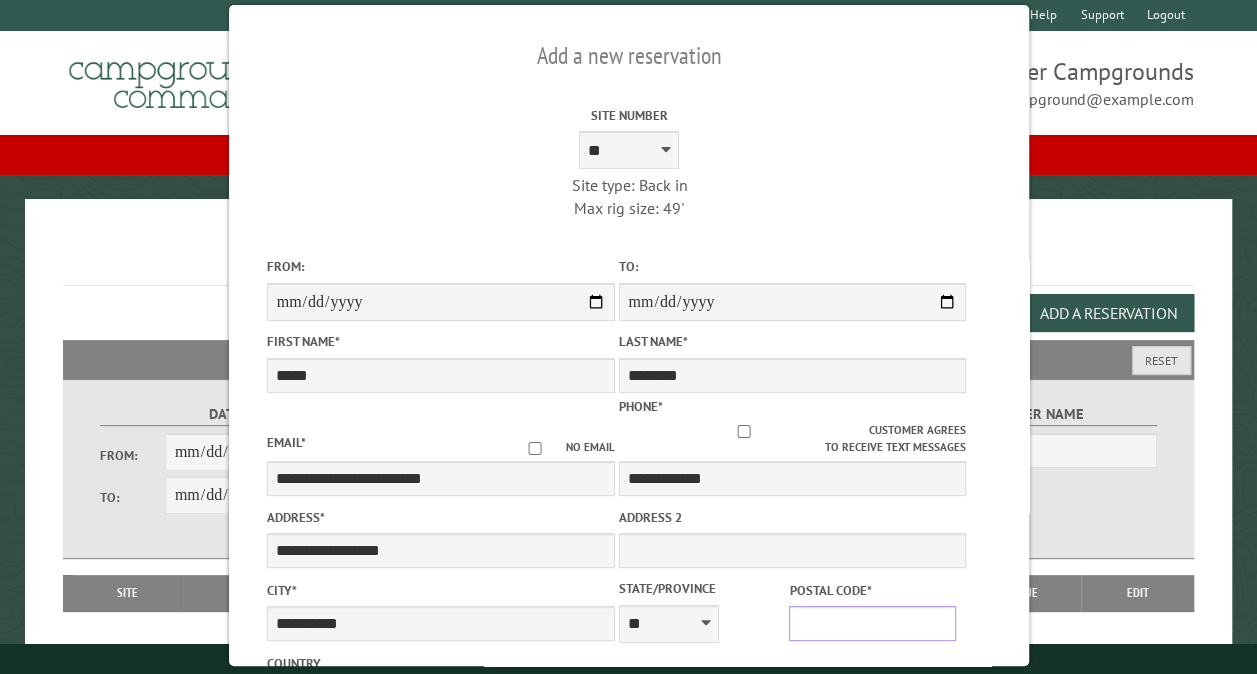 type on "*****" 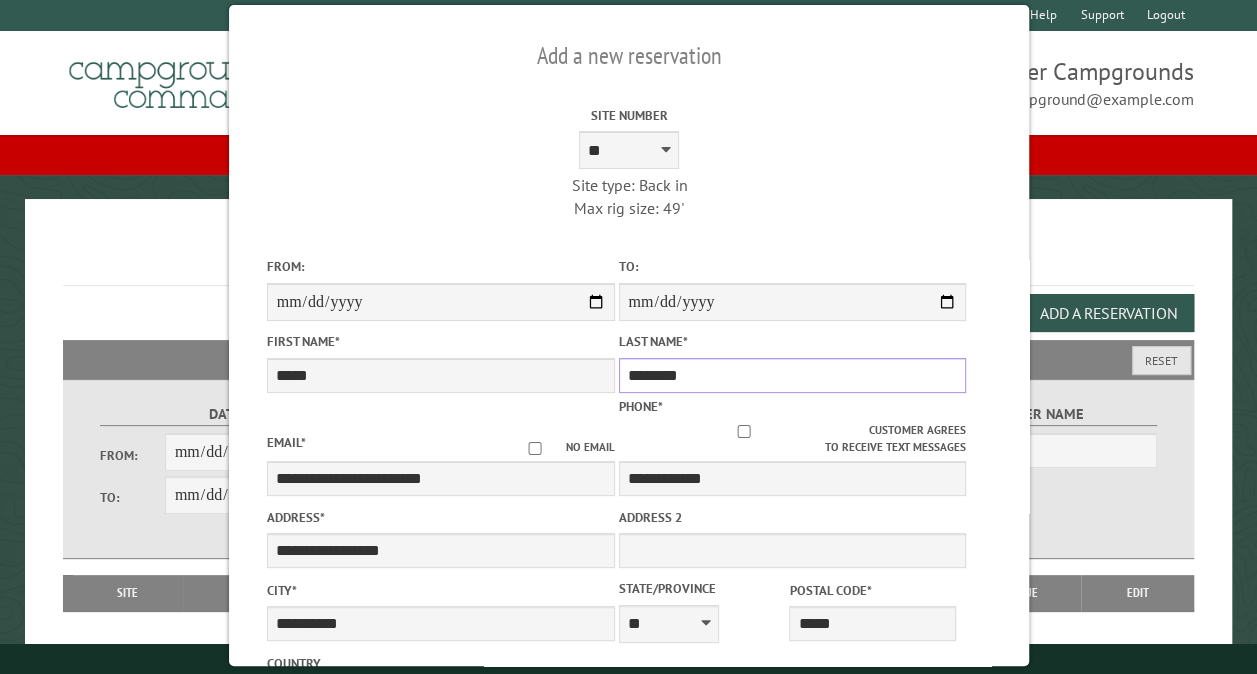 type on "********" 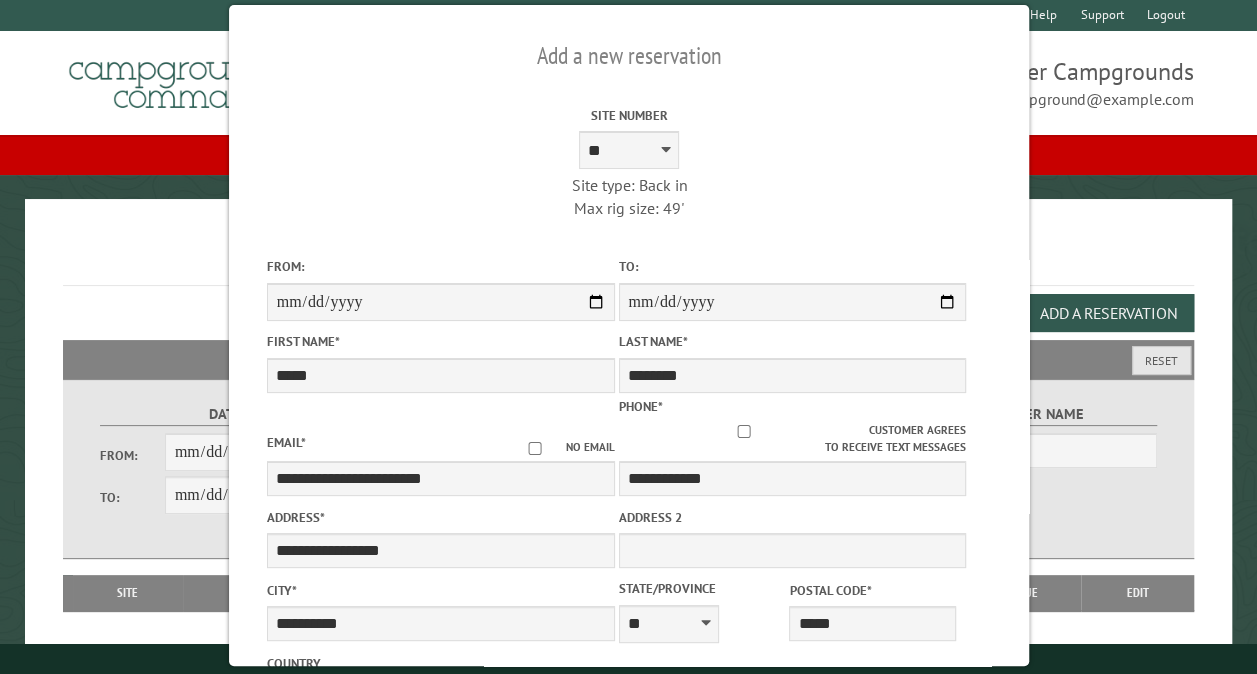 click on "**********" at bounding box center (629, 335) 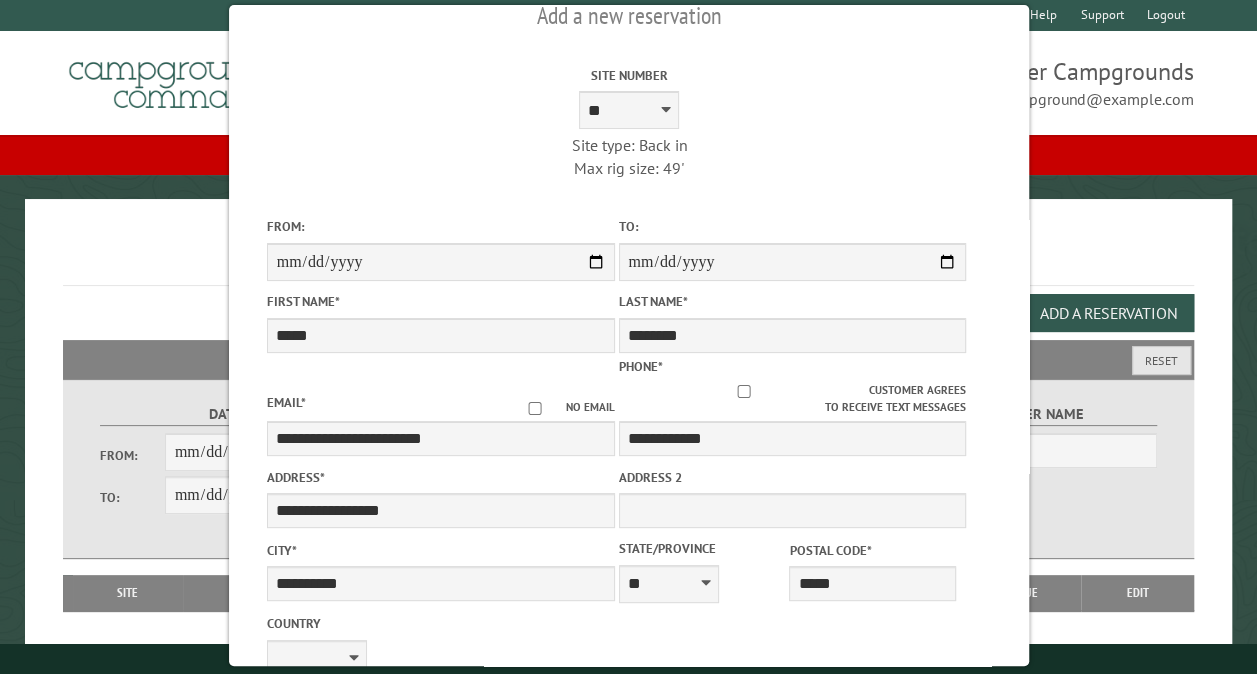 scroll, scrollTop: 80, scrollLeft: 0, axis: vertical 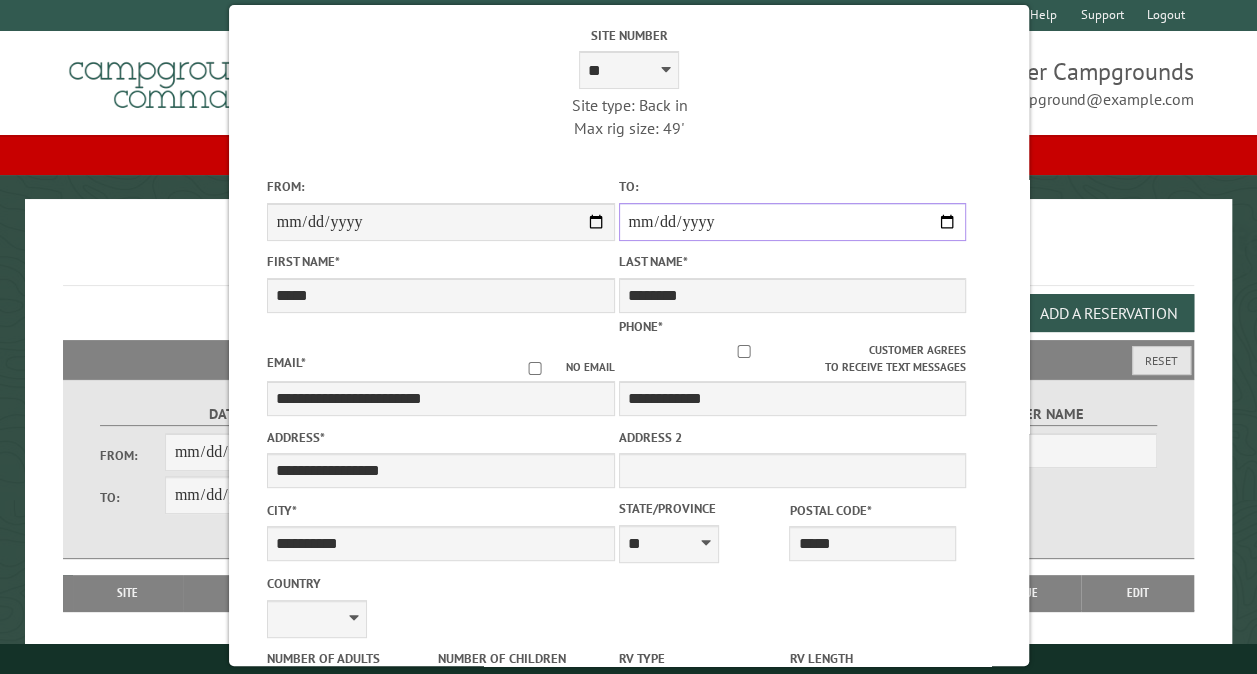 click on "**********" at bounding box center (792, 222) 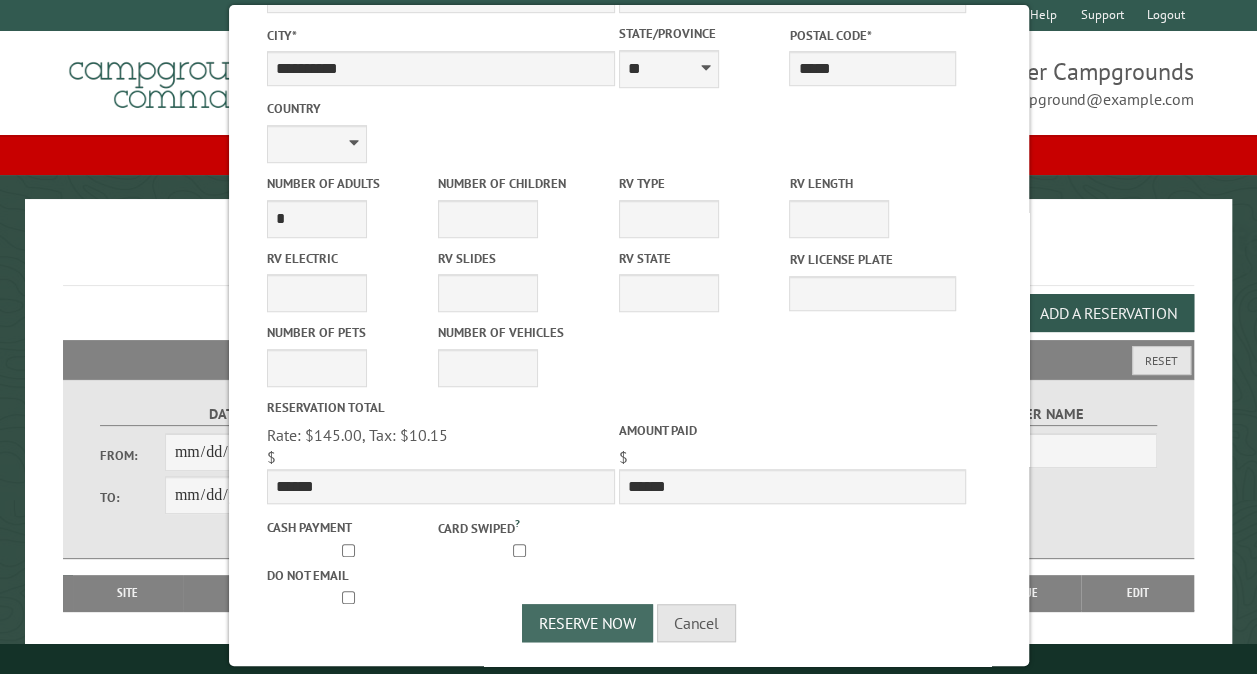 click on "Reserve Now" at bounding box center (587, 623) 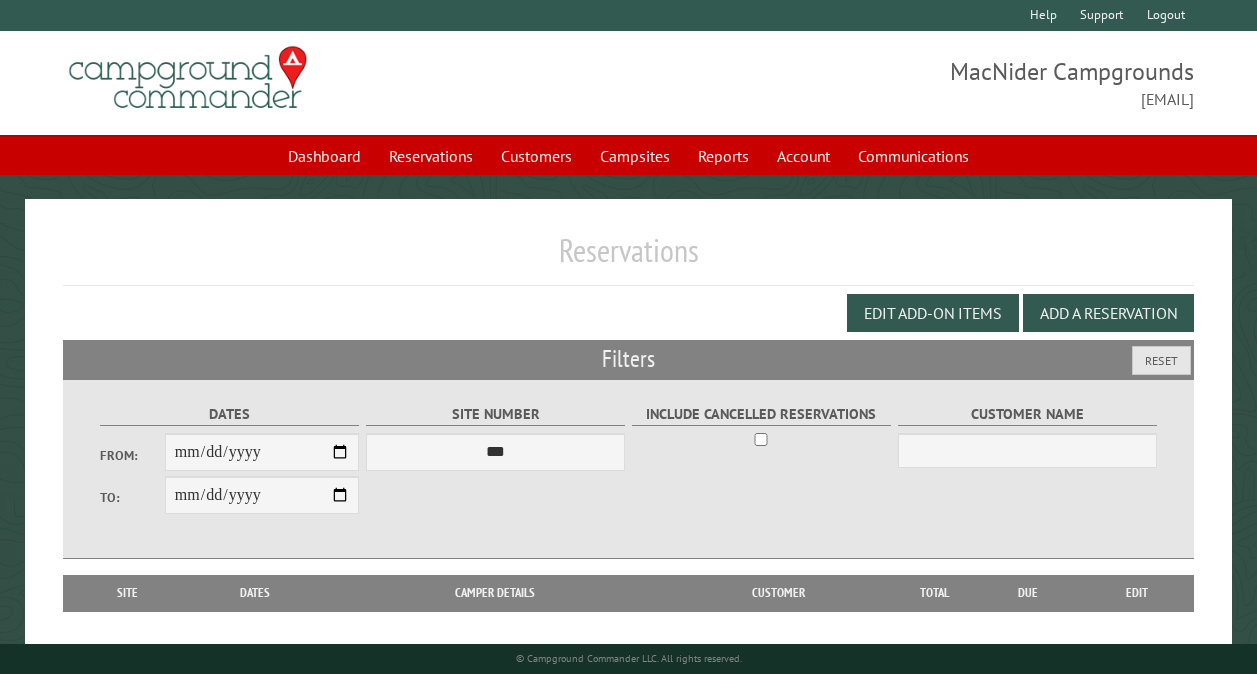 scroll, scrollTop: 0, scrollLeft: 0, axis: both 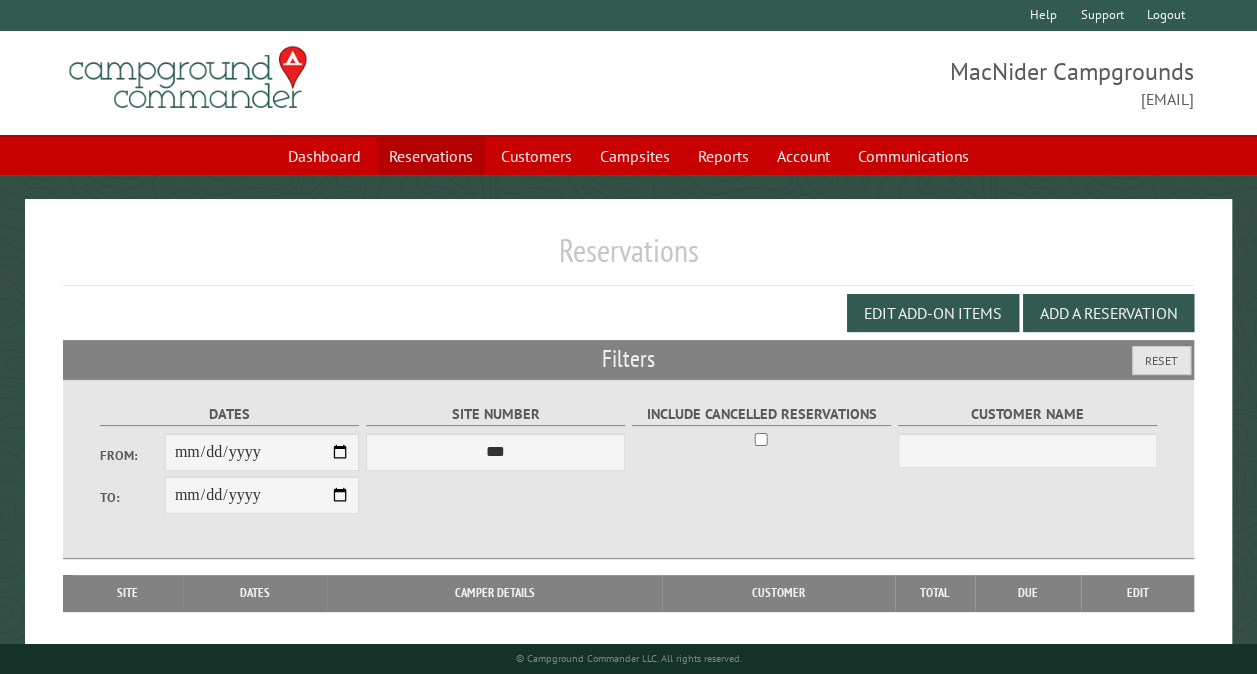 click on "Reservations" at bounding box center (431, 156) 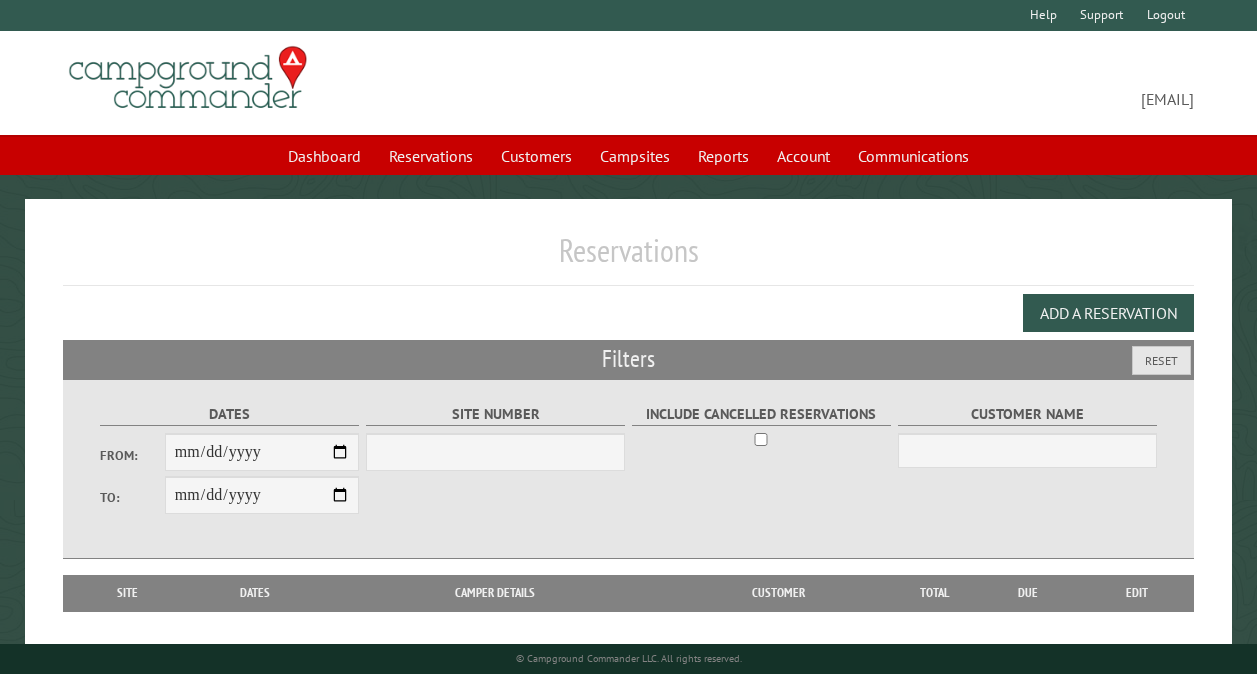scroll, scrollTop: 0, scrollLeft: 0, axis: both 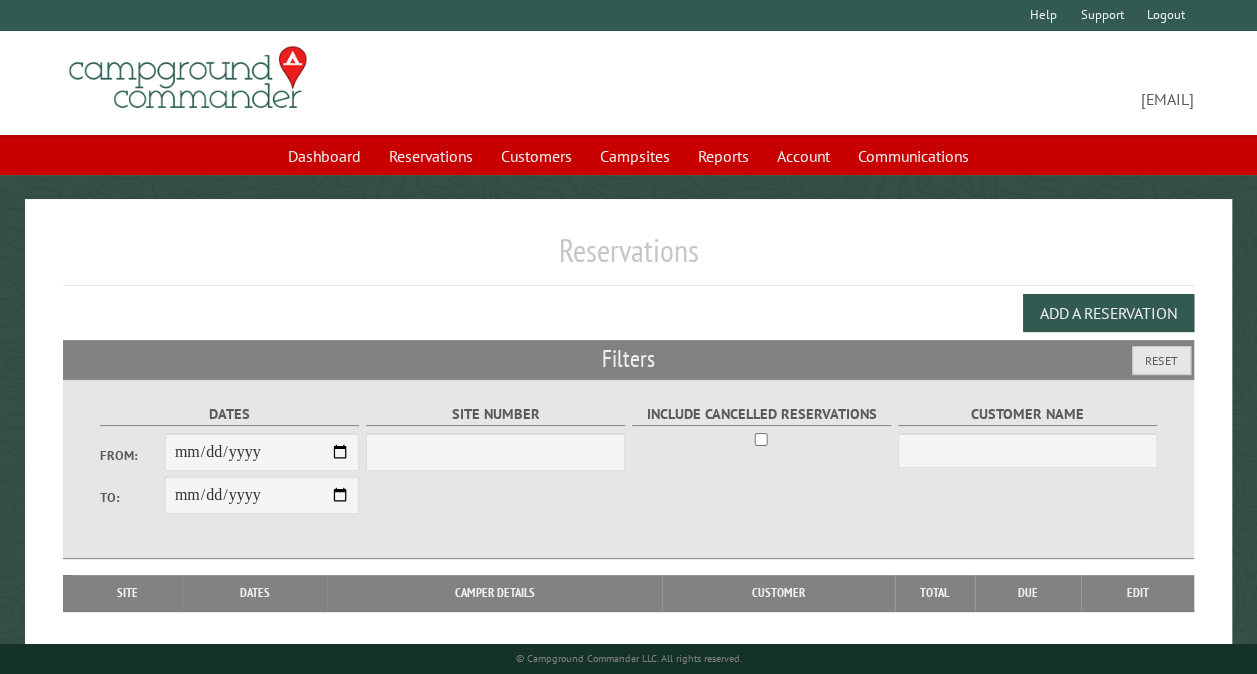 select on "***" 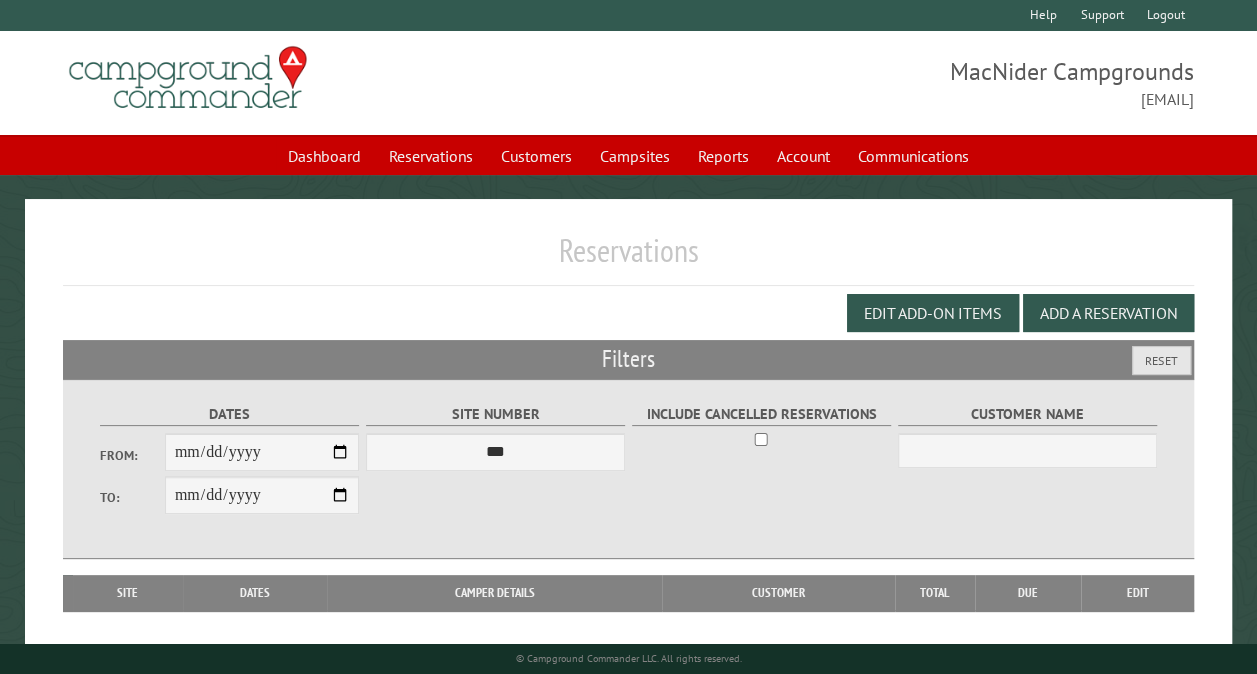 click on "From:" at bounding box center (262, 452) 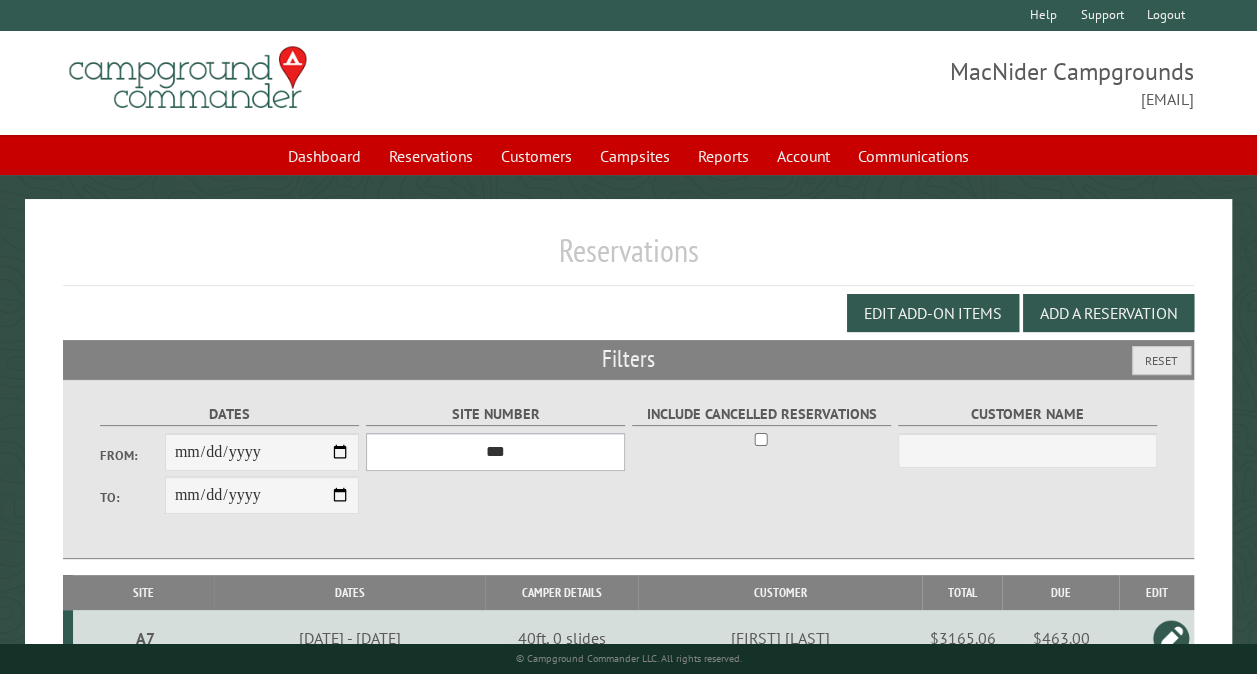 click on "*** ** ** ** ** ** ** ** ** ** *** *** *** *** ** ** ** ** ** ** ** ** ** *** *** ** ** ** ** ** ** ********* ** ** ** ** ** ** ** ** ** *** *** *** *** *** *** ** ** ** ** ** ** ** ** ** *** *** *** *** *** *** ** ** ** ** ** ** ** ** ** ** ** ** ** ** ** ** ** ** ** ** ** ** ** ** *** *** *** *** *** ***" at bounding box center (495, 452) 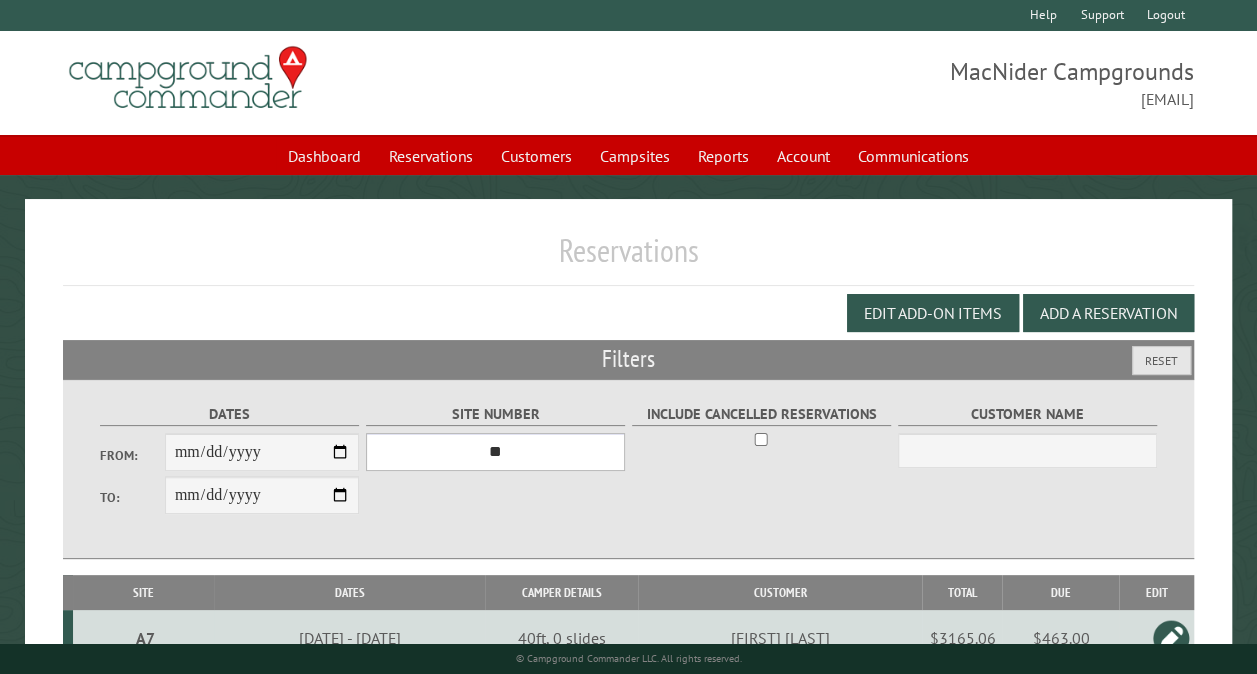 click on "*** ** ** ** ** ** ** ** ** ** *** *** *** *** ** ** ** ** ** ** ** ** ** *** *** ** ** ** ** ** ** ********* ** ** ** ** ** ** ** ** ** *** *** *** *** *** *** ** ** ** ** ** ** ** ** ** *** *** *** *** *** *** ** ** ** ** ** ** ** ** ** ** ** ** ** ** ** ** ** ** ** ** ** ** ** ** *** *** *** *** *** ***" at bounding box center [495, 452] 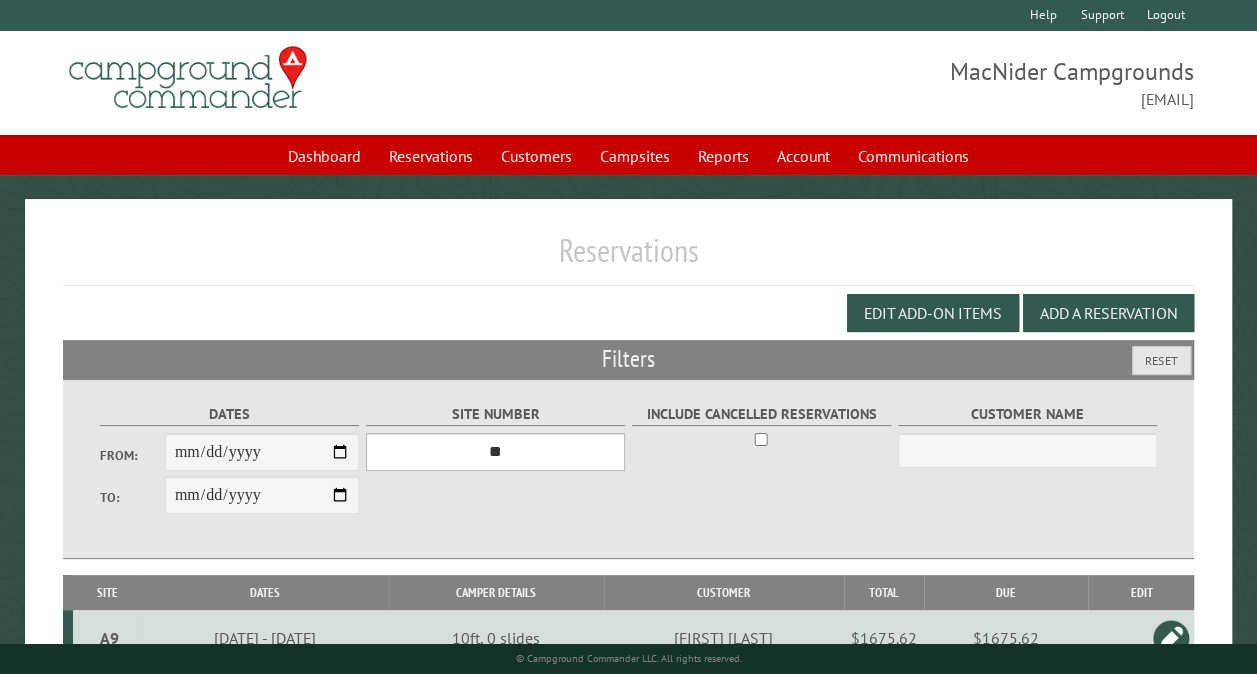 click on "*** ** ** ** ** ** ** ** ** ** *** *** *** *** ** ** ** ** ** ** ** ** ** *** *** ** ** ** ** ** ** ********* ** ** ** ** ** ** ** ** ** *** *** *** *** *** *** ** ** ** ** ** ** ** ** ** *** *** *** *** *** *** ** ** ** ** ** ** ** ** ** ** ** ** ** ** ** ** ** ** ** ** ** ** ** ** *** *** *** *** *** ***" at bounding box center [495, 452] 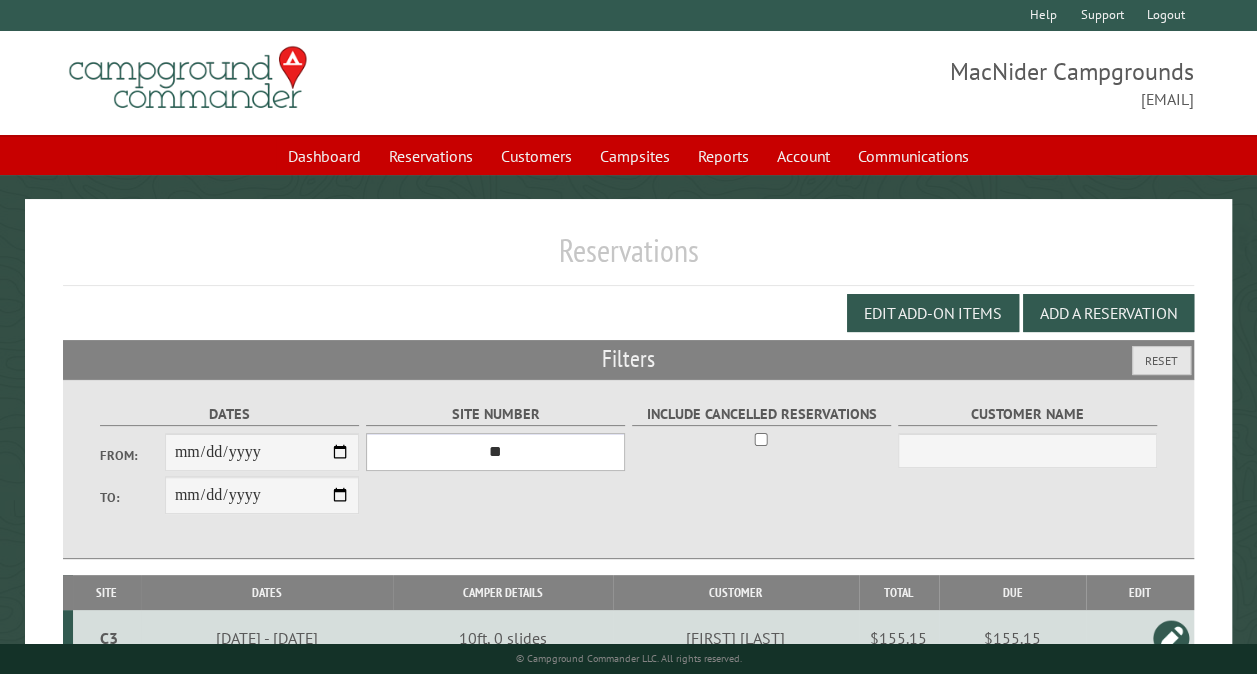 click on "*** ** ** ** ** ** ** ** ** ** *** *** *** *** ** ** ** ** ** ** ** ** ** *** *** ** ** ** ** ** ** ********* ** ** ** ** ** ** ** ** ** *** *** *** *** *** *** ** ** ** ** ** ** ** ** ** *** *** *** *** *** *** ** ** ** ** ** ** ** ** ** ** ** ** ** ** ** ** ** ** ** ** ** ** ** ** *** *** *** *** *** ***" at bounding box center [495, 452] 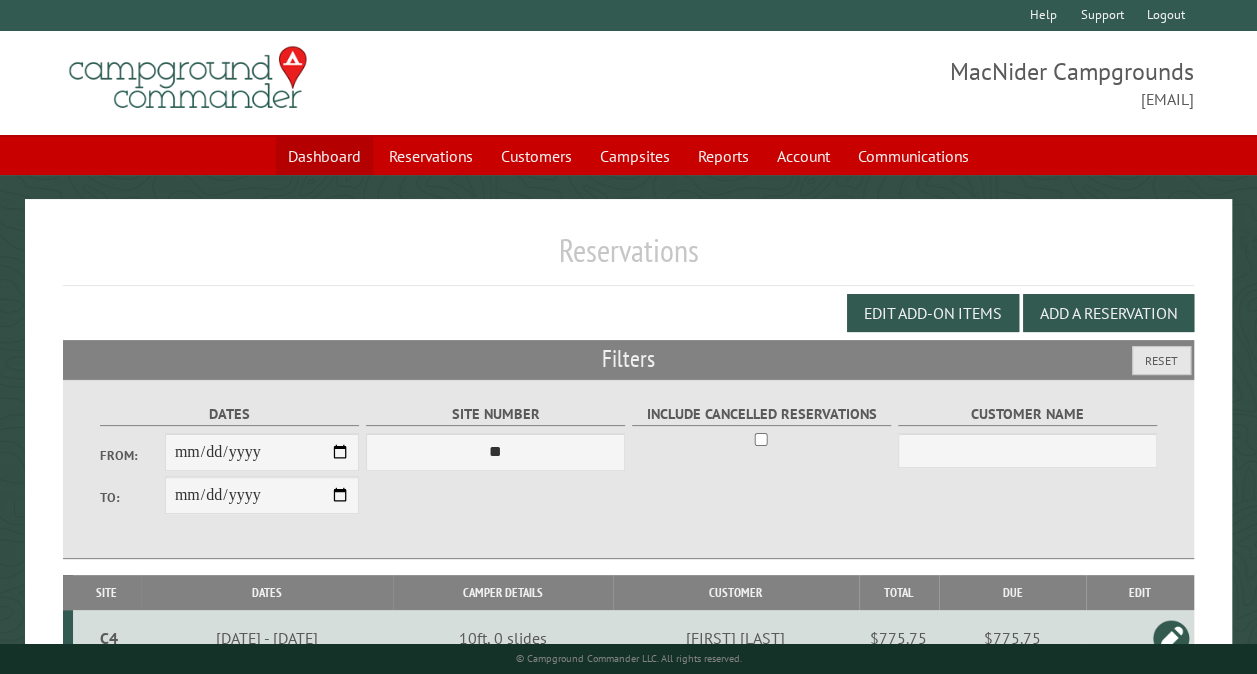 click on "Dashboard" at bounding box center [324, 156] 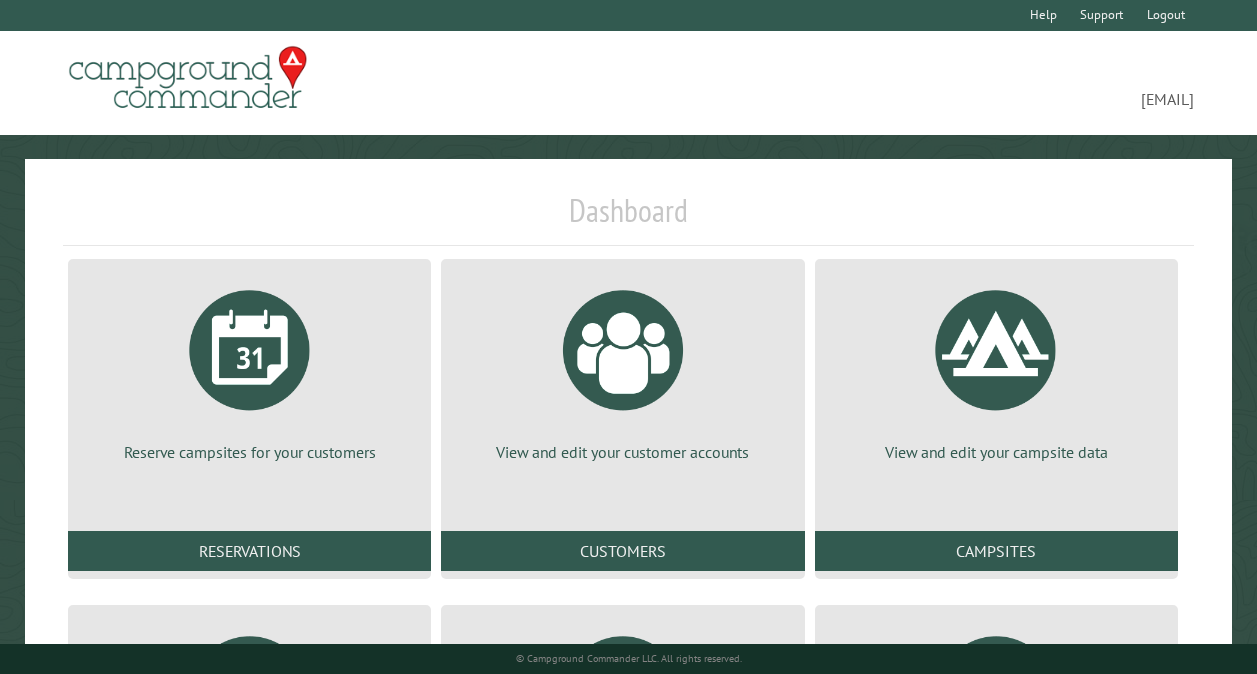 scroll, scrollTop: 0, scrollLeft: 0, axis: both 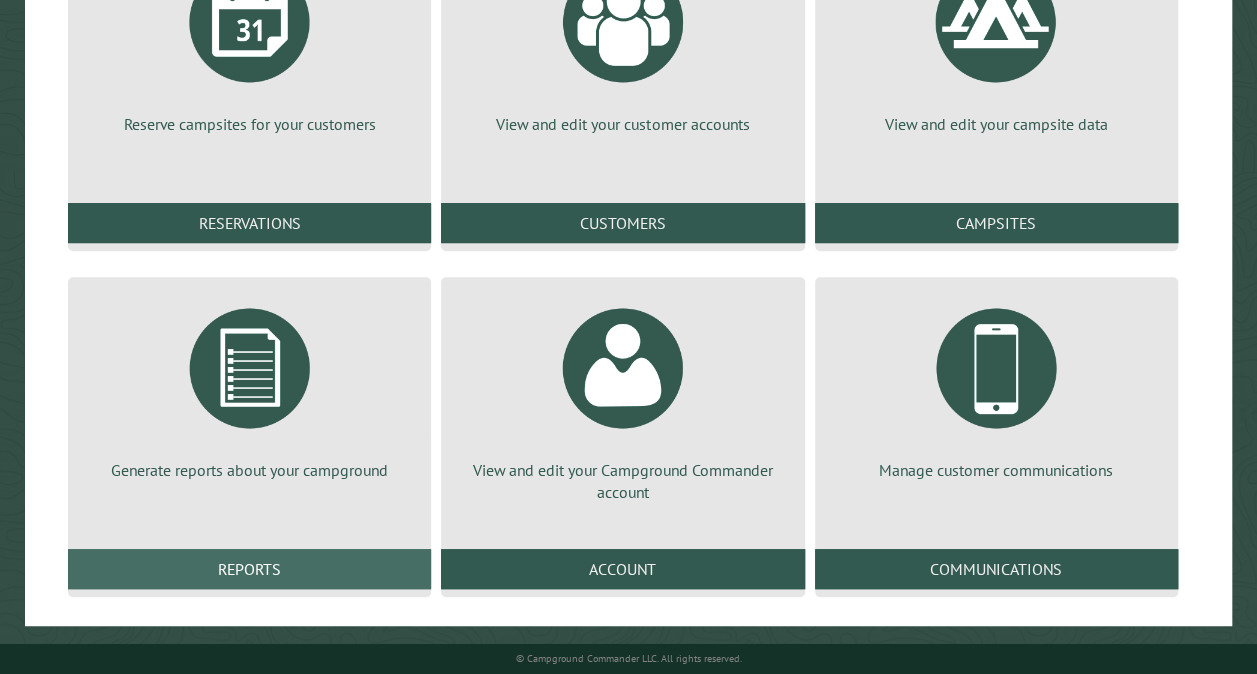 click on "Reports" at bounding box center [249, 569] 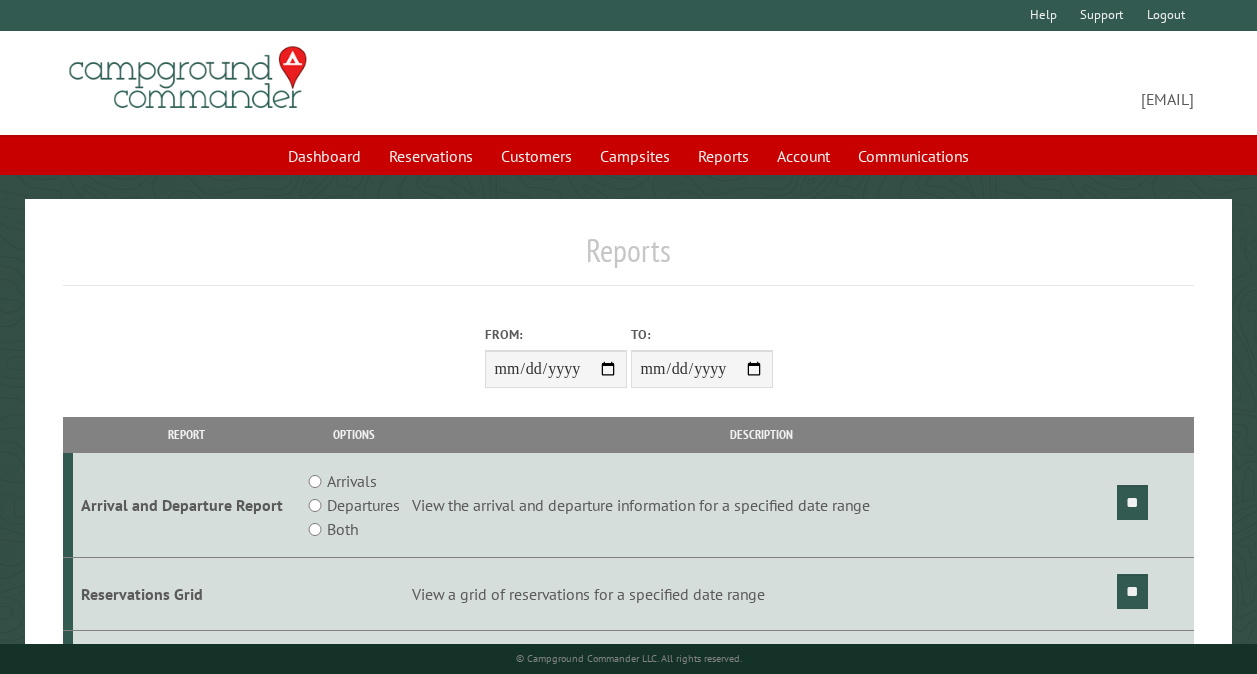 scroll, scrollTop: 0, scrollLeft: 0, axis: both 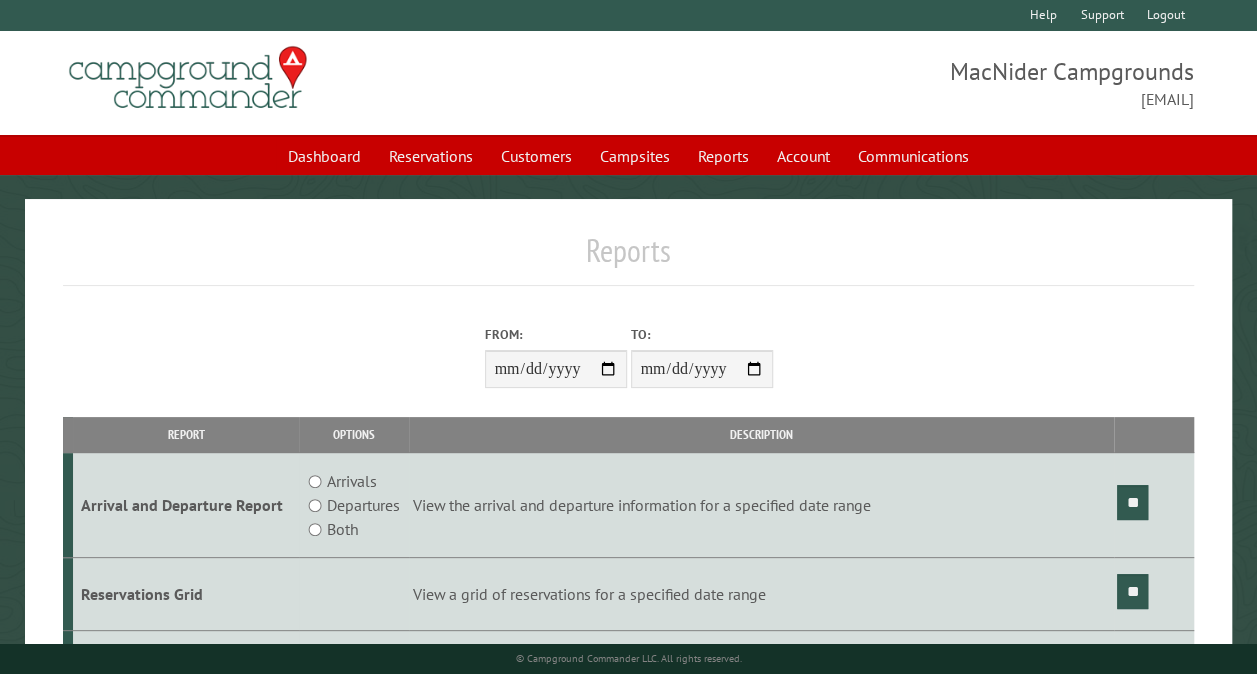 click on "From:" at bounding box center (556, 369) 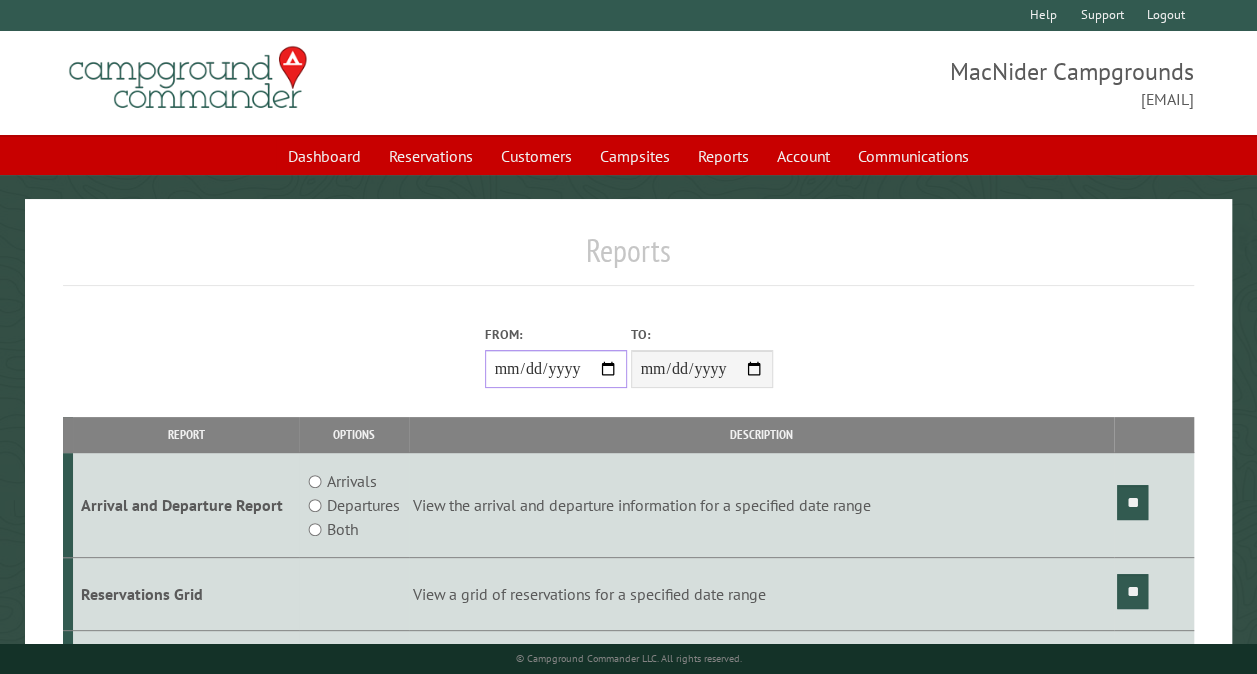 type on "**********" 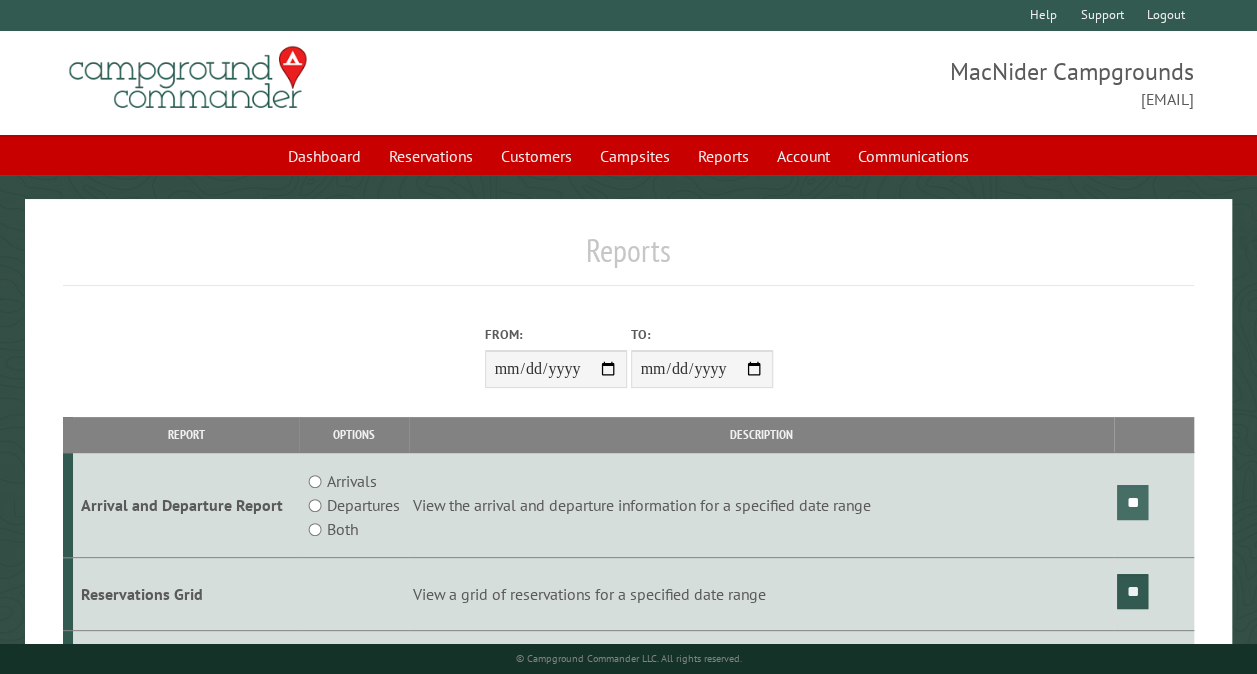 click on "**" at bounding box center [1132, 502] 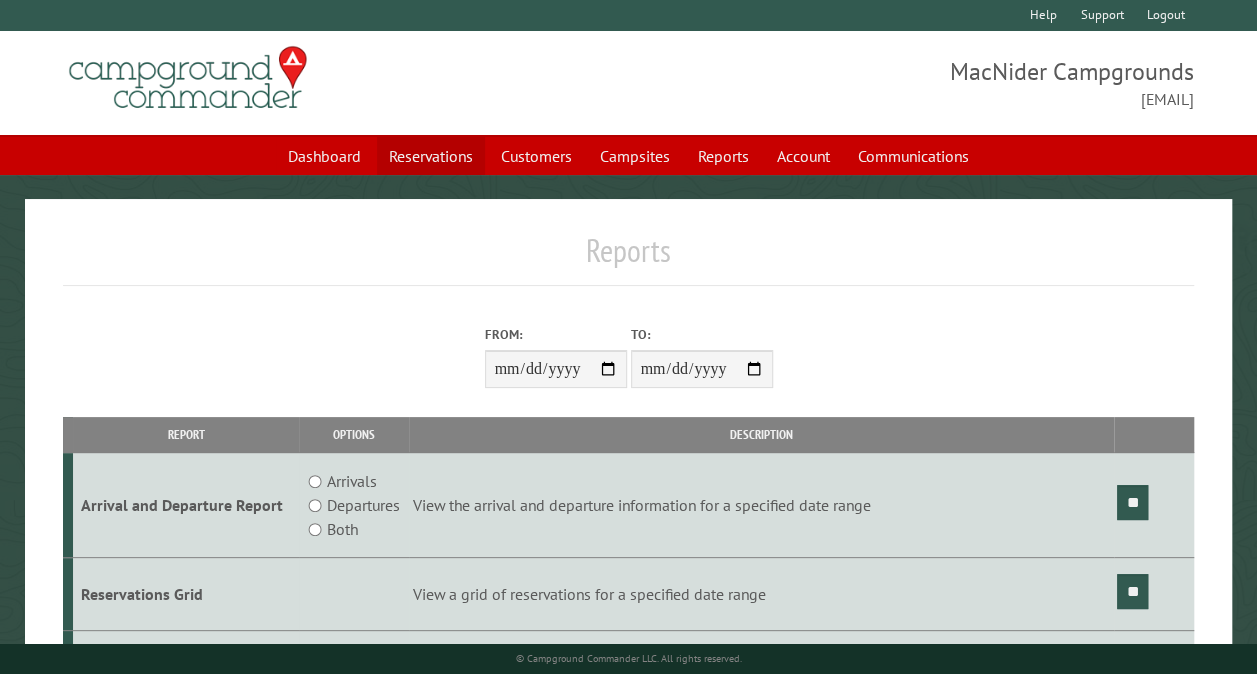 click on "Reservations" at bounding box center (431, 156) 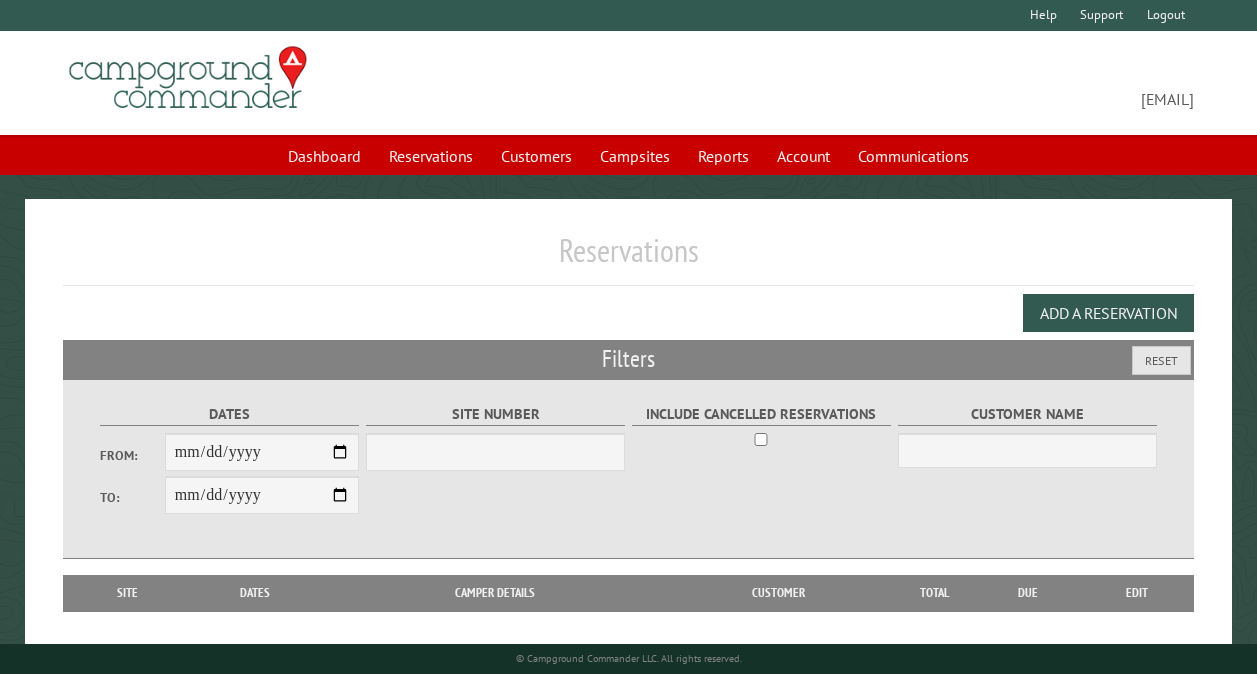 scroll, scrollTop: 0, scrollLeft: 0, axis: both 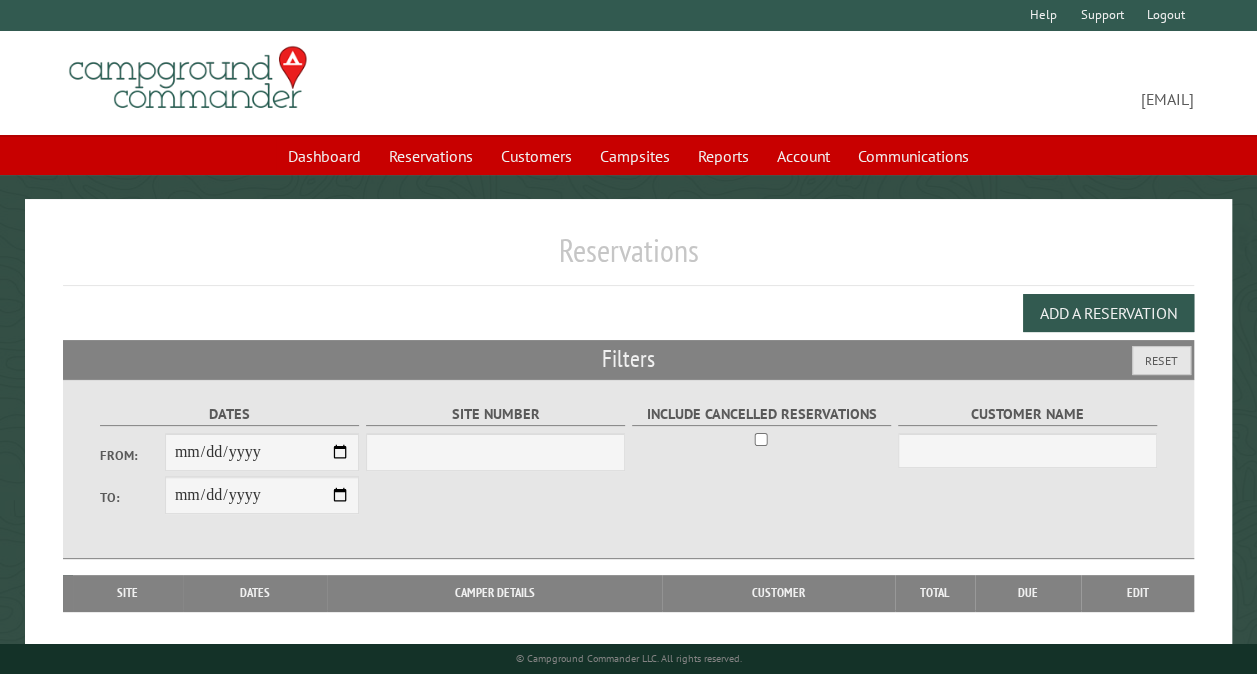 select on "***" 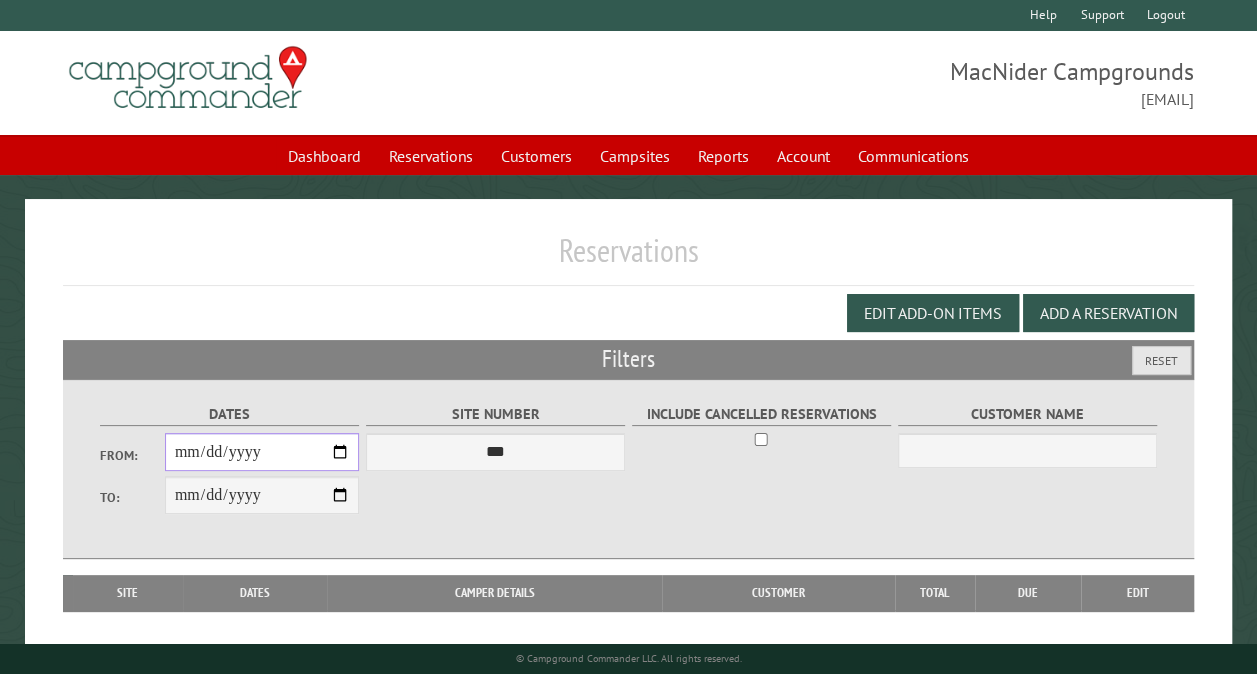 click on "From:" at bounding box center [262, 452] 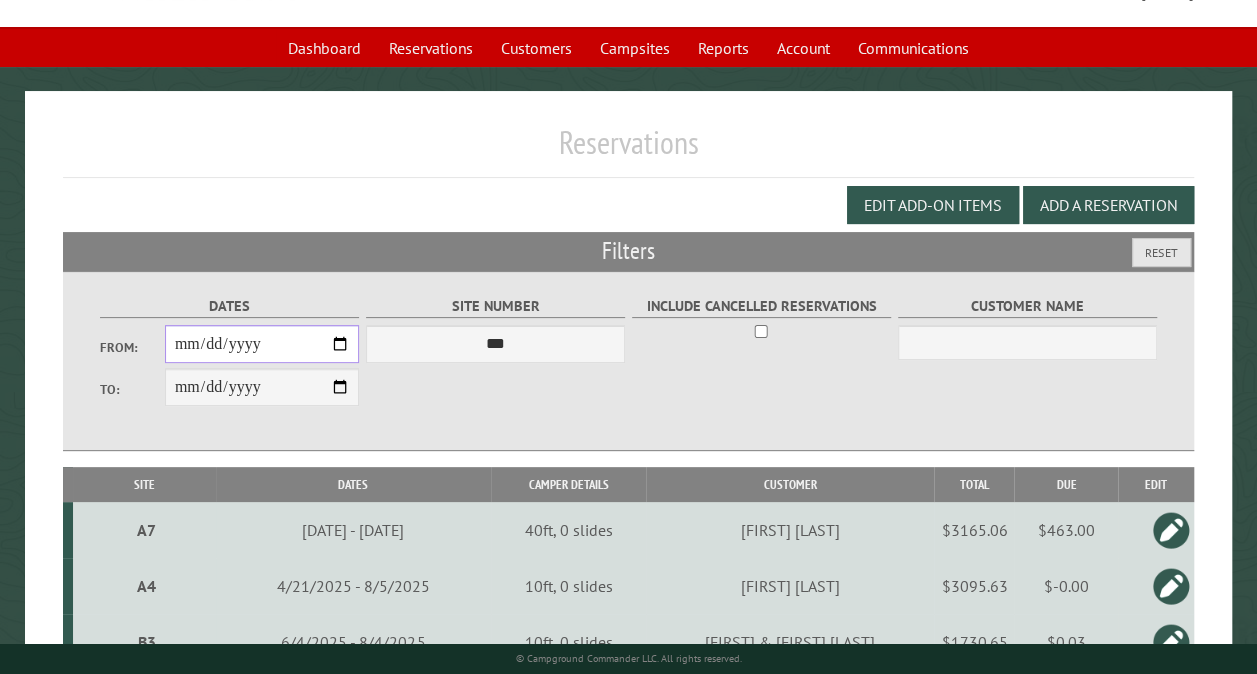 scroll, scrollTop: 160, scrollLeft: 0, axis: vertical 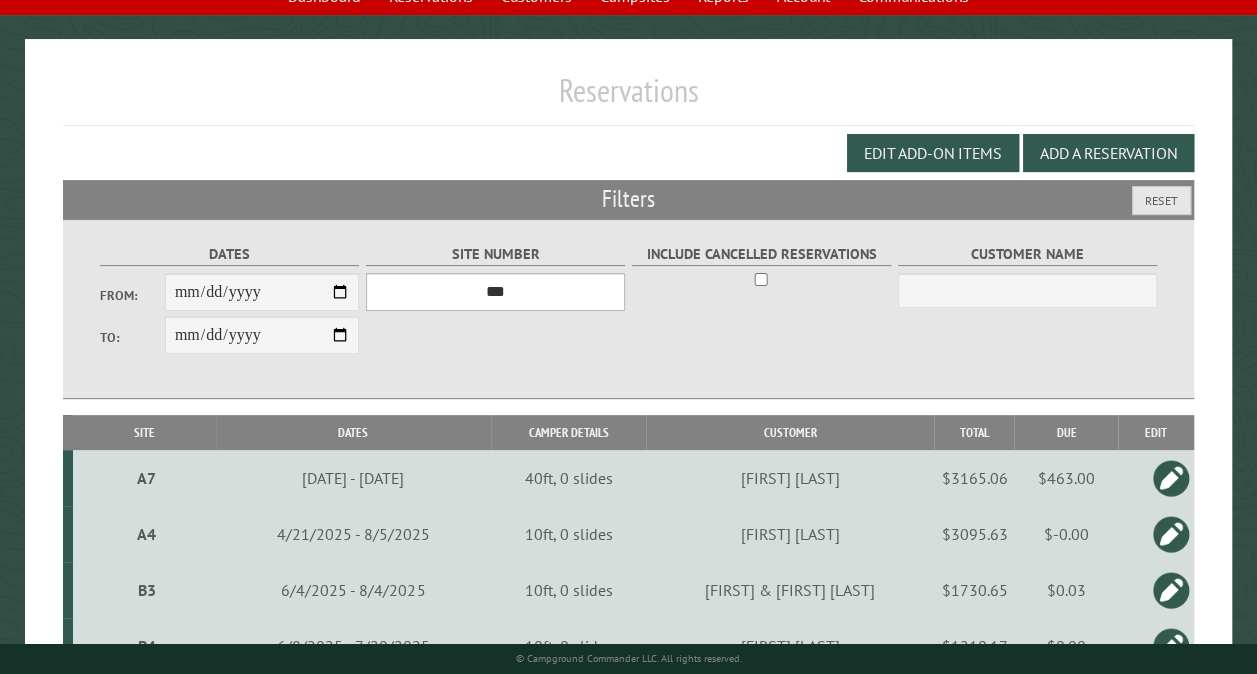 click on "*** ** ** ** ** ** ** ** ** ** *** *** *** *** ** ** ** ** ** ** ** ** ** *** *** ** ** ** ** ** ** ********* ** ** ** ** ** ** ** ** ** *** *** *** *** *** *** ** ** ** ** ** ** ** ** ** *** *** *** *** *** *** ** ** ** ** ** ** ** ** ** ** ** ** ** ** ** ** ** ** ** ** ** ** ** ** *** *** *** *** *** ***" at bounding box center [495, 292] 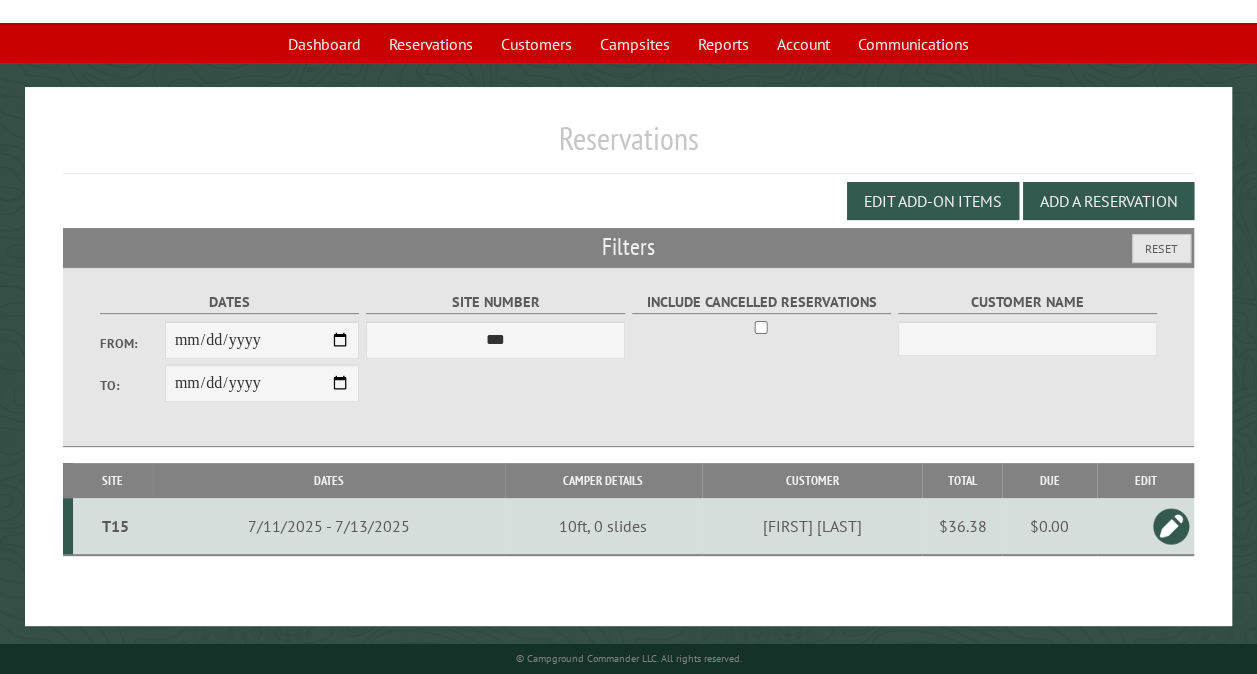 click on "T15" at bounding box center [115, 526] 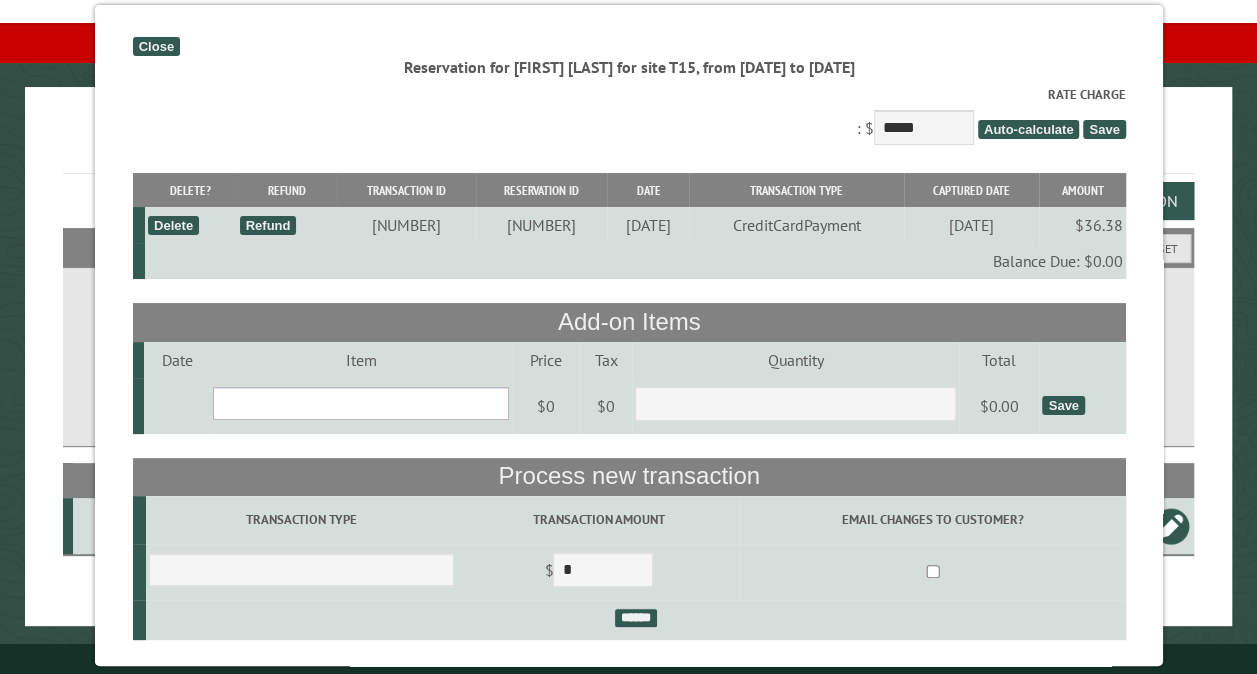 click on "**********" at bounding box center [361, 403] 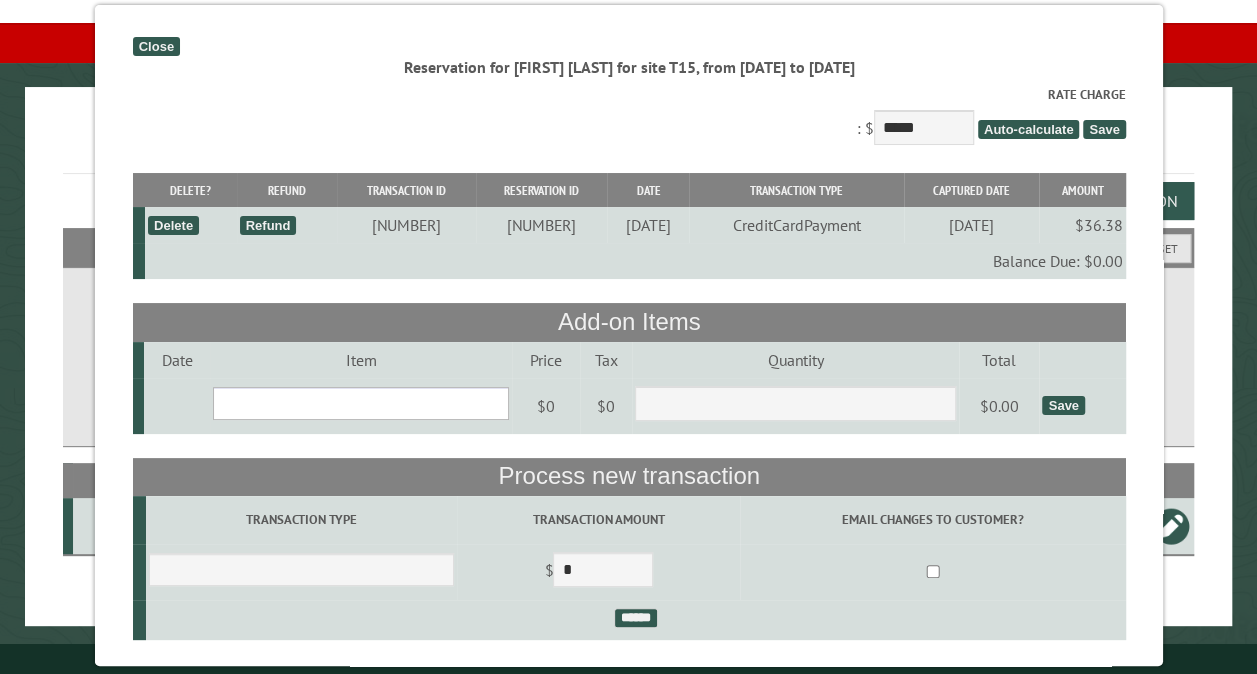 select on "***" 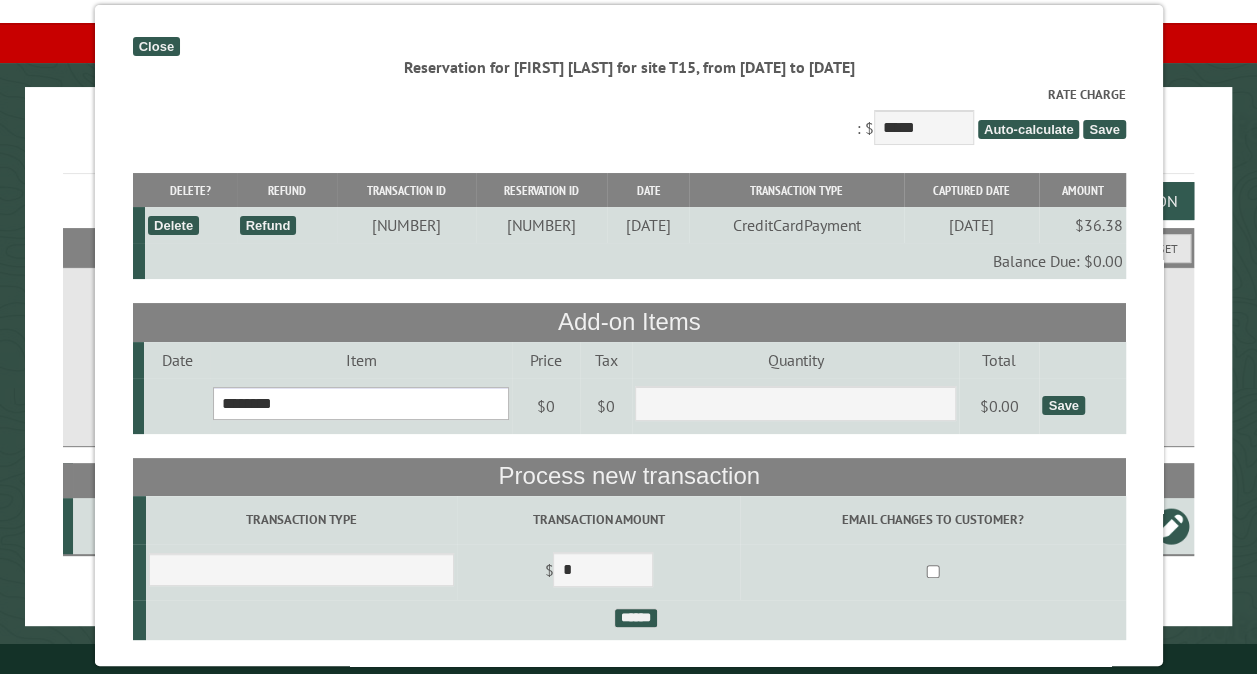 click on "**********" at bounding box center [361, 403] 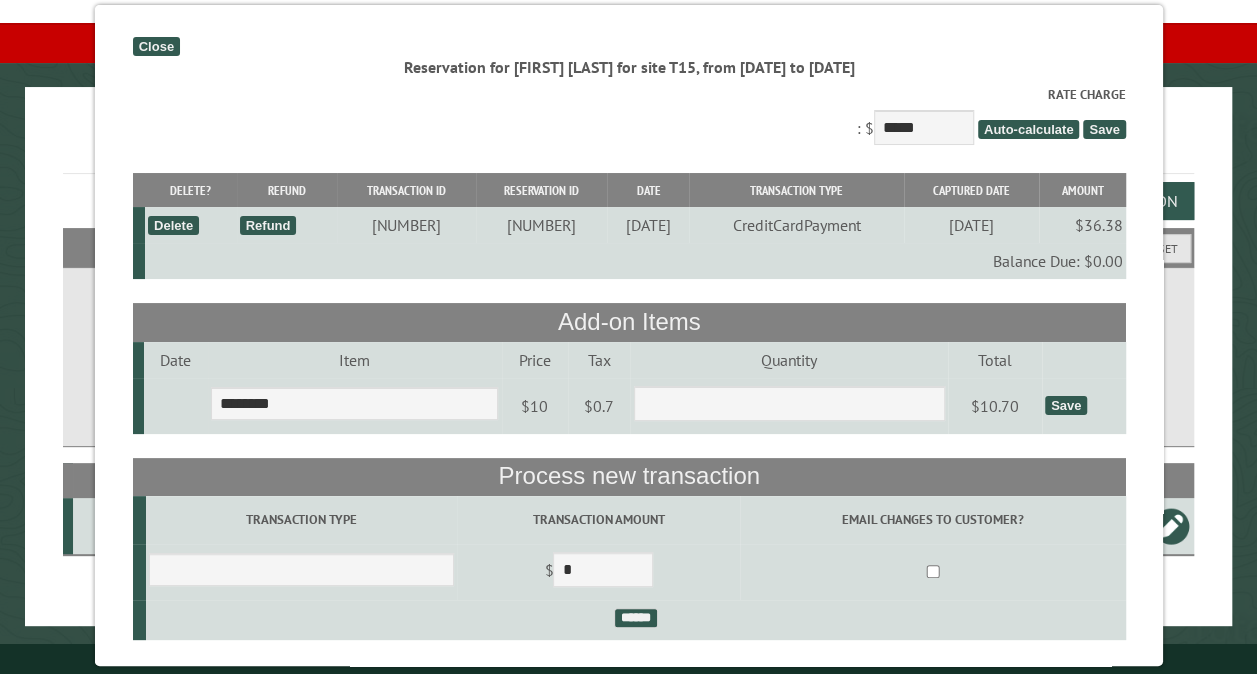 click on "Transaction Amount" at bounding box center (598, 520) 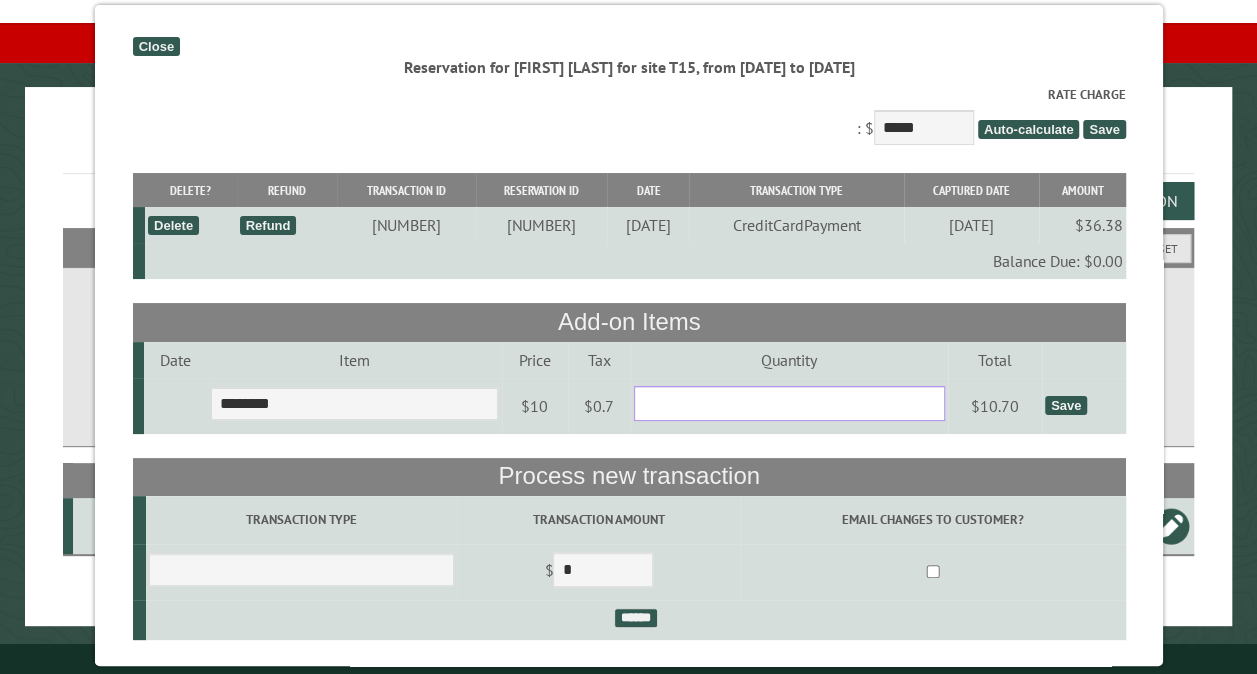 click on "*" at bounding box center [788, 403] 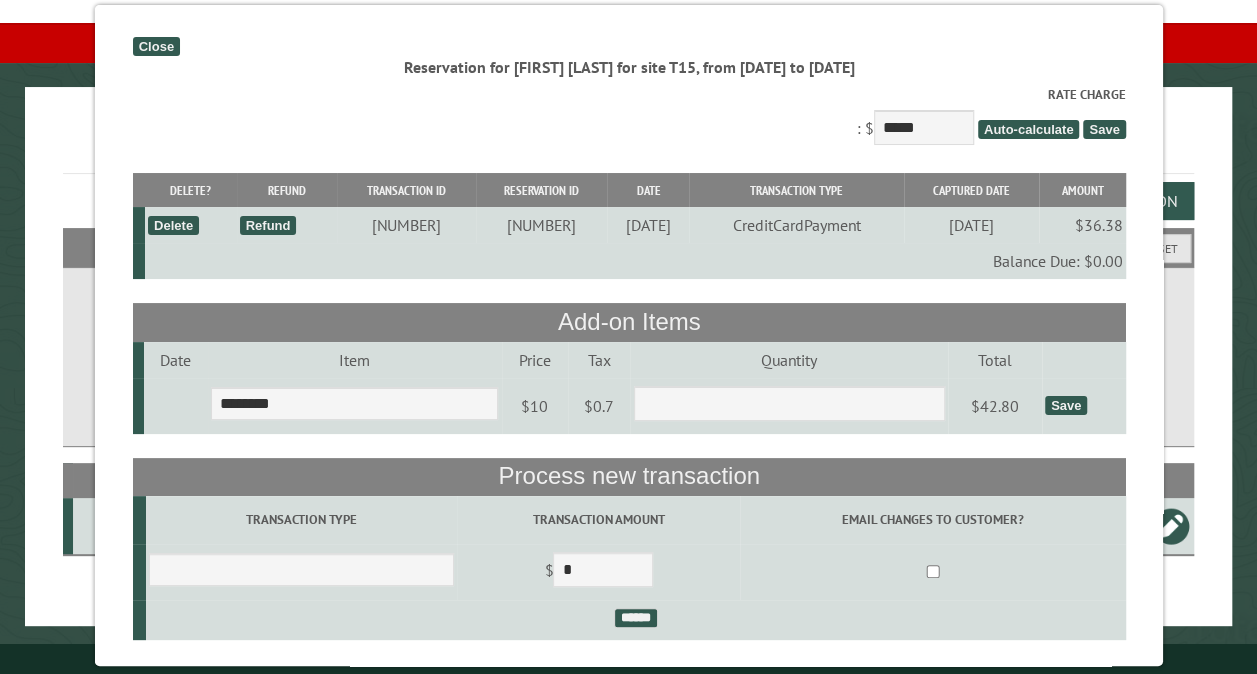click on "Save" at bounding box center [1065, 405] 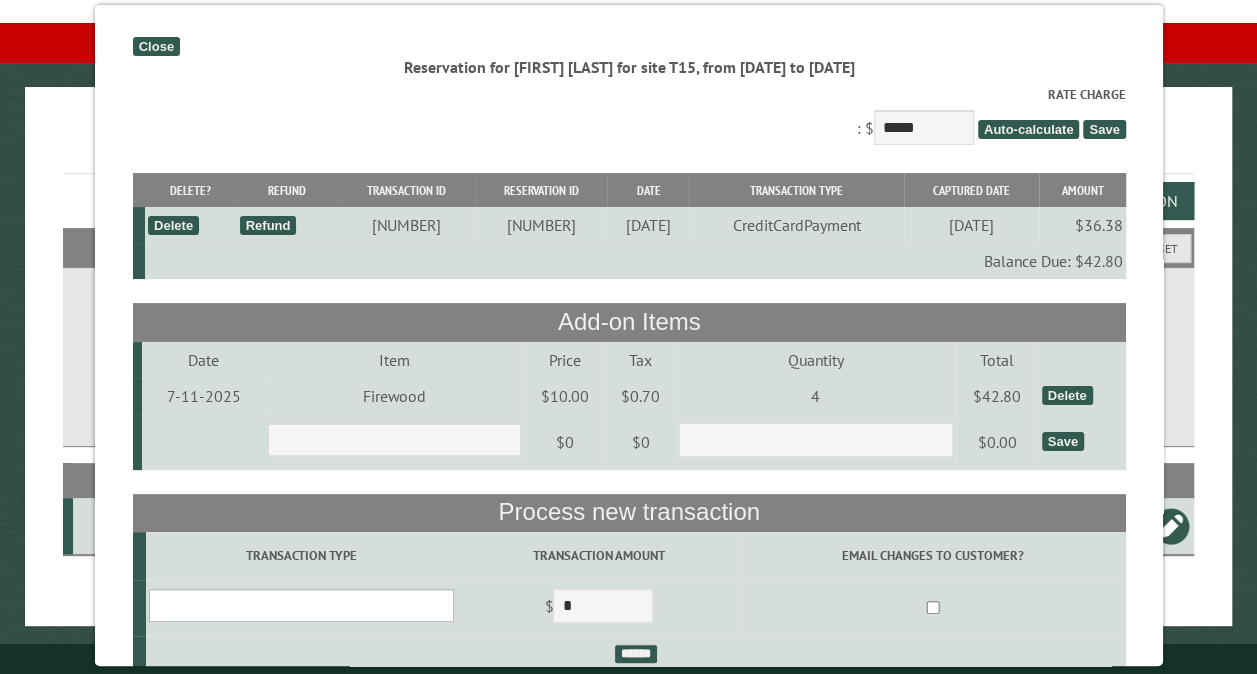 click on "**********" at bounding box center (300, 605) 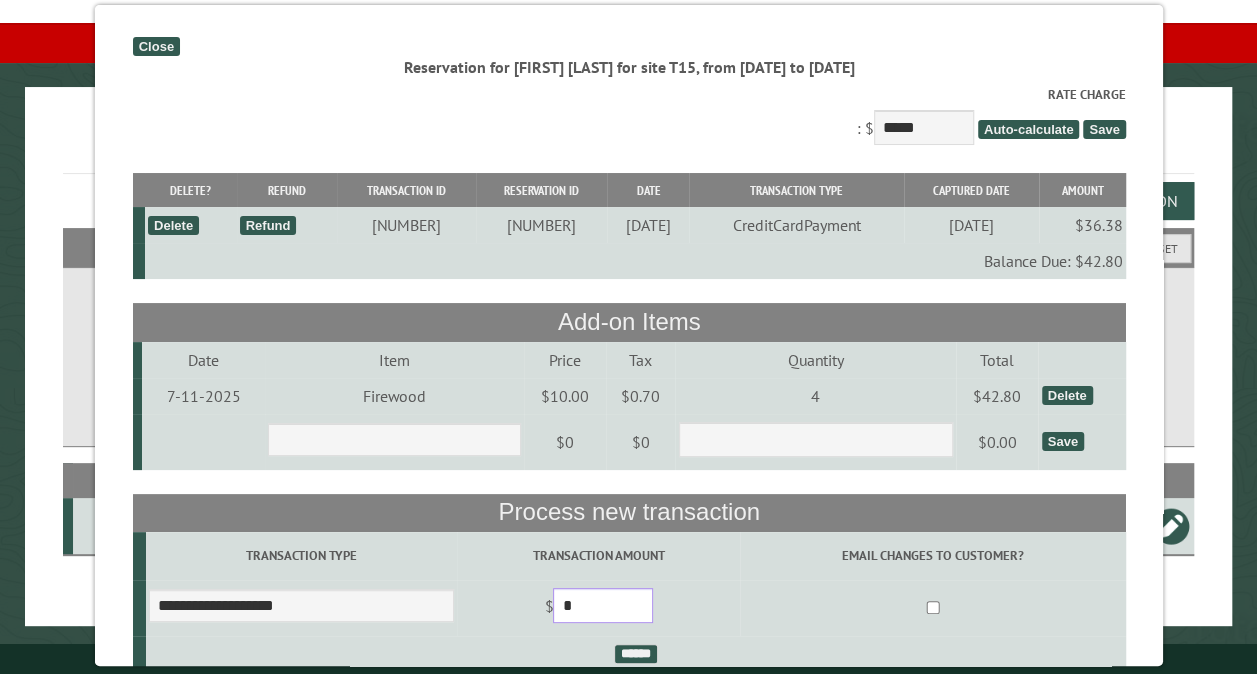 click on "*" at bounding box center [603, 605] 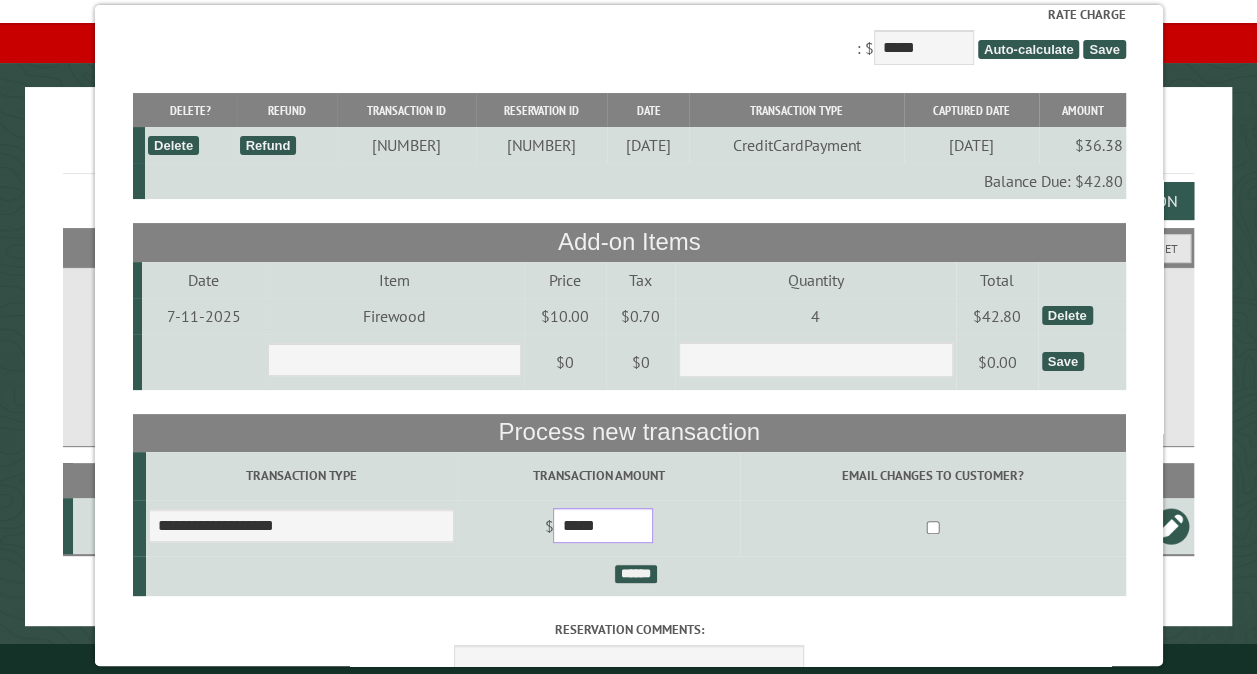 scroll, scrollTop: 120, scrollLeft: 0, axis: vertical 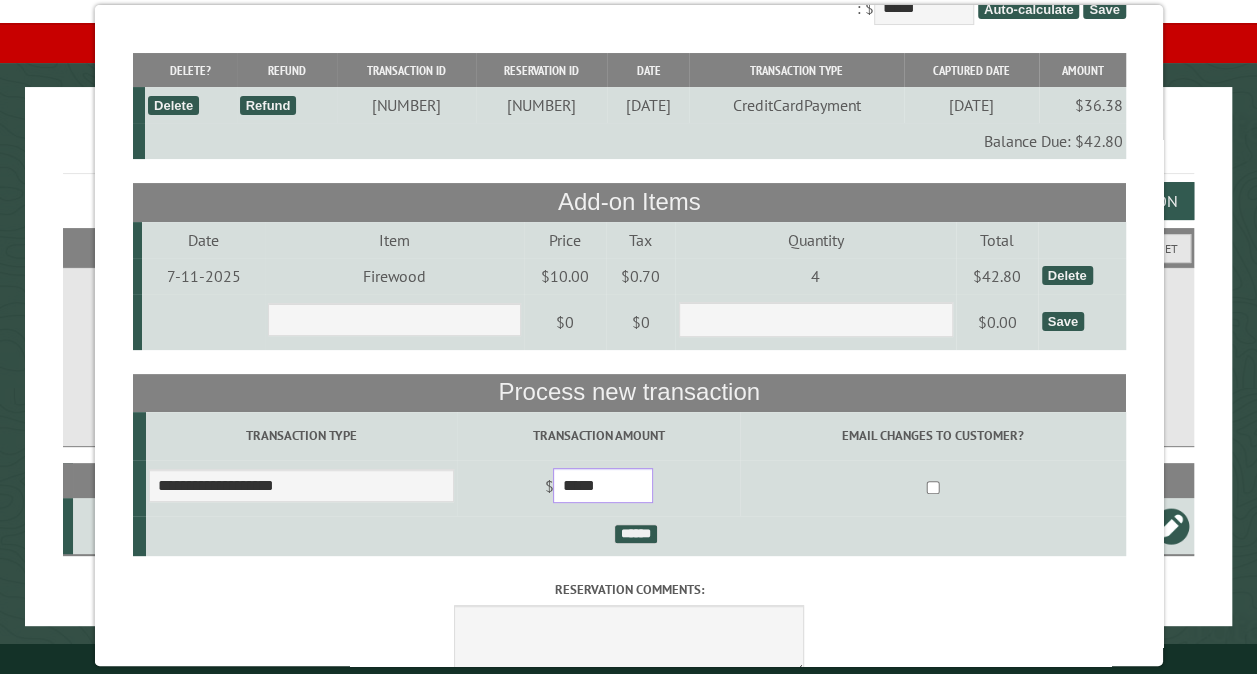 type on "*****" 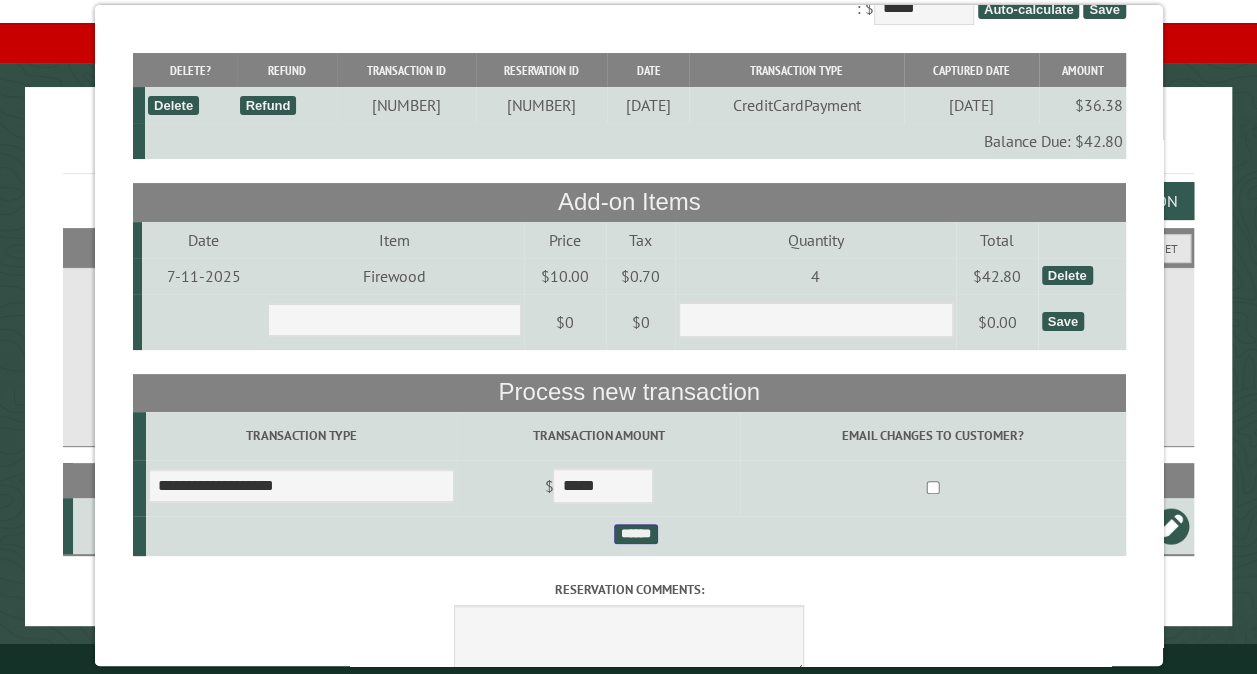 click on "******" at bounding box center [635, 534] 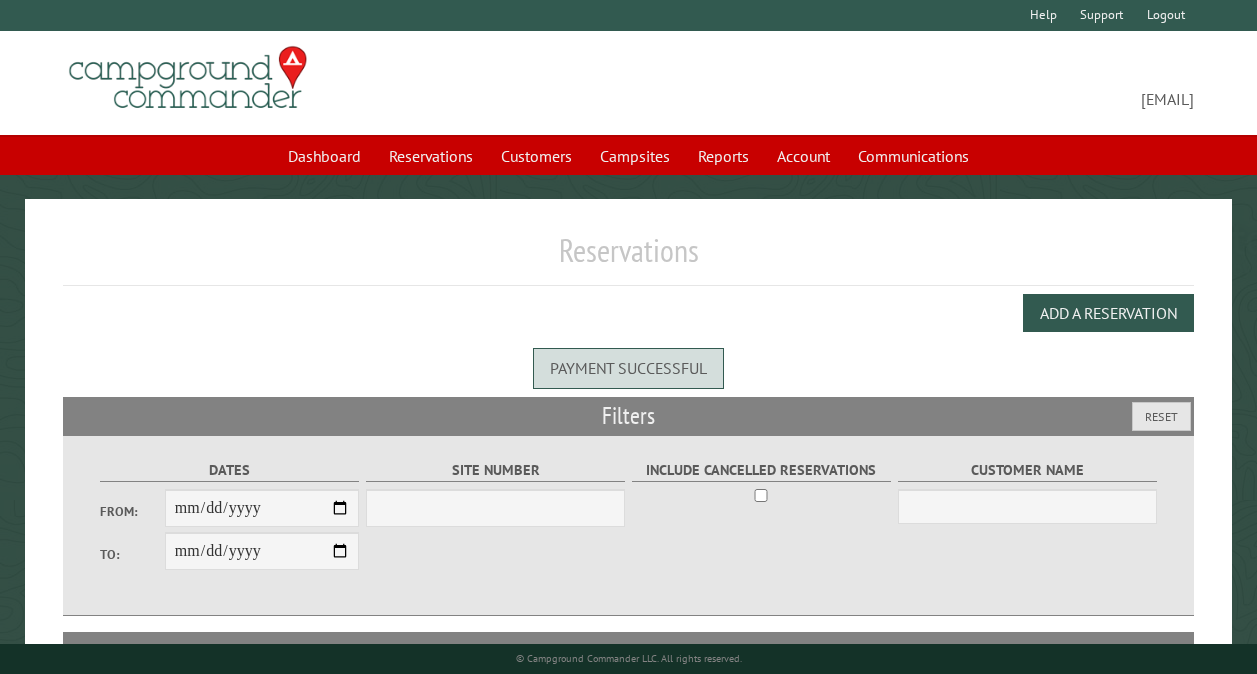 scroll, scrollTop: 0, scrollLeft: 0, axis: both 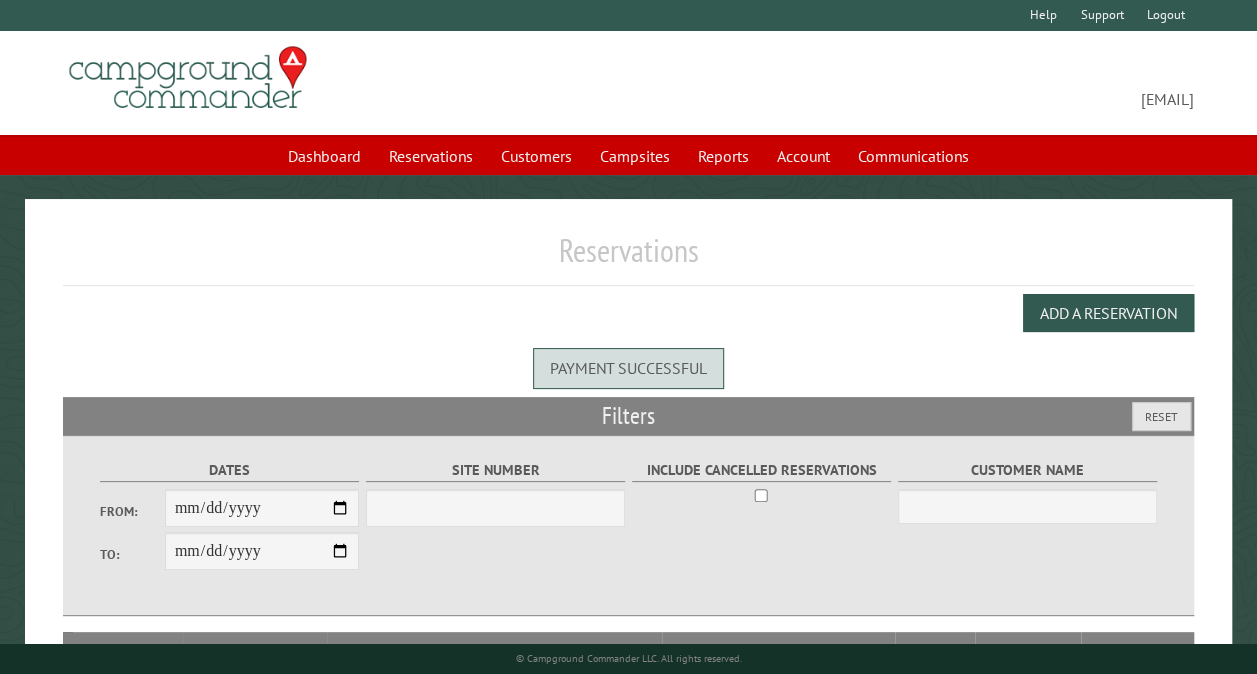 select on "***" 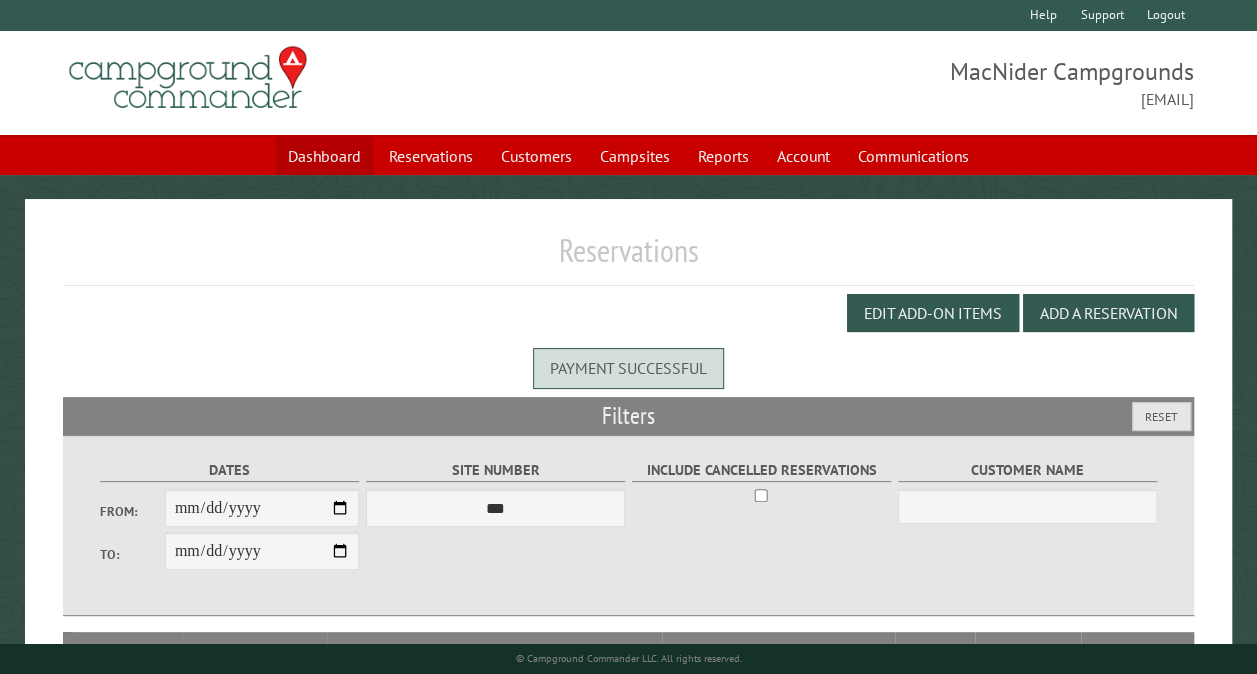 click on "Dashboard" at bounding box center [324, 156] 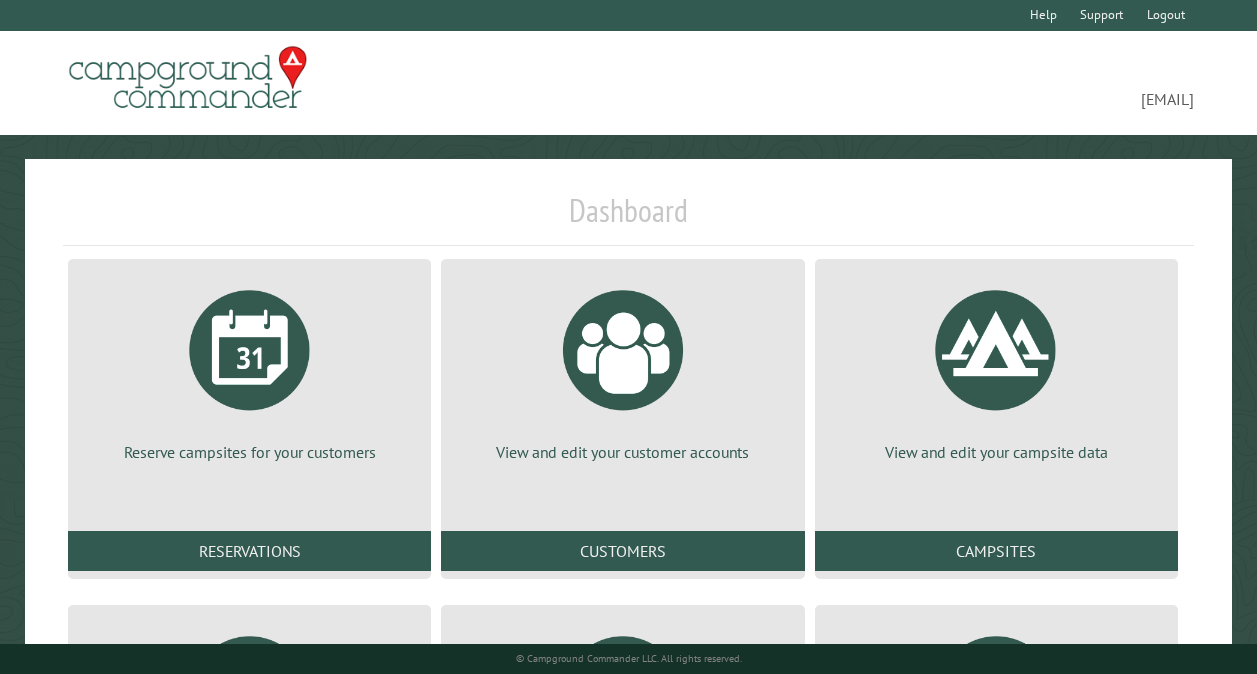 scroll, scrollTop: 0, scrollLeft: 0, axis: both 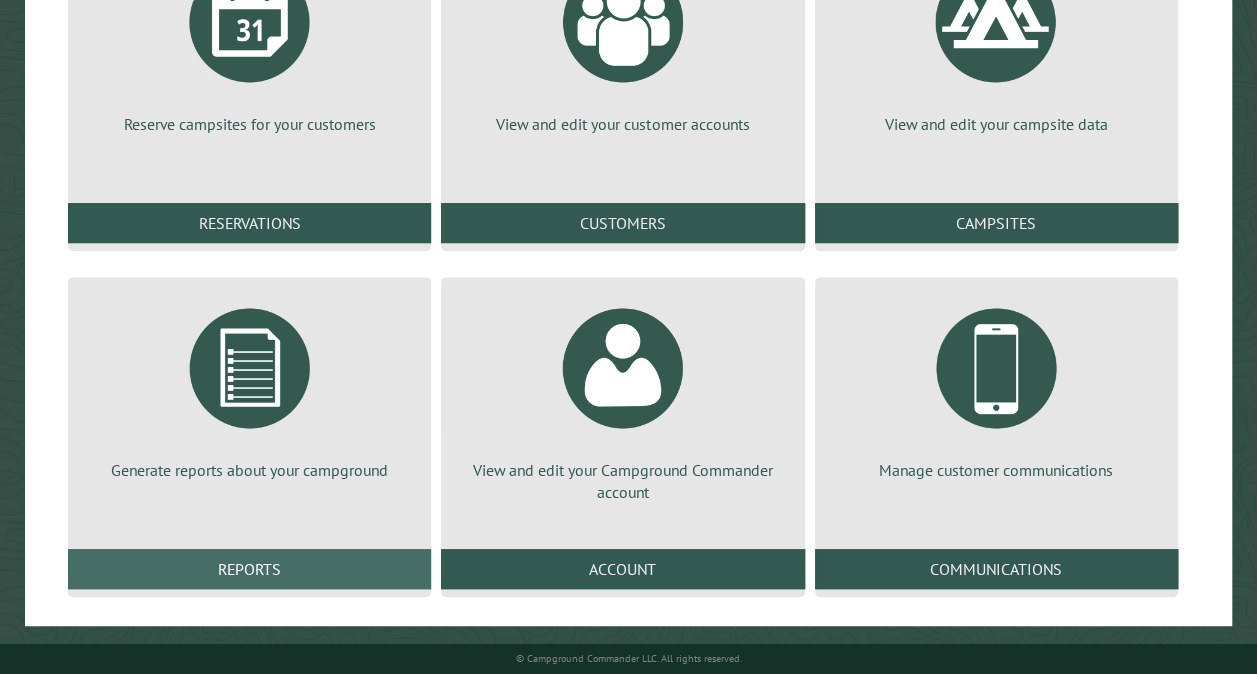 click on "Reports" at bounding box center [249, 569] 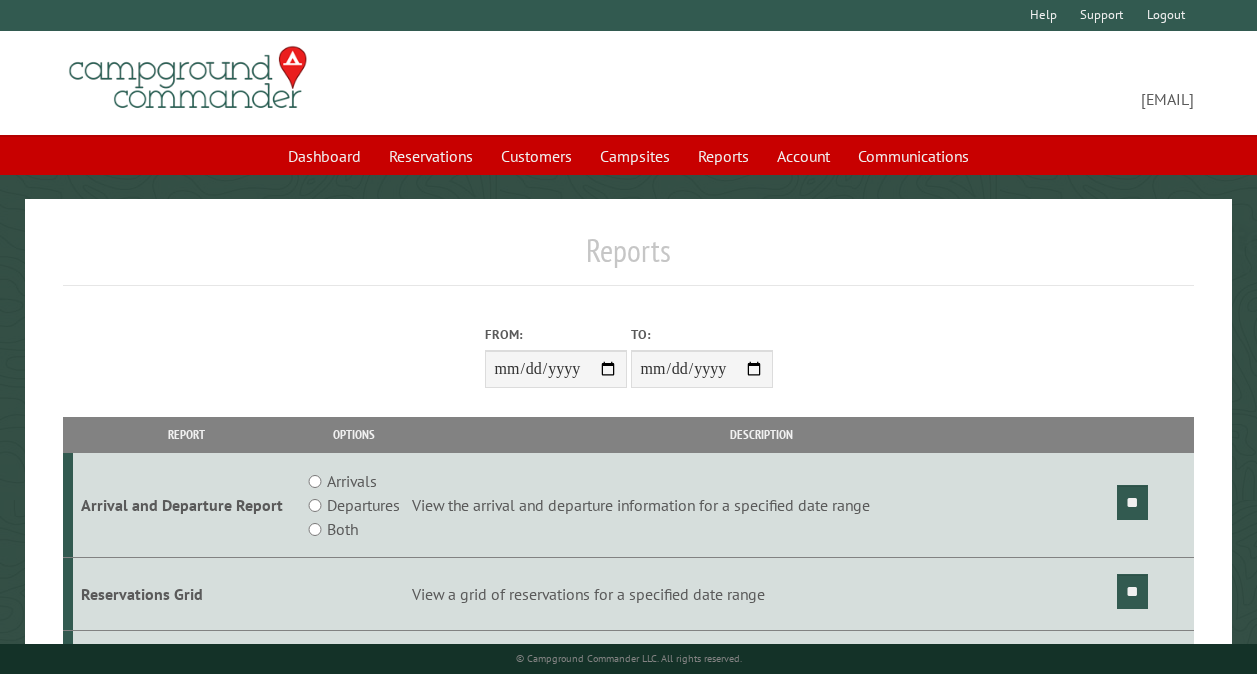 scroll, scrollTop: 0, scrollLeft: 0, axis: both 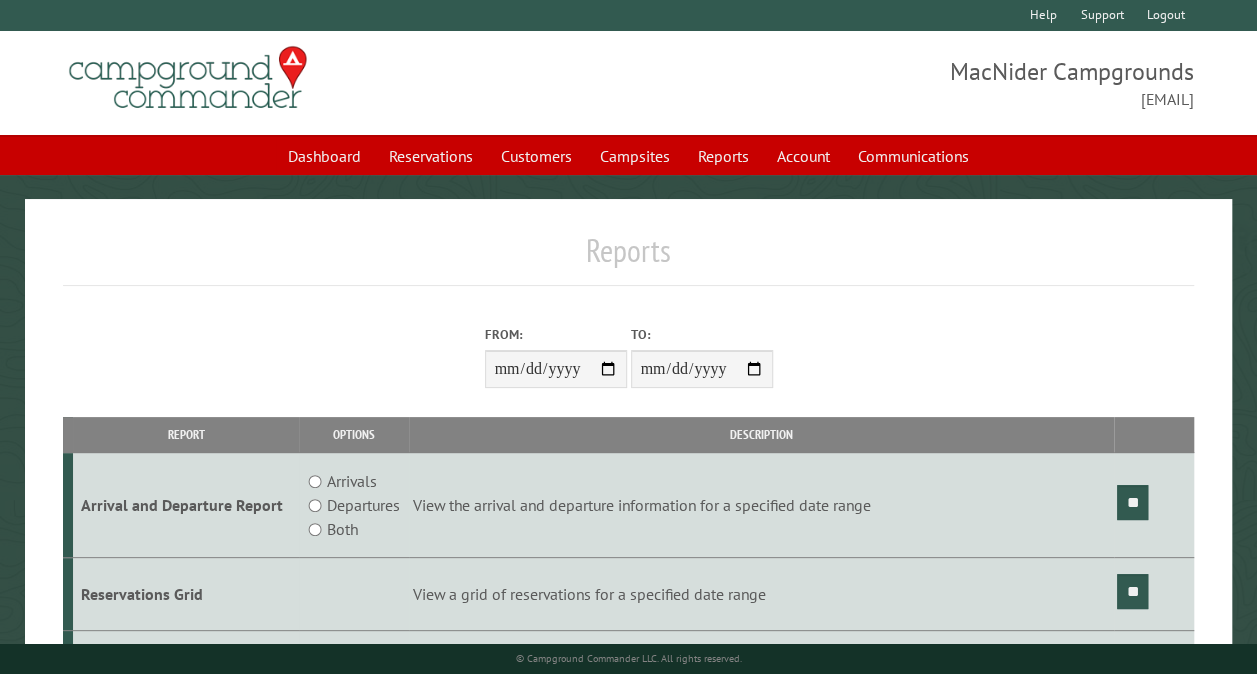 click on "From:" at bounding box center [556, 369] 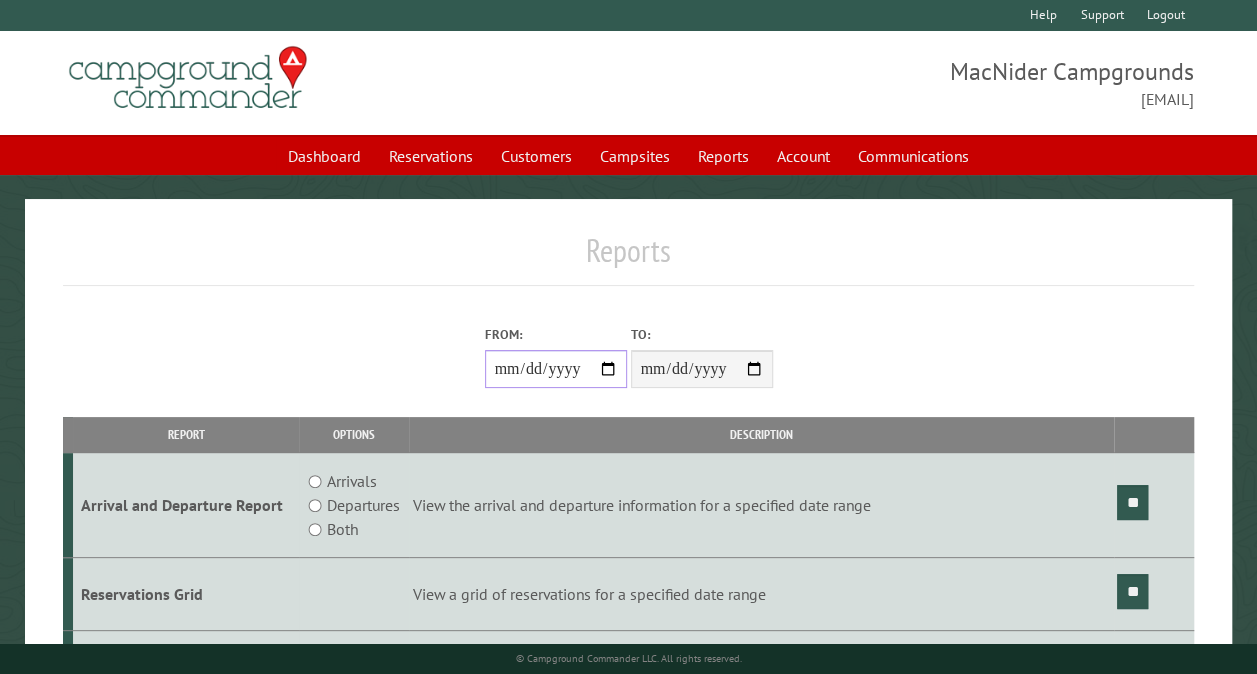 type on "**********" 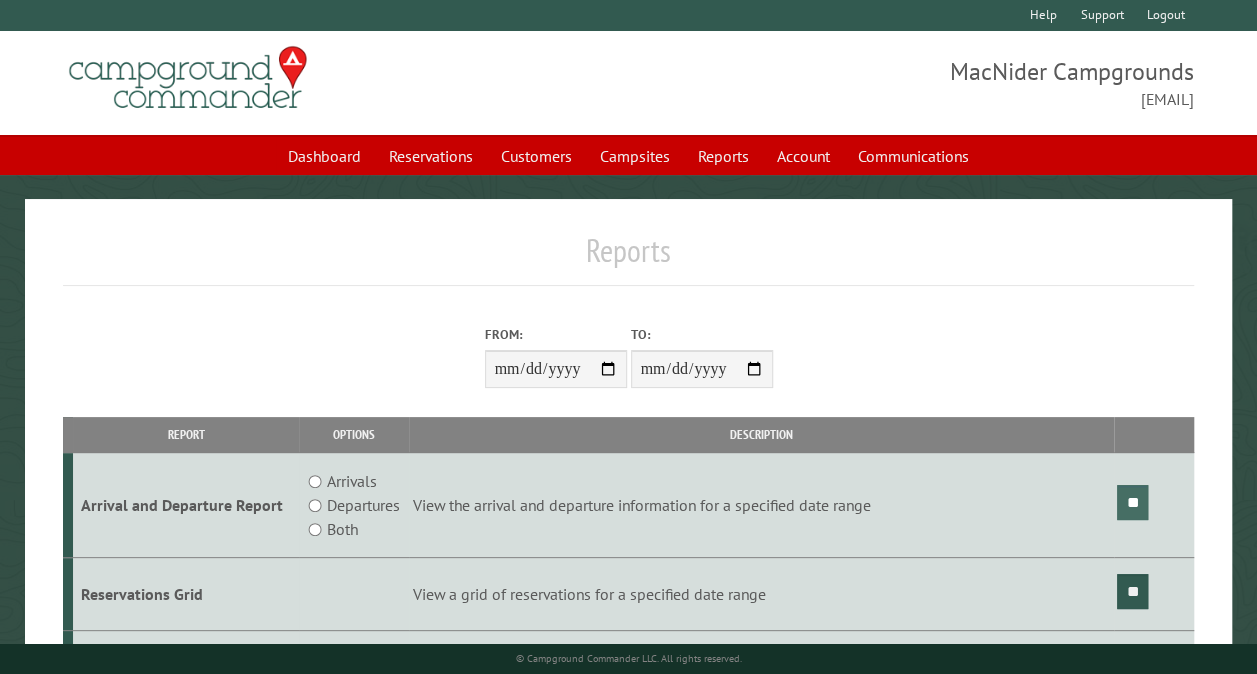 click on "**" at bounding box center (1132, 502) 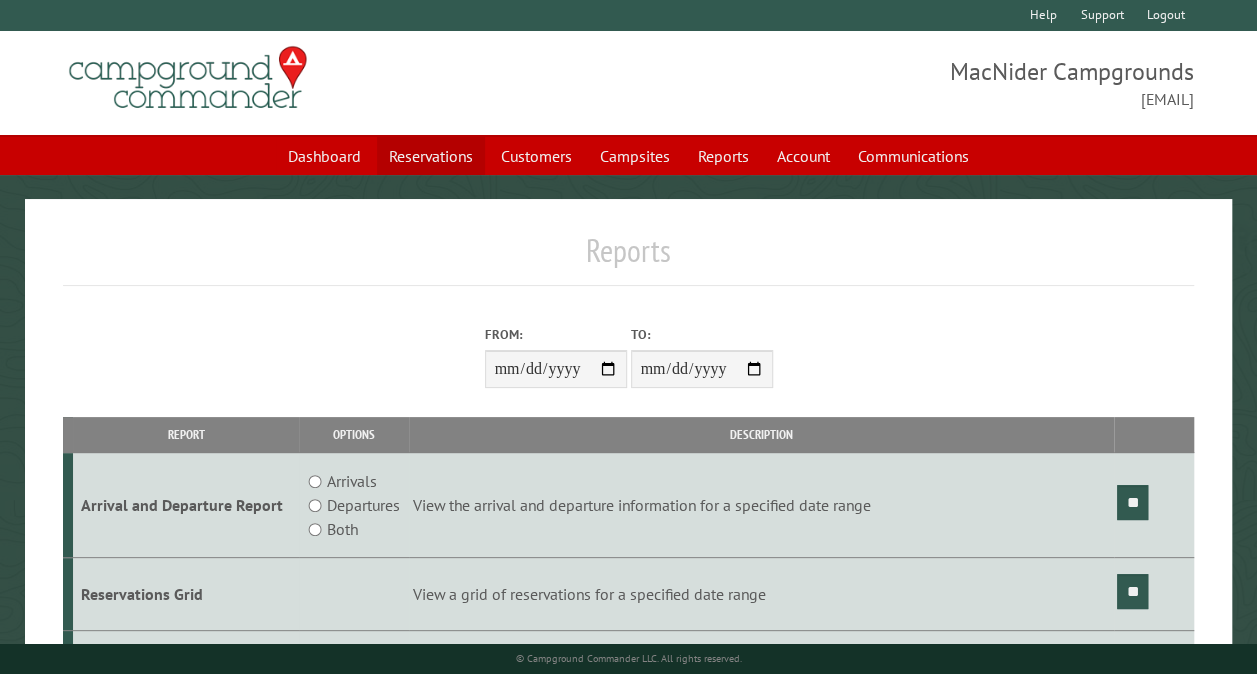 click on "Reservations" at bounding box center (431, 156) 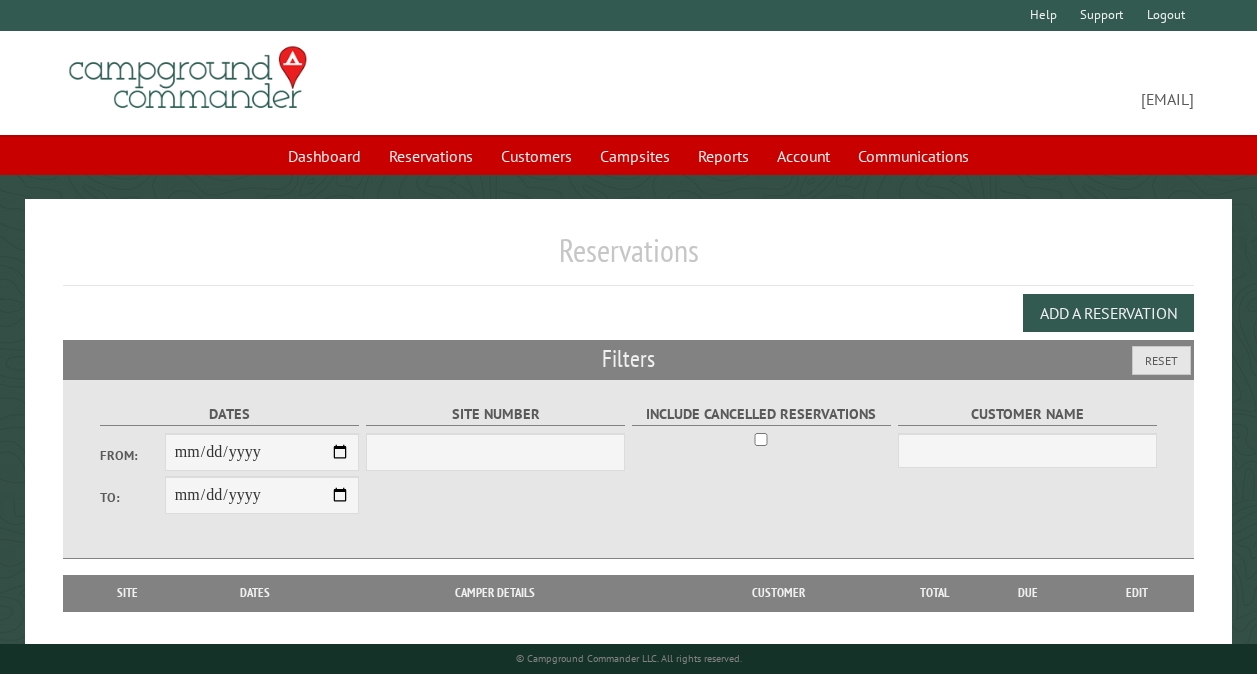 scroll, scrollTop: 0, scrollLeft: 0, axis: both 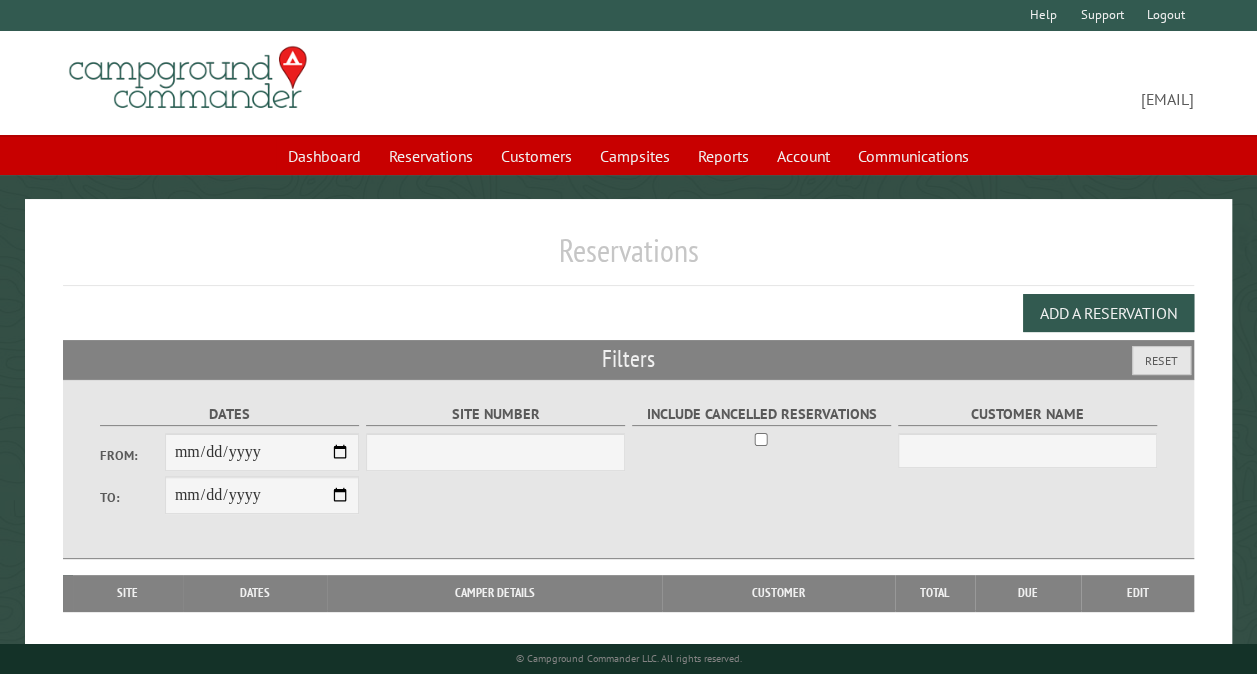 select on "***" 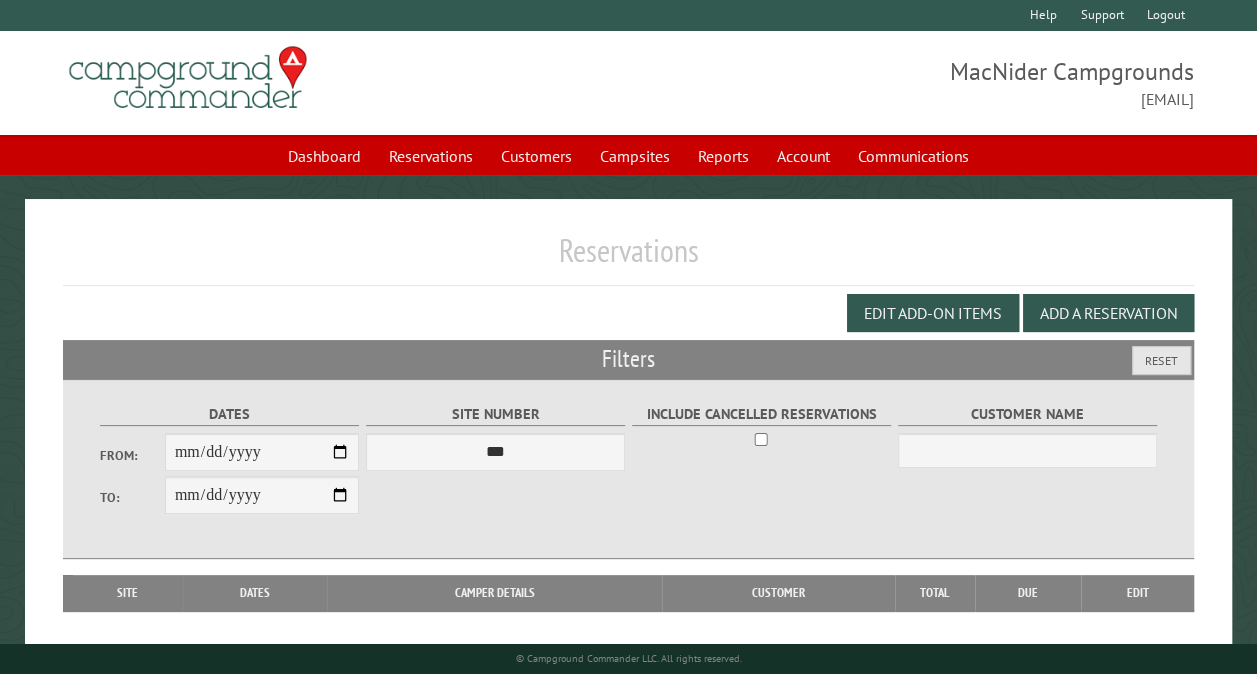 click on "From:" at bounding box center (262, 452) 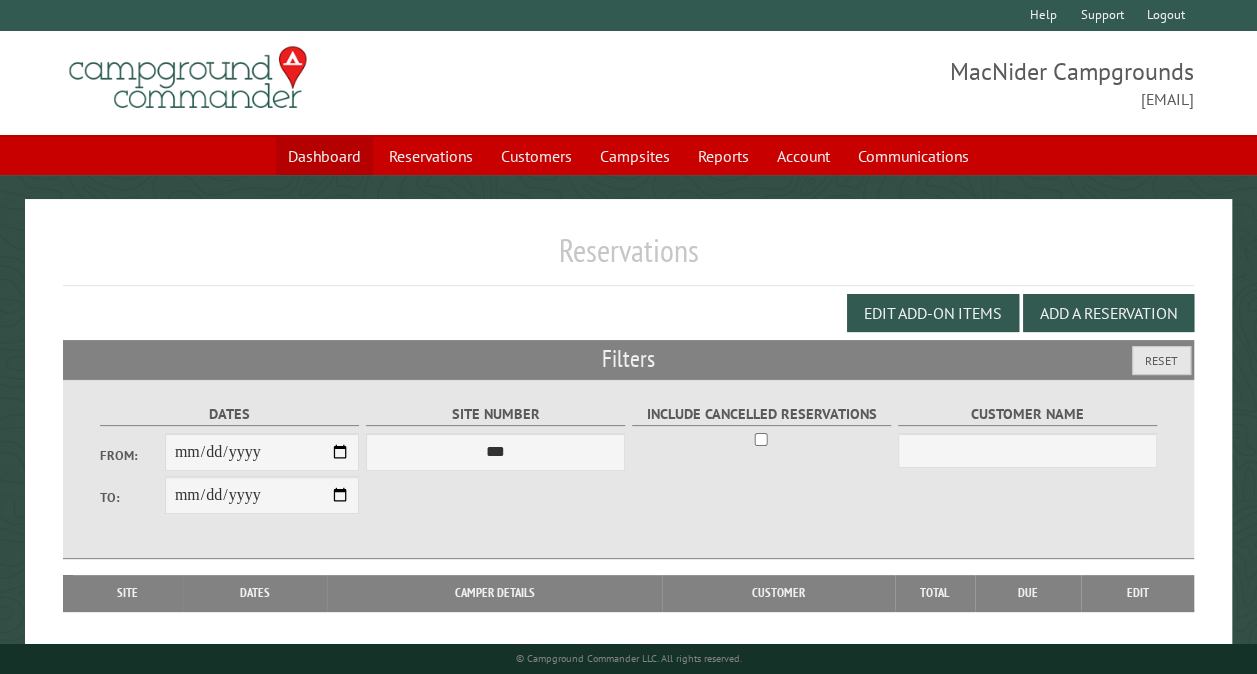 click on "Dashboard" at bounding box center [324, 156] 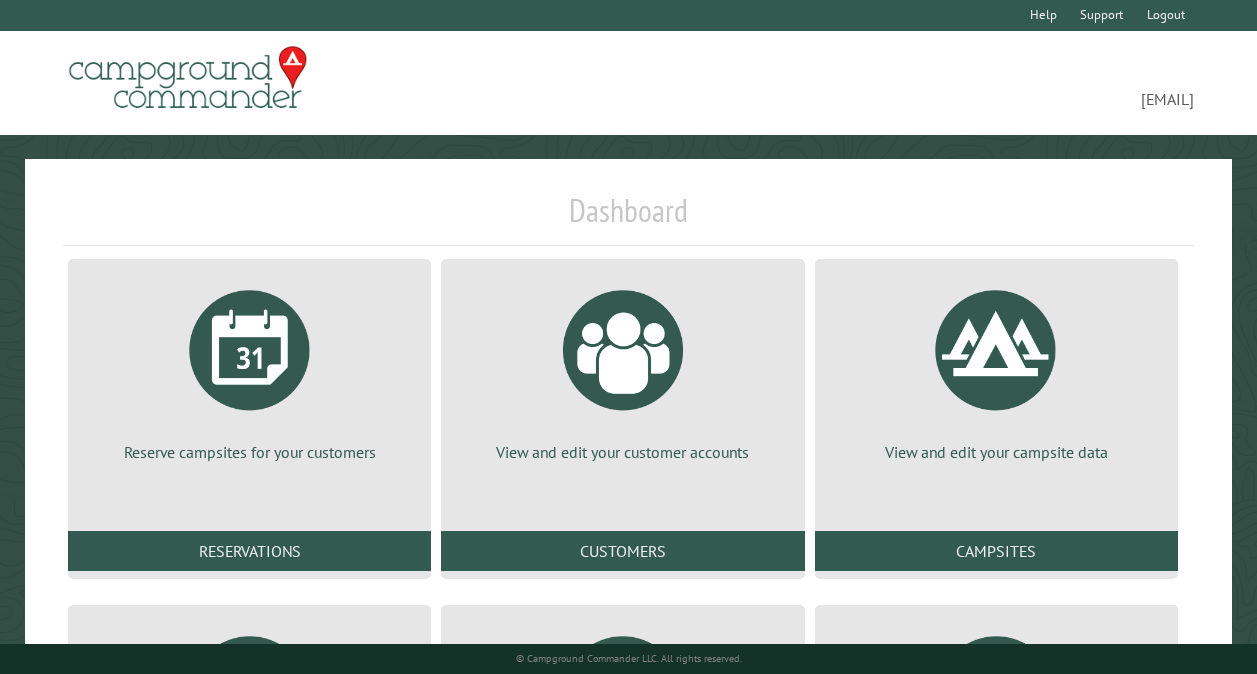scroll, scrollTop: 0, scrollLeft: 0, axis: both 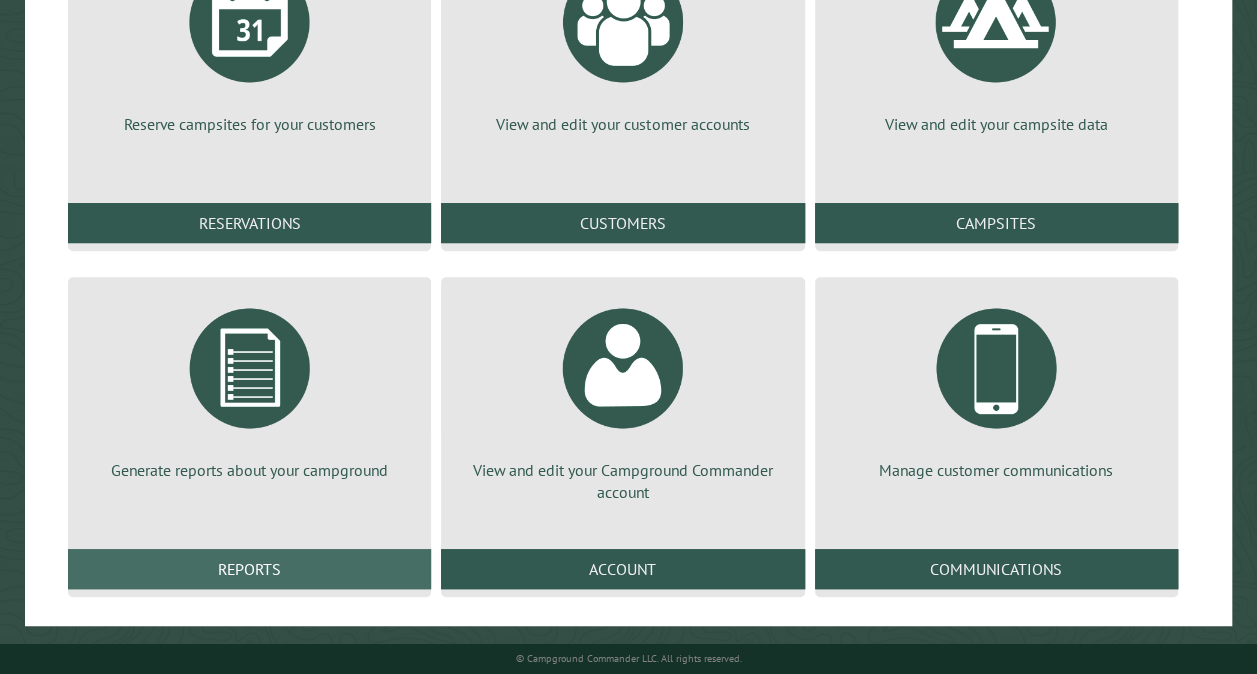 click on "Reports" at bounding box center (249, 569) 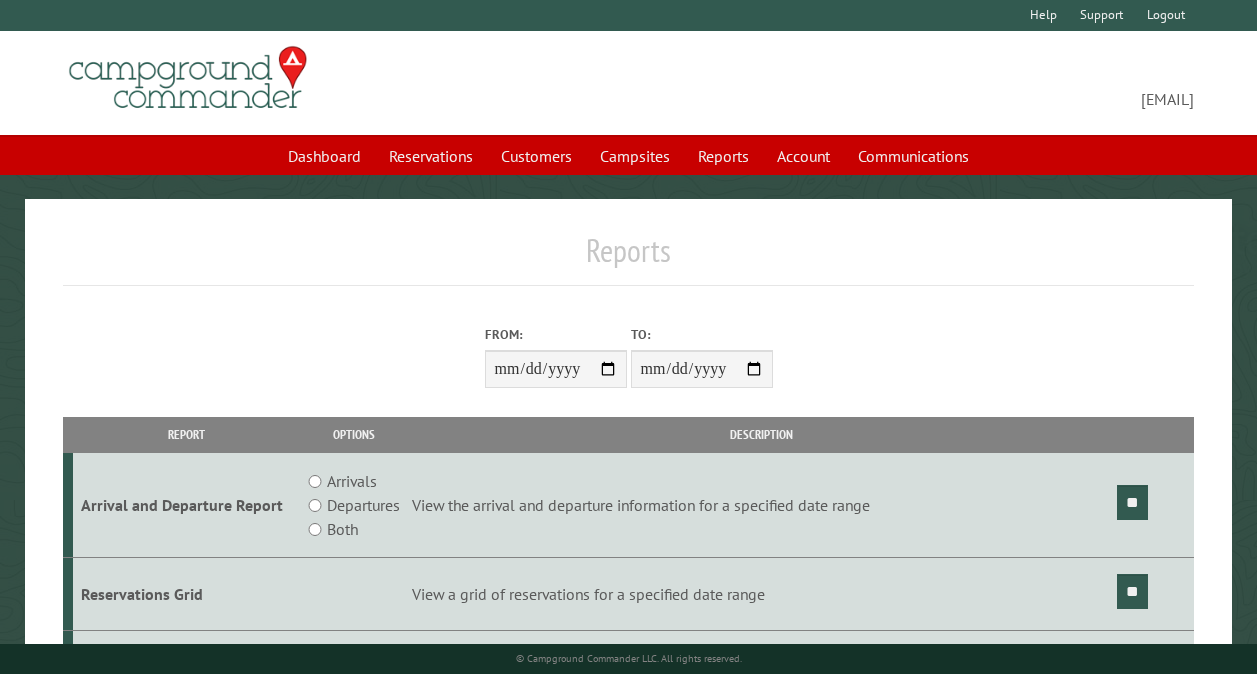 scroll, scrollTop: 0, scrollLeft: 0, axis: both 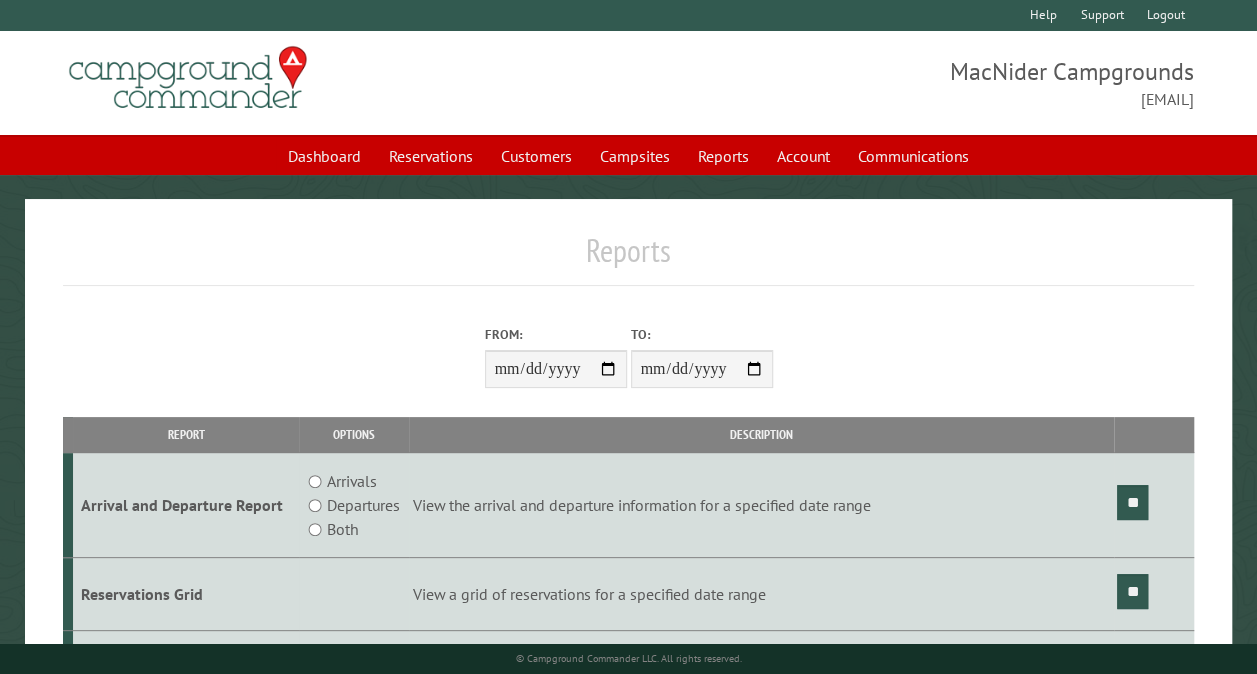 click on "From:" at bounding box center [556, 369] 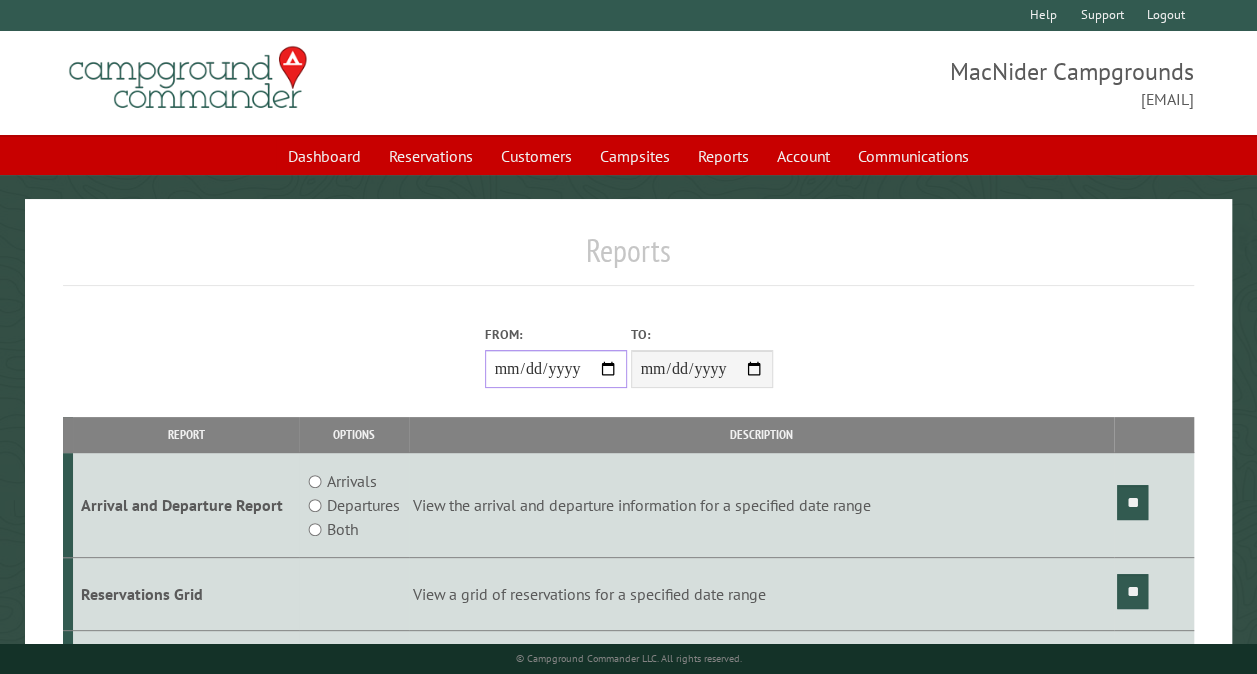 type on "**********" 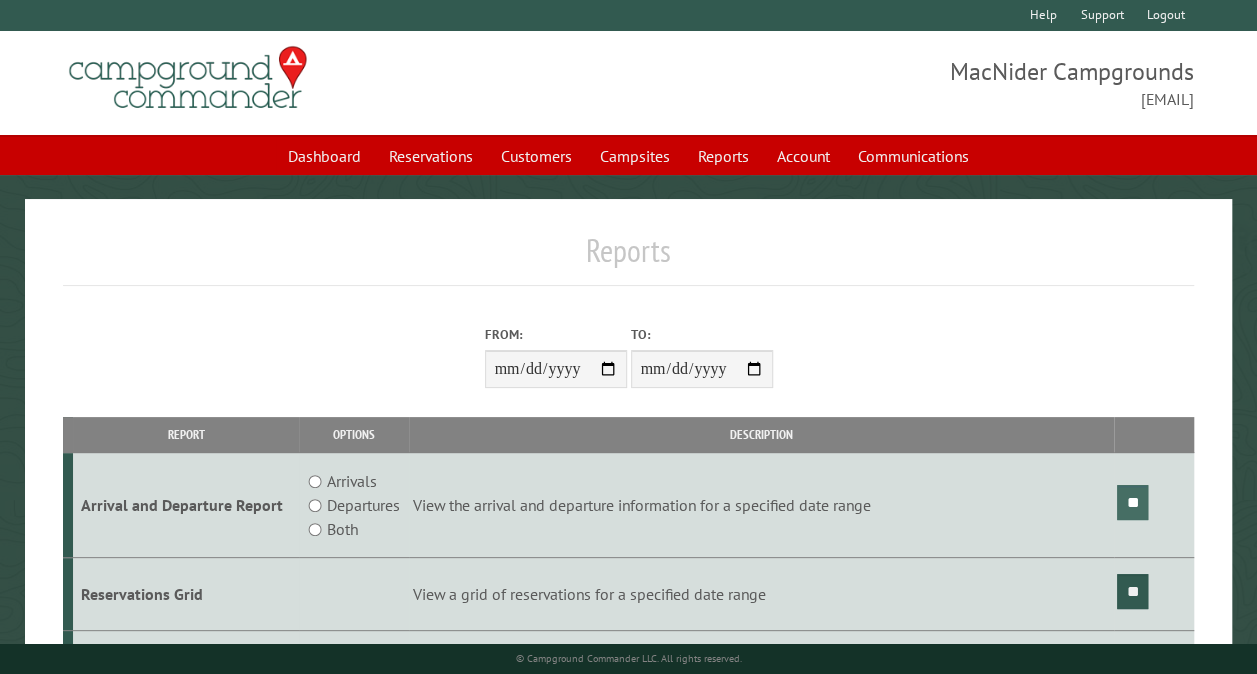 click on "**" at bounding box center (1132, 502) 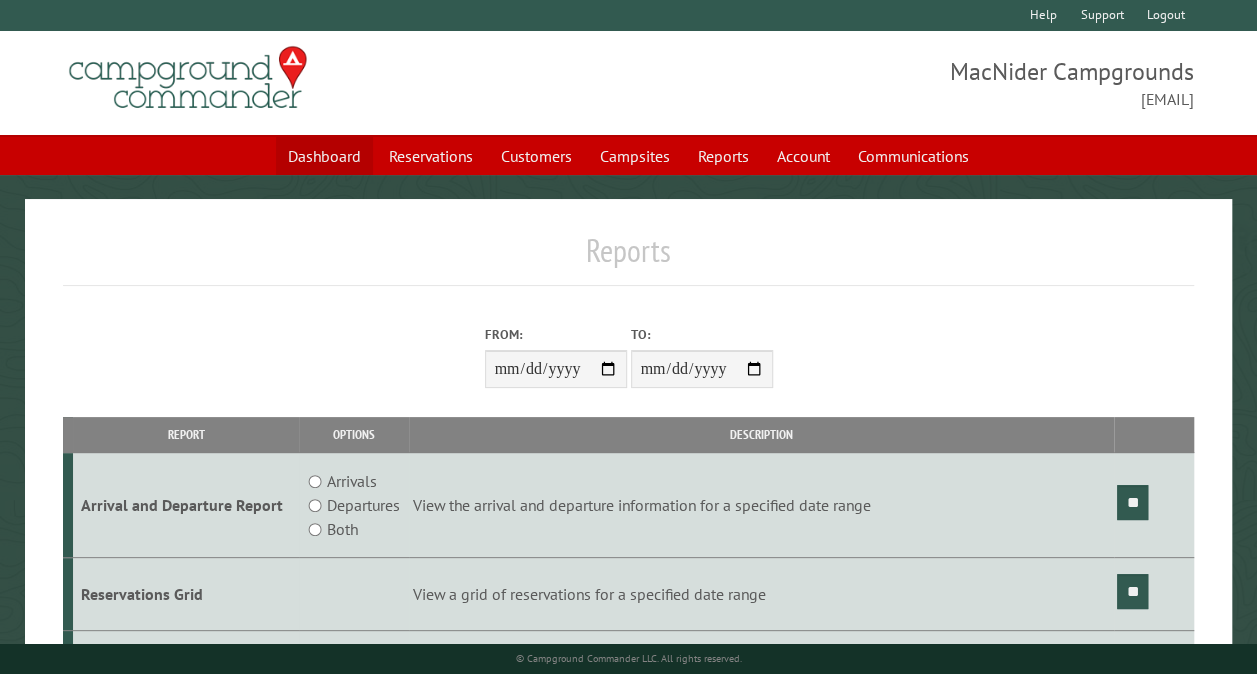 click on "Dashboard" at bounding box center [324, 156] 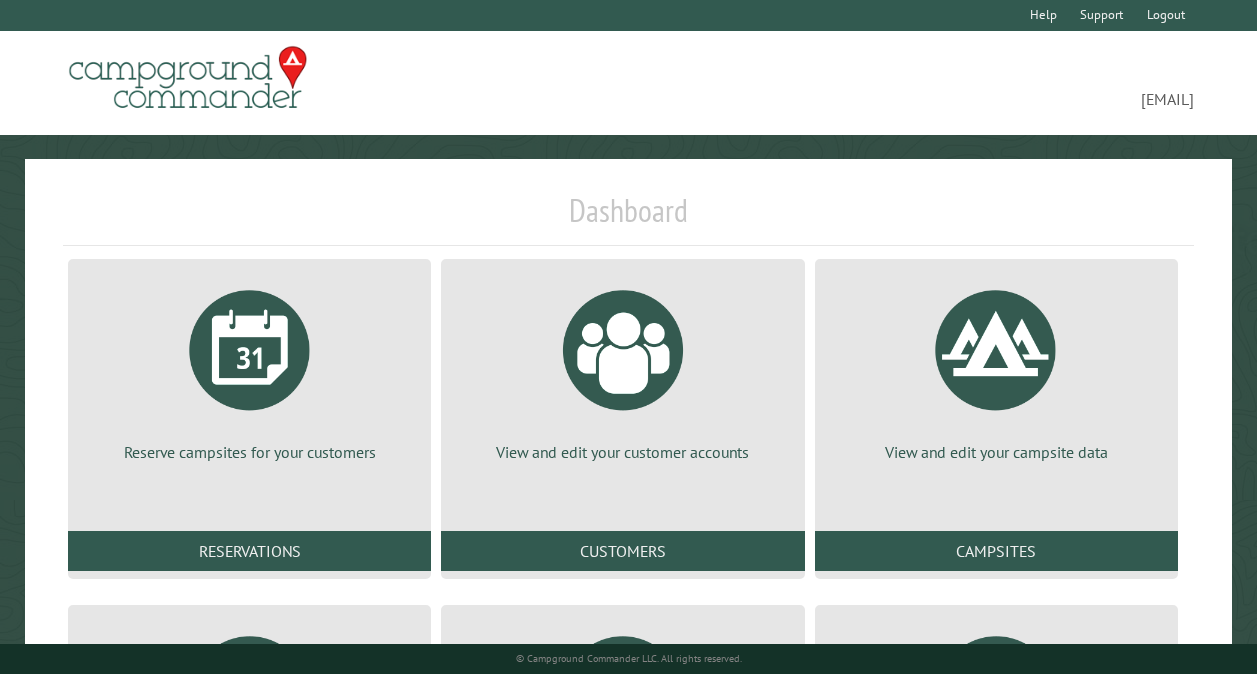 scroll, scrollTop: 0, scrollLeft: 0, axis: both 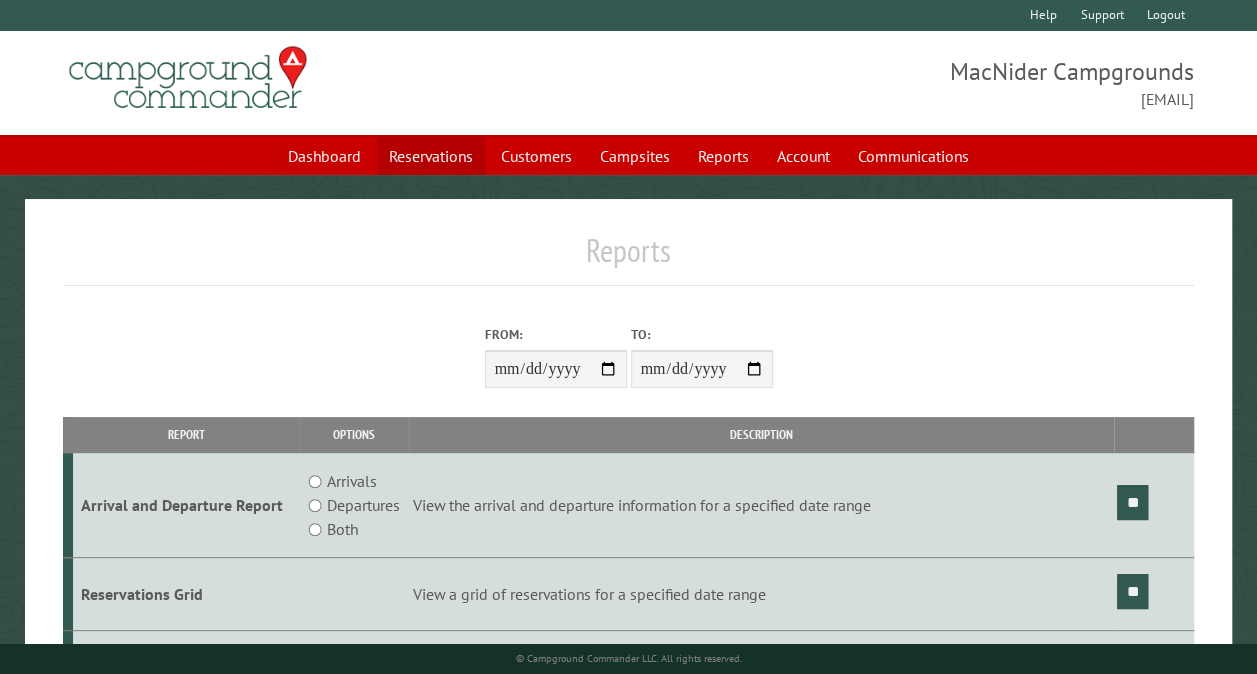 click on "Reservations" at bounding box center (431, 156) 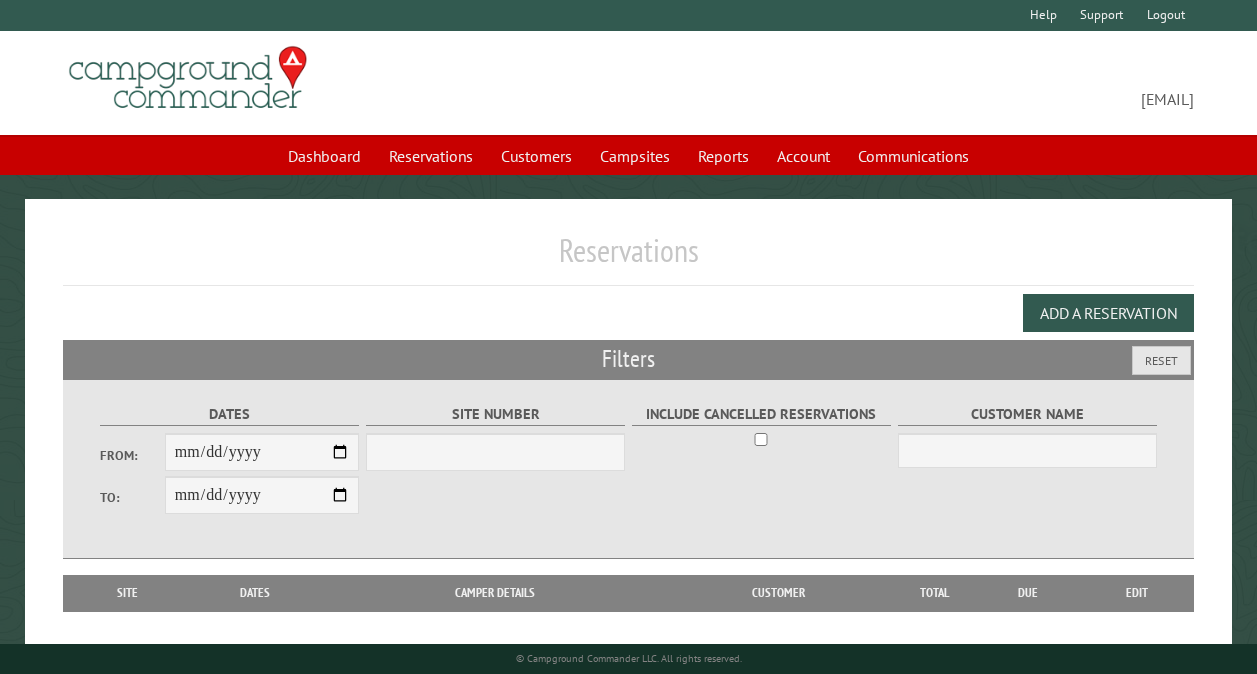 scroll, scrollTop: 0, scrollLeft: 0, axis: both 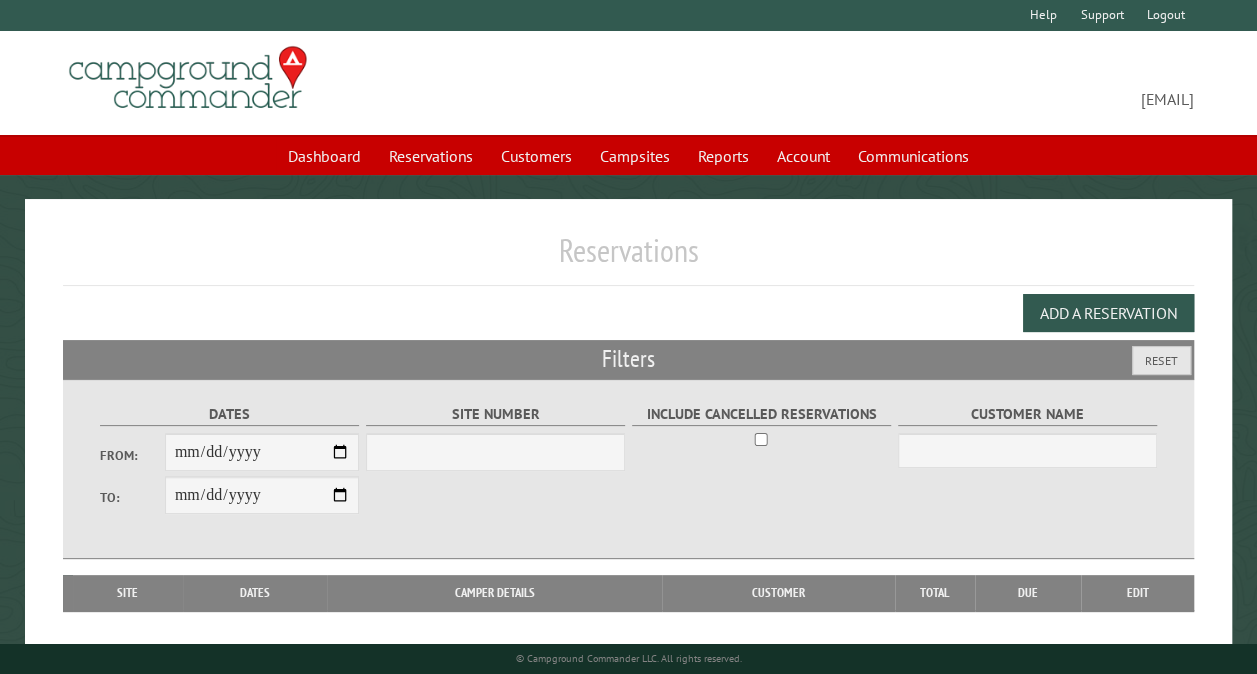 select on "***" 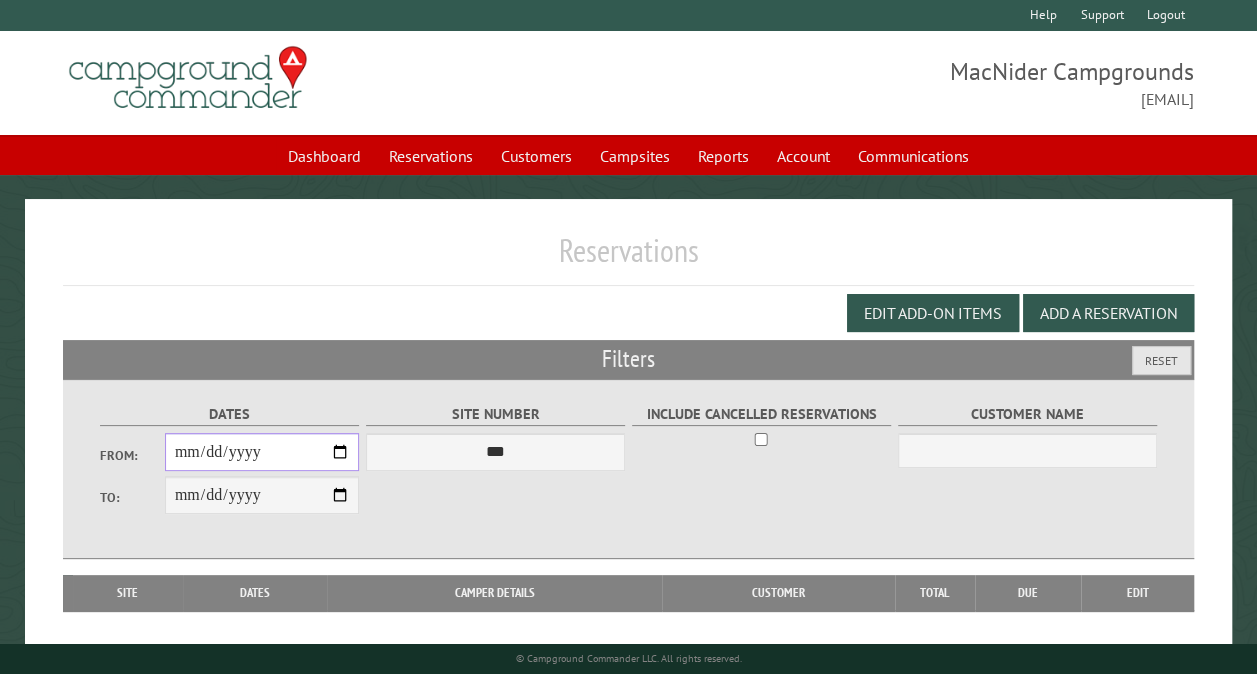 click on "From:" at bounding box center [262, 452] 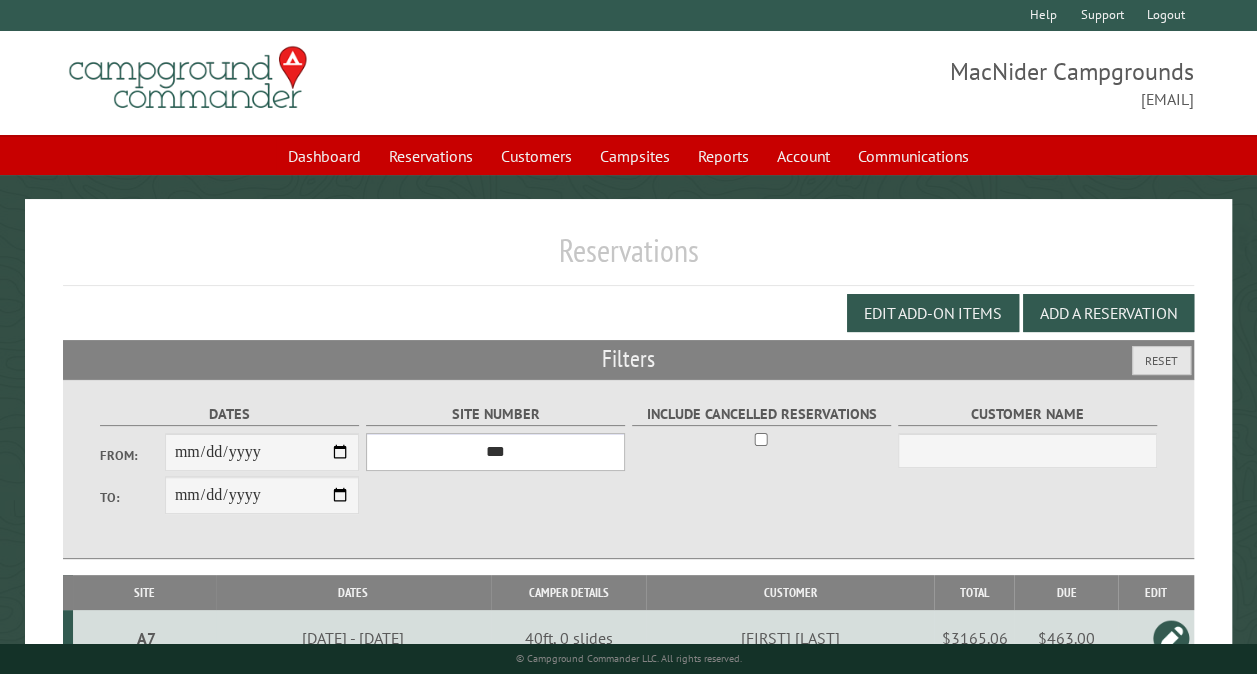 click on "*** ** ** ** ** ** ** ** ** ** *** *** *** *** ** ** ** ** ** ** ** ** ** *** *** ** ** ** ** ** ** ********* ** ** ** ** ** ** ** ** ** *** *** *** *** *** *** ** ** ** ** ** ** ** ** ** *** *** *** *** *** *** ** ** ** ** ** ** ** ** ** ** ** ** ** ** ** ** ** ** ** ** ** ** ** ** *** *** *** *** *** ***" at bounding box center [495, 452] 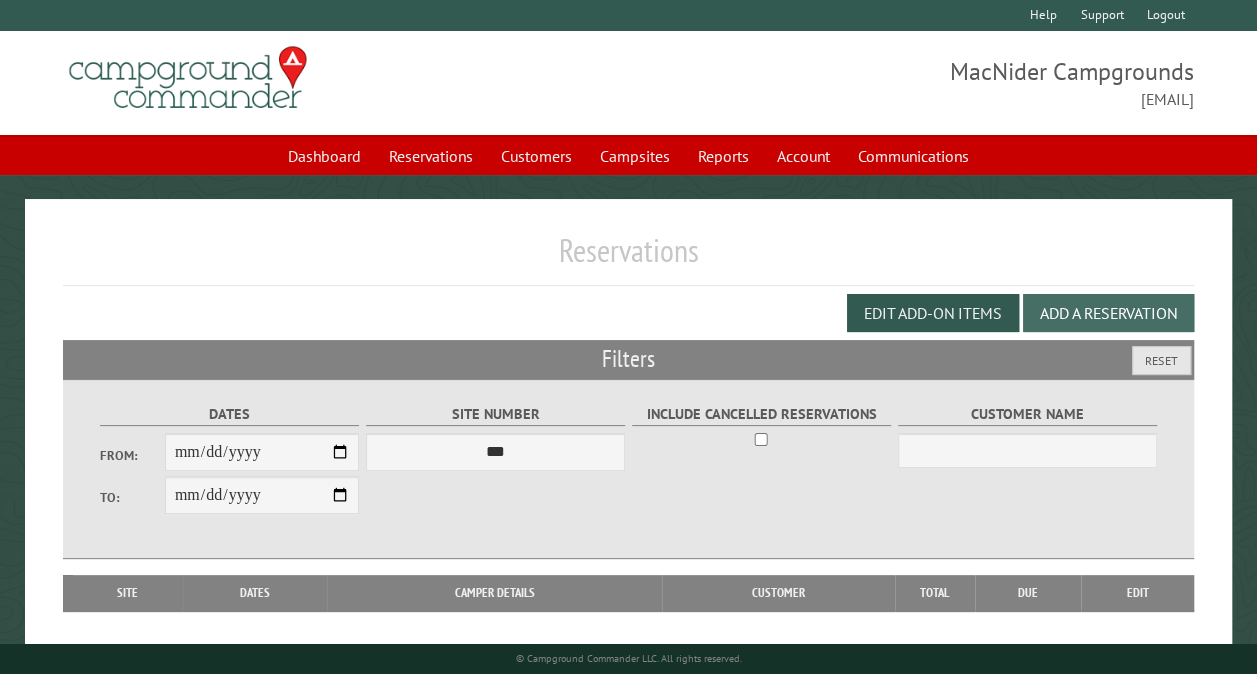 click on "Add a Reservation" at bounding box center (1108, 313) 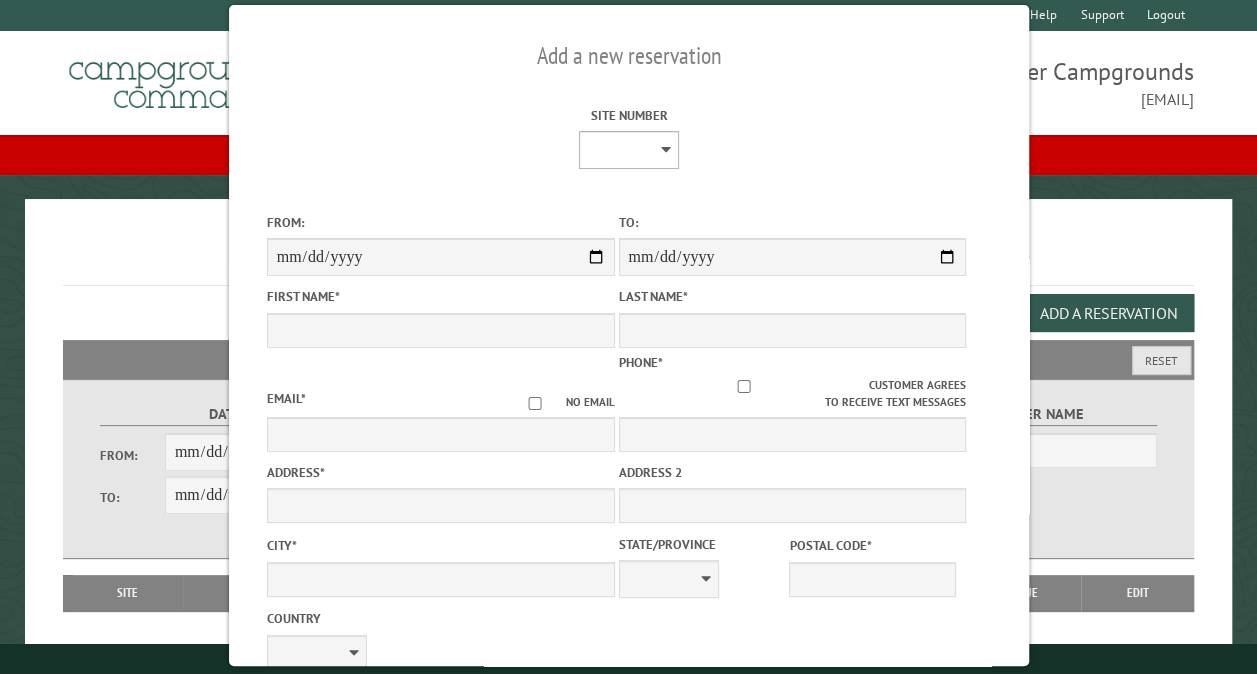 click on "** ** ** ** ** ** ** ** ** *** *** *** *** ** ** ** ** ** ** ** ** ** *** *** ** ** ** ** ** ** ********* ** ** ** ** ** ** ** ** ** *** *** *** *** *** *** ** ** ** ** ** ** ** ** ** *** *** *** *** *** *** ** ** ** ** ** ** ** ** ** ** ** ** ** ** ** ** ** ** ** ** ** ** ** ** *** *** *** *** *** ***" at bounding box center [628, 150] 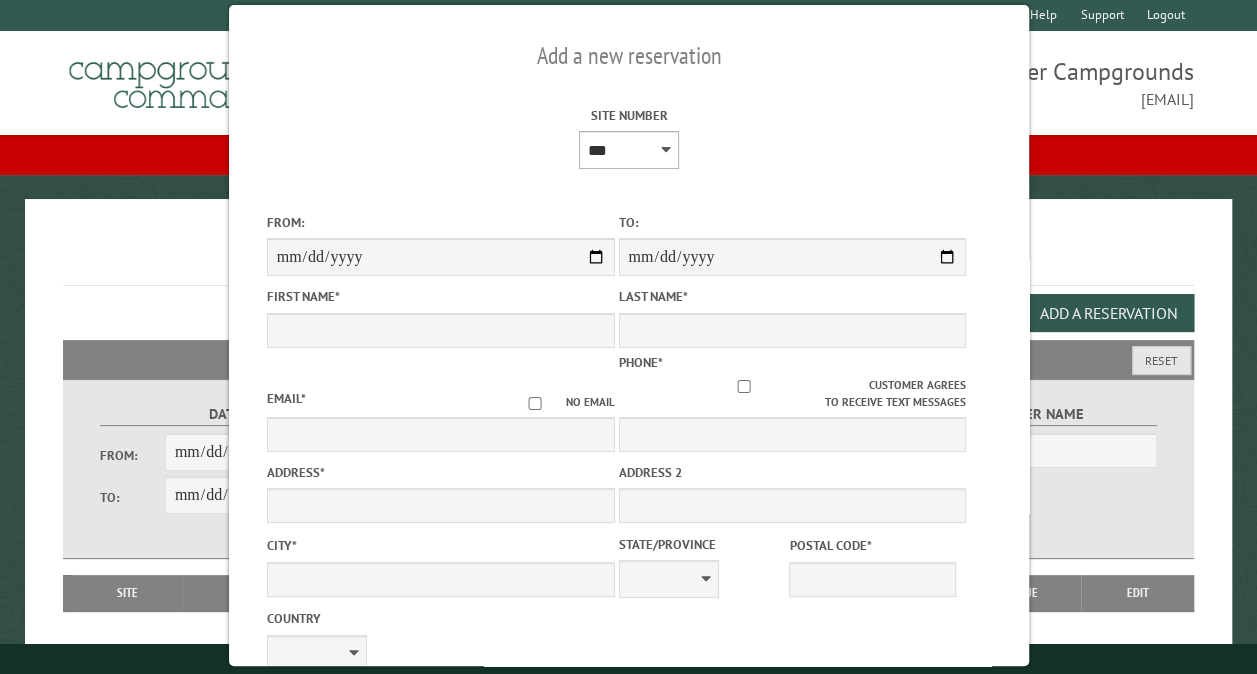 click on "** ** ** ** ** ** ** ** ** *** *** *** *** ** ** ** ** ** ** ** ** ** *** *** ** ** ** ** ** ** ********* ** ** ** ** ** ** ** ** ** *** *** *** *** *** *** ** ** ** ** ** ** ** ** ** *** *** *** *** *** *** ** ** ** ** ** ** ** ** ** ** ** ** ** ** ** ** ** ** ** ** ** ** ** ** *** *** *** *** *** ***" at bounding box center (628, 150) 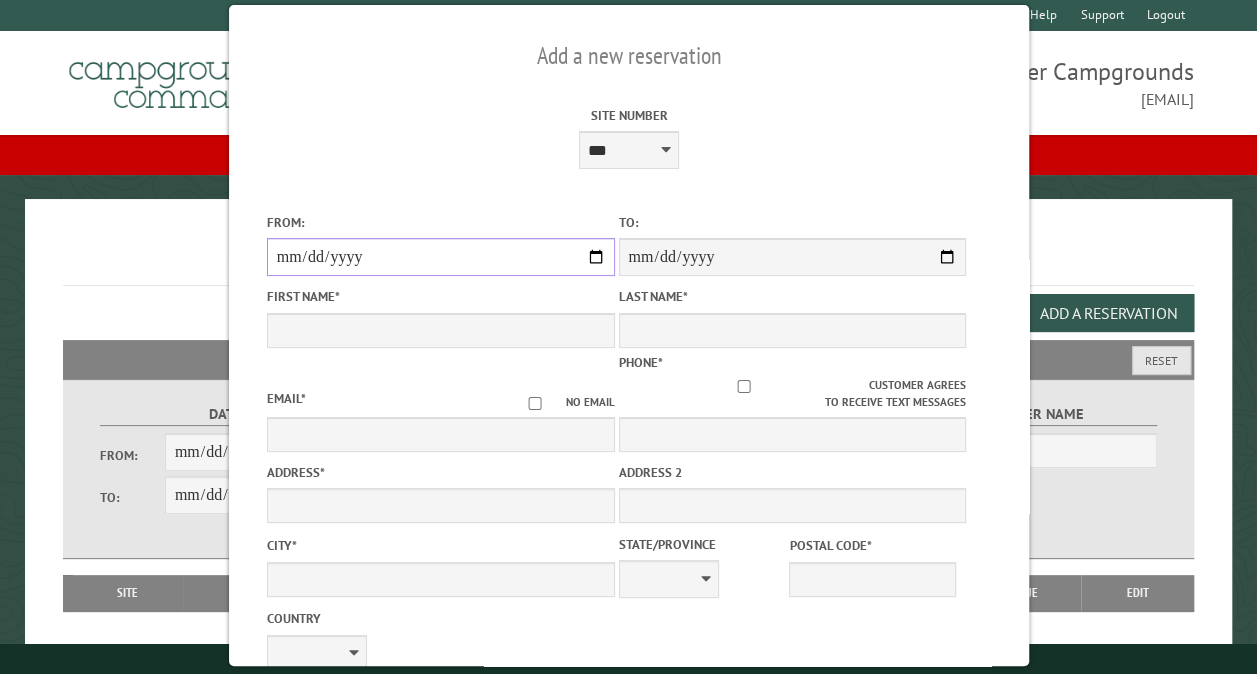 click on "From:" at bounding box center (440, 257) 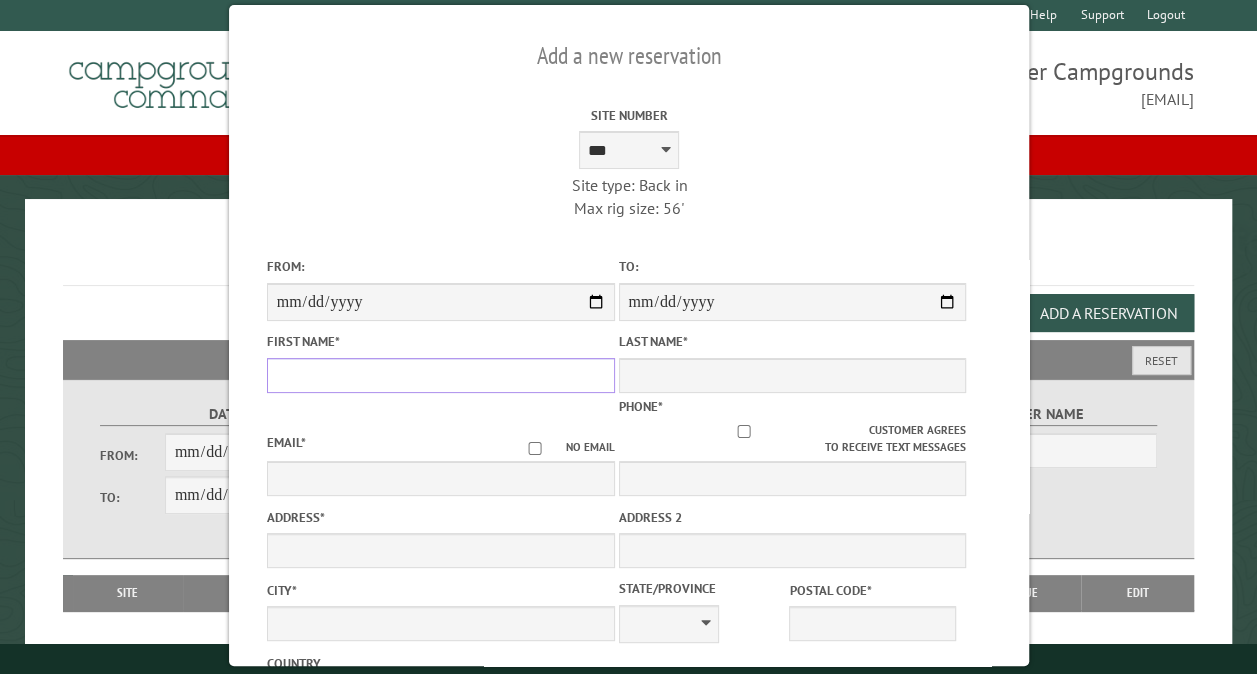 click on "First Name *" at bounding box center (440, 375) 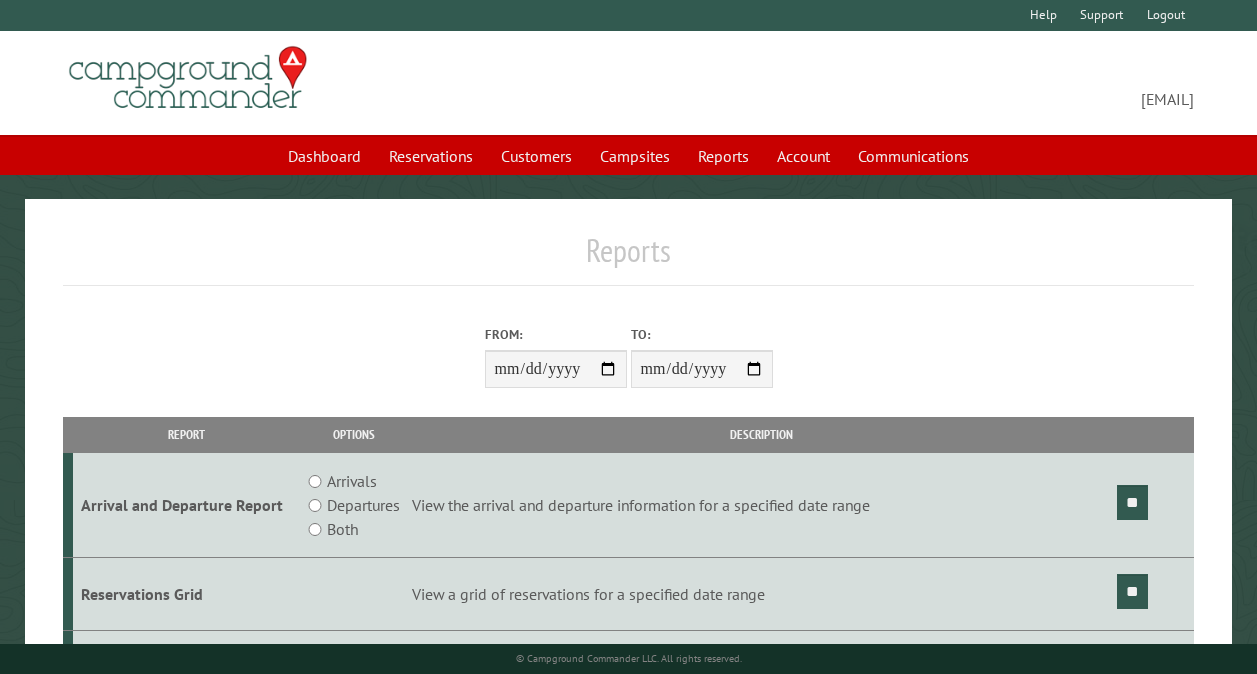 scroll, scrollTop: 0, scrollLeft: 0, axis: both 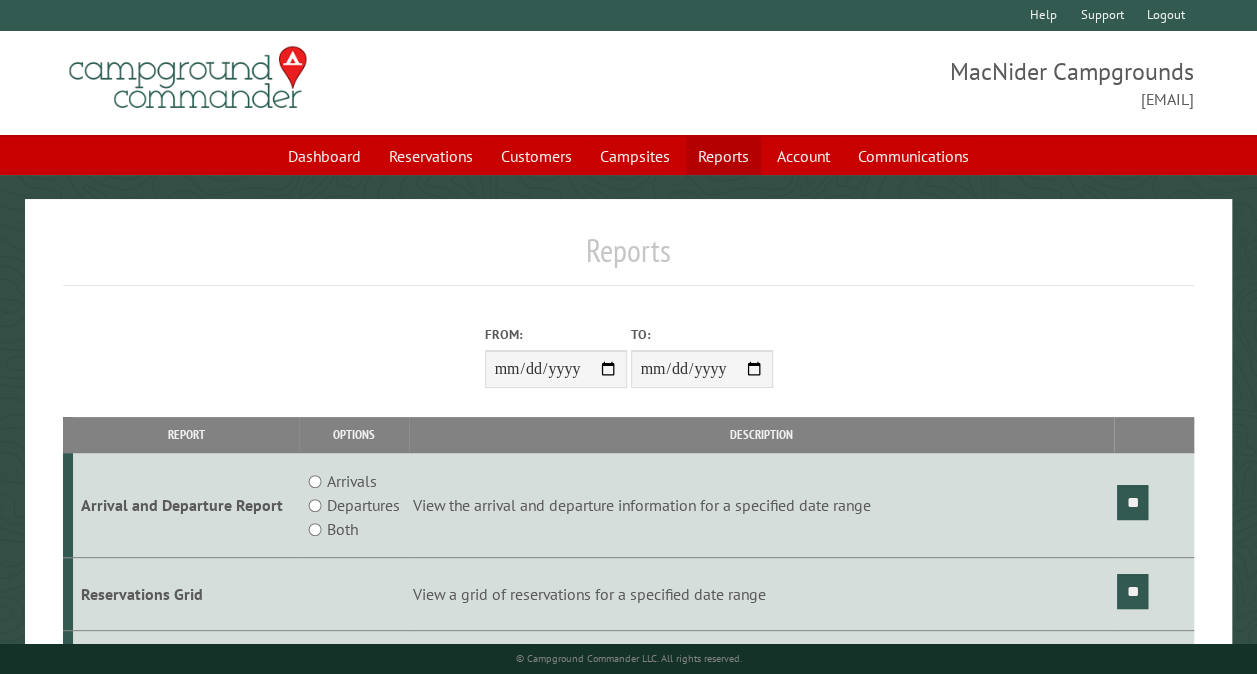 click on "**" at bounding box center (1132, 502) 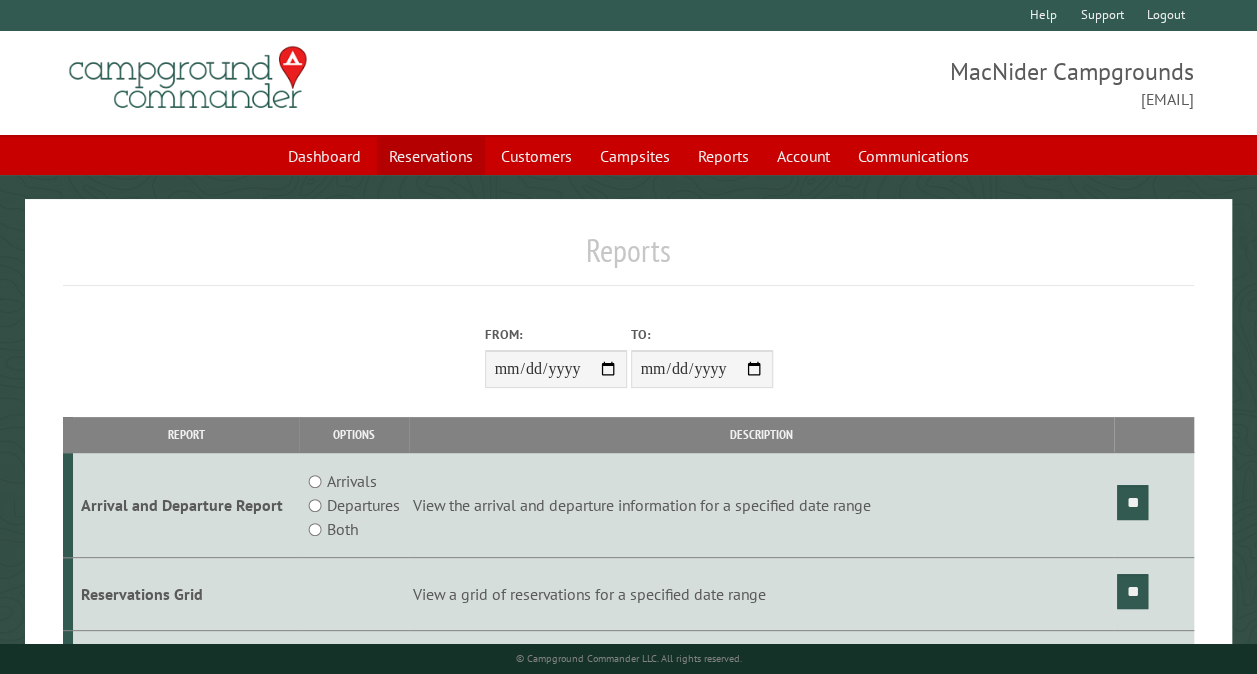click on "Reservations" at bounding box center (431, 156) 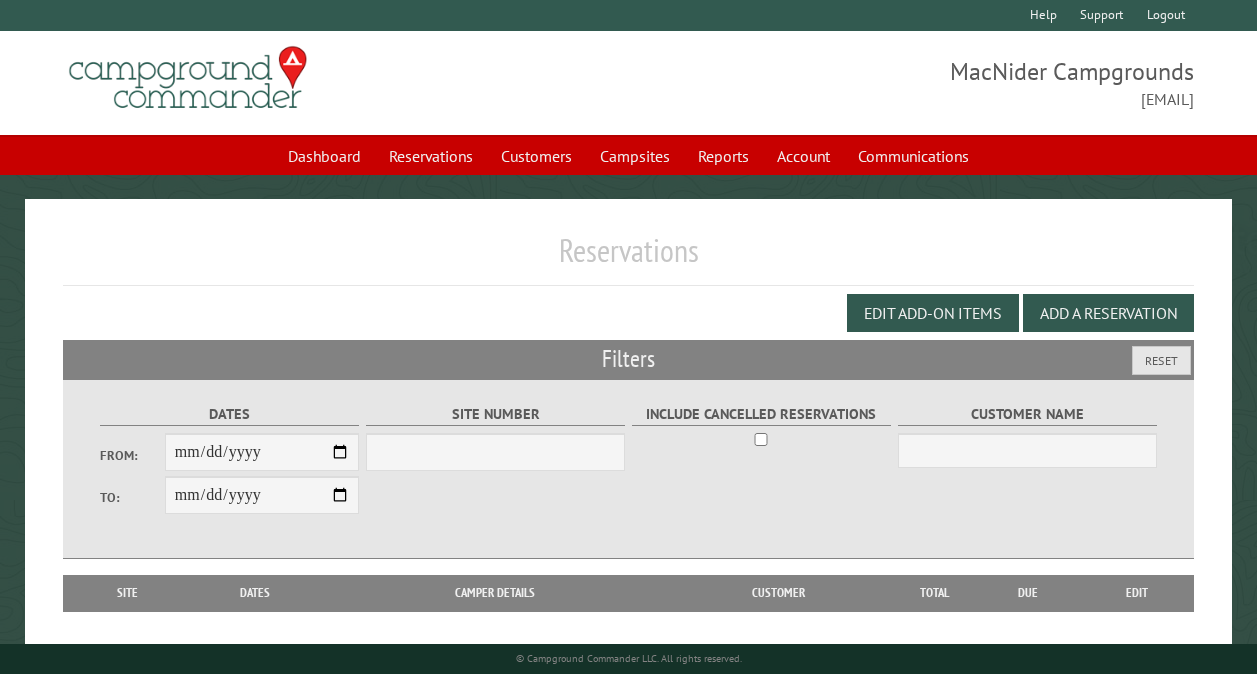 scroll, scrollTop: 0, scrollLeft: 0, axis: both 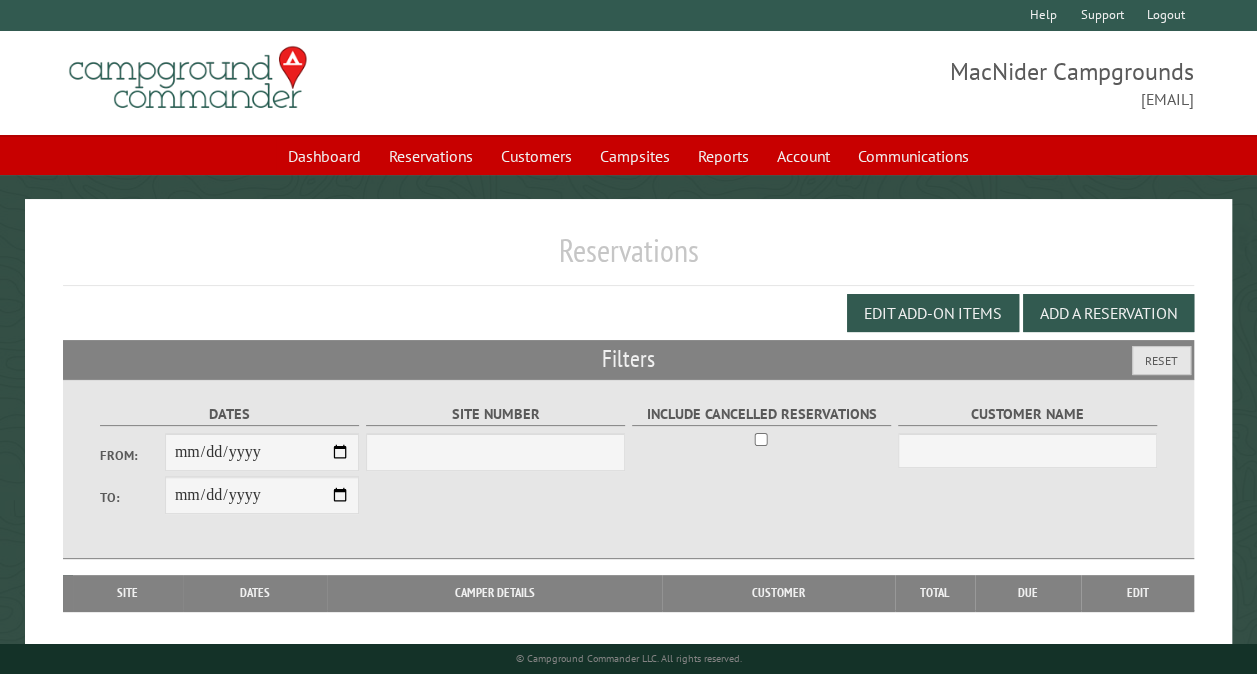 select on "***" 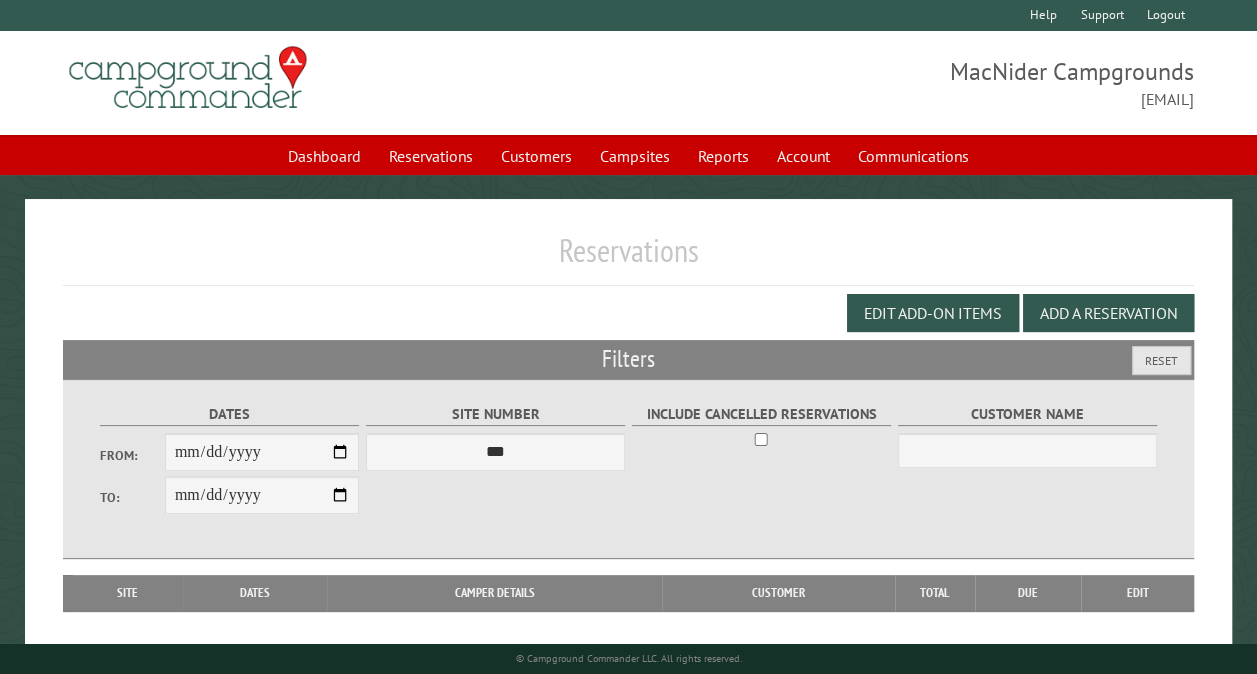 click on "From:" at bounding box center (262, 452) 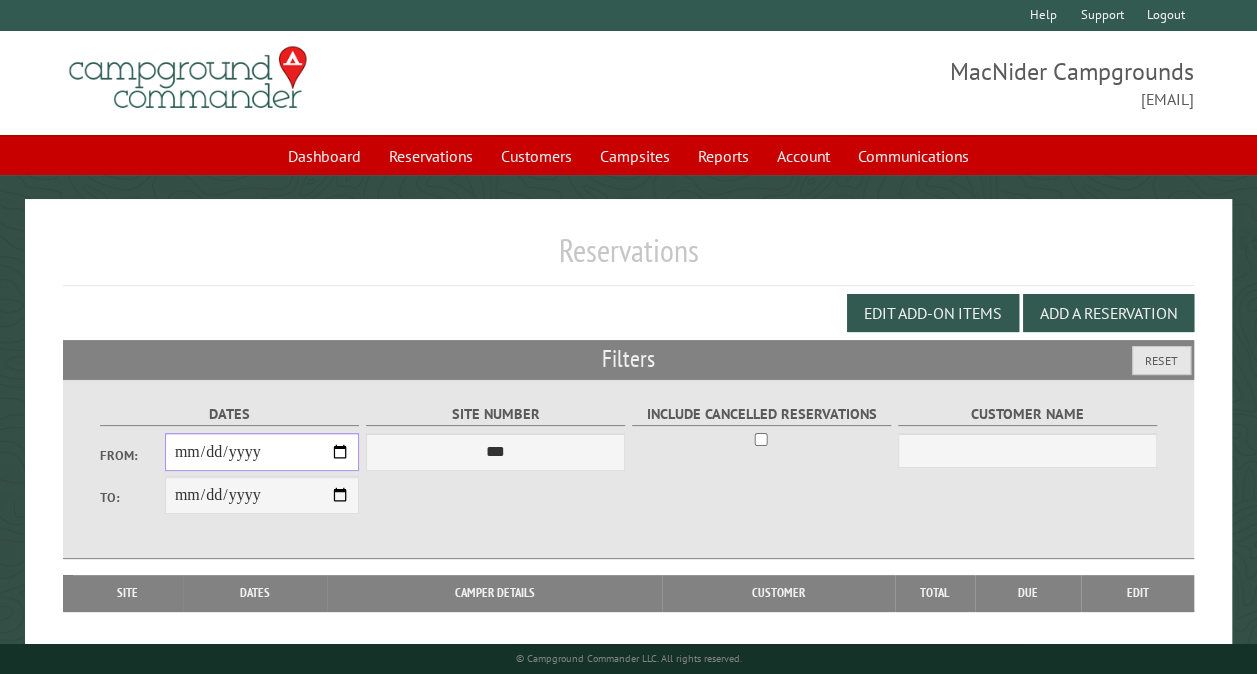 type on "**********" 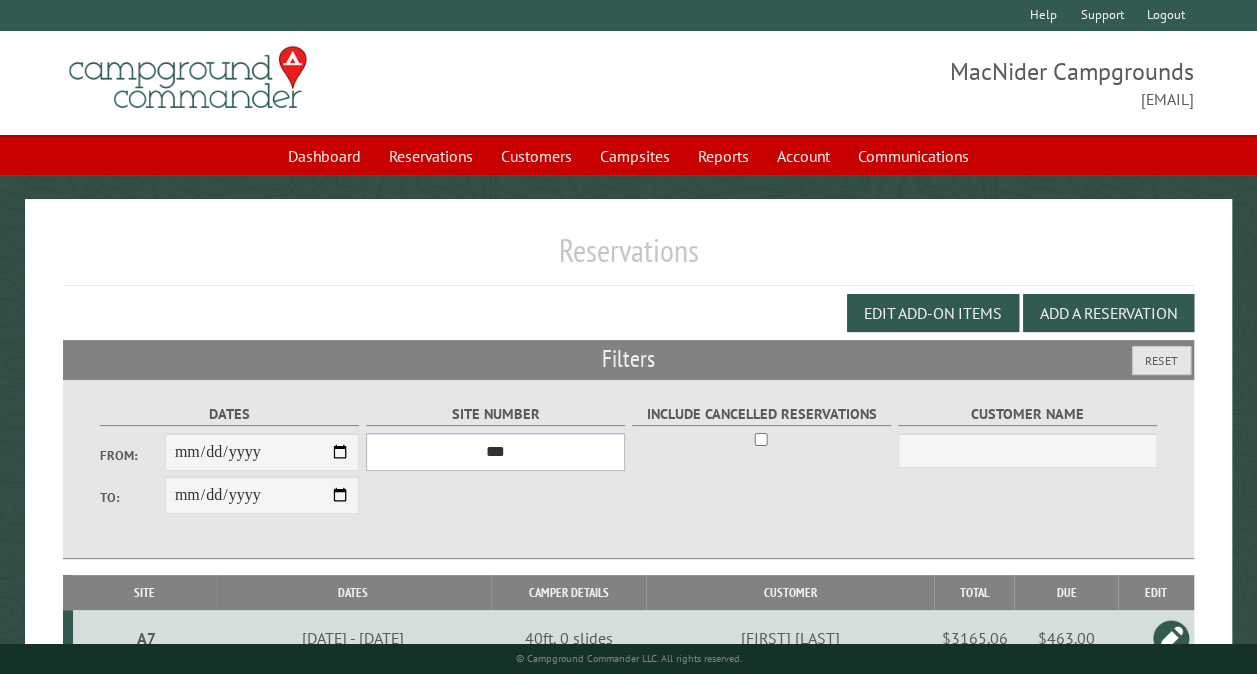 click on "*** ** ** ** ** ** ** ** ** ** *** *** *** *** ** ** ** ** ** ** ** ** ** *** *** ** ** ** ** ** ** ********* ** ** ** ** ** ** ** ** ** *** *** *** *** *** *** ** ** ** ** ** ** ** ** ** *** *** *** *** *** *** ** ** ** ** ** ** ** ** ** ** ** ** ** ** ** ** ** ** ** ** ** ** ** ** *** *** *** *** *** ***" at bounding box center (495, 452) 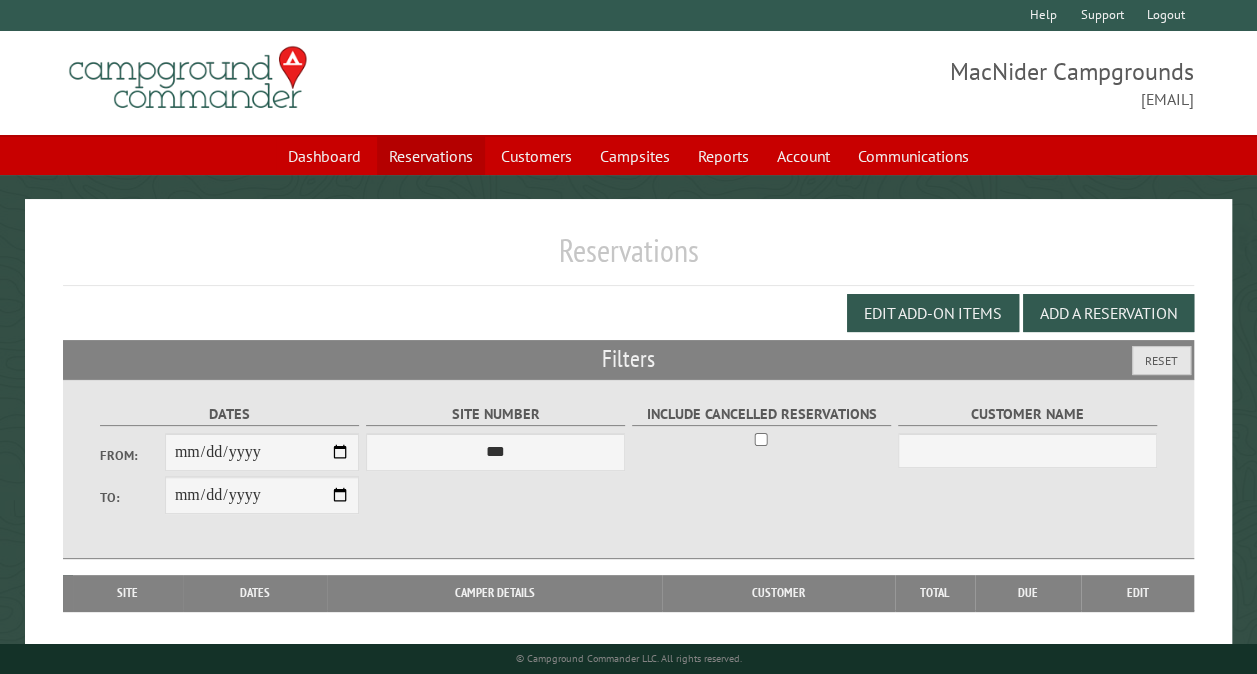 click on "Reservations" at bounding box center (431, 156) 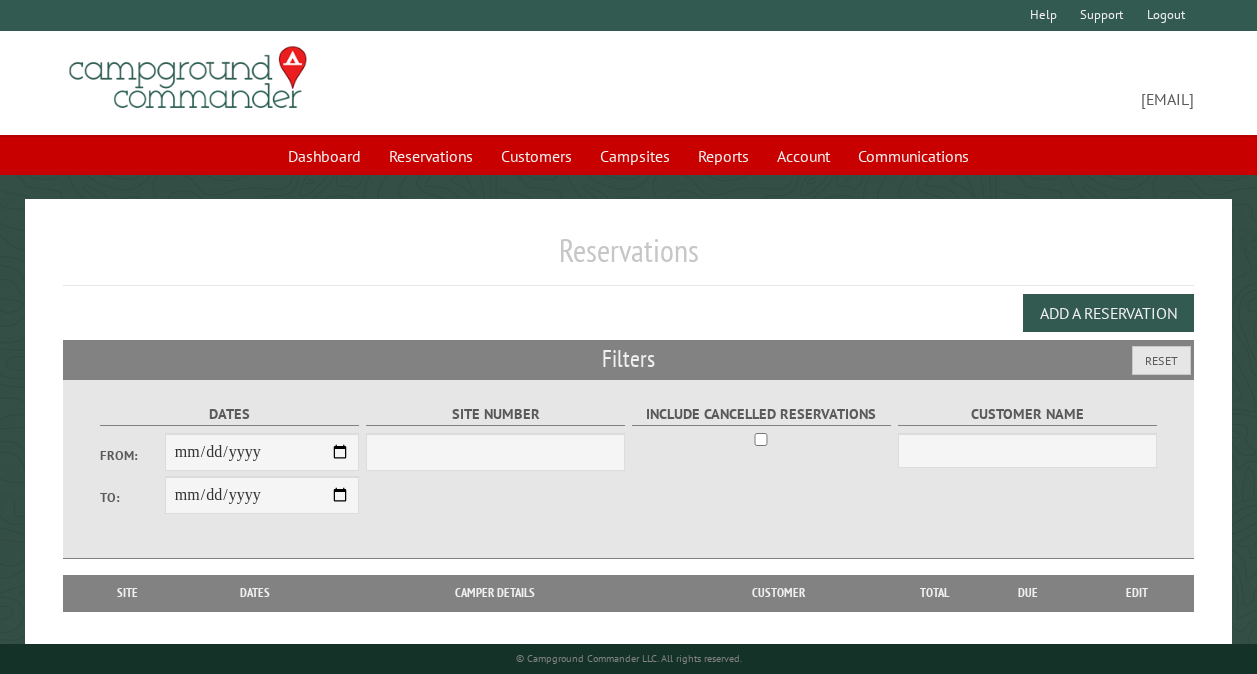 scroll, scrollTop: 0, scrollLeft: 0, axis: both 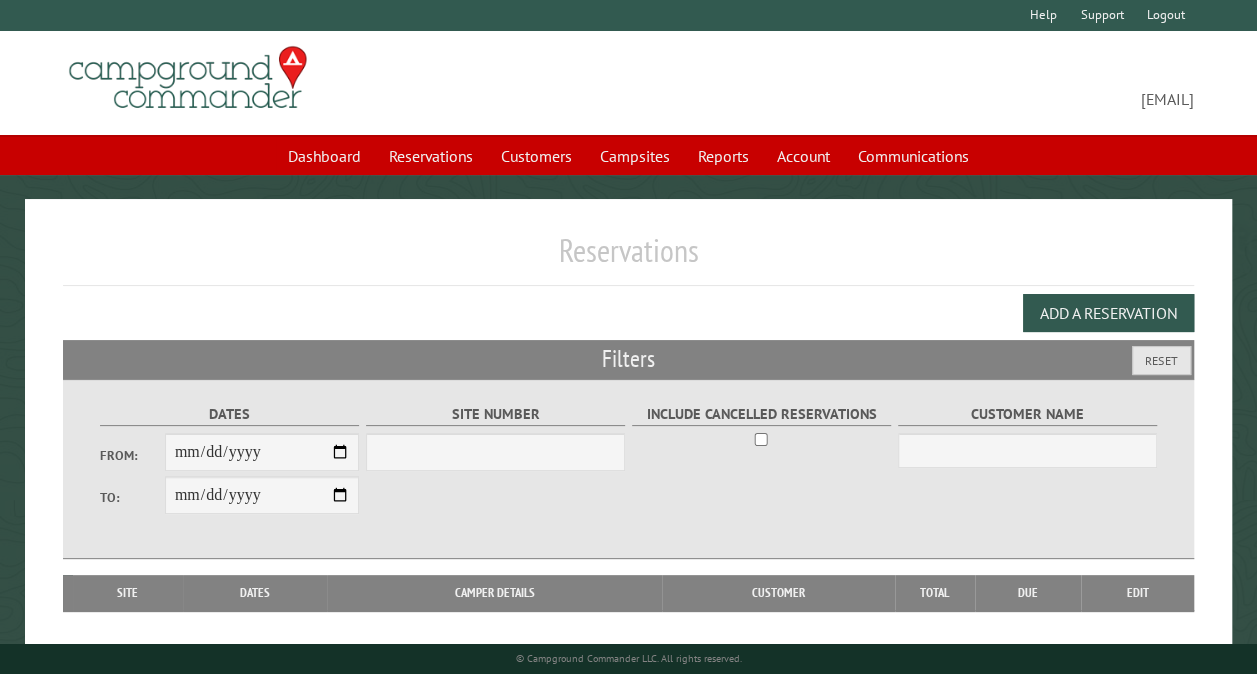 select on "***" 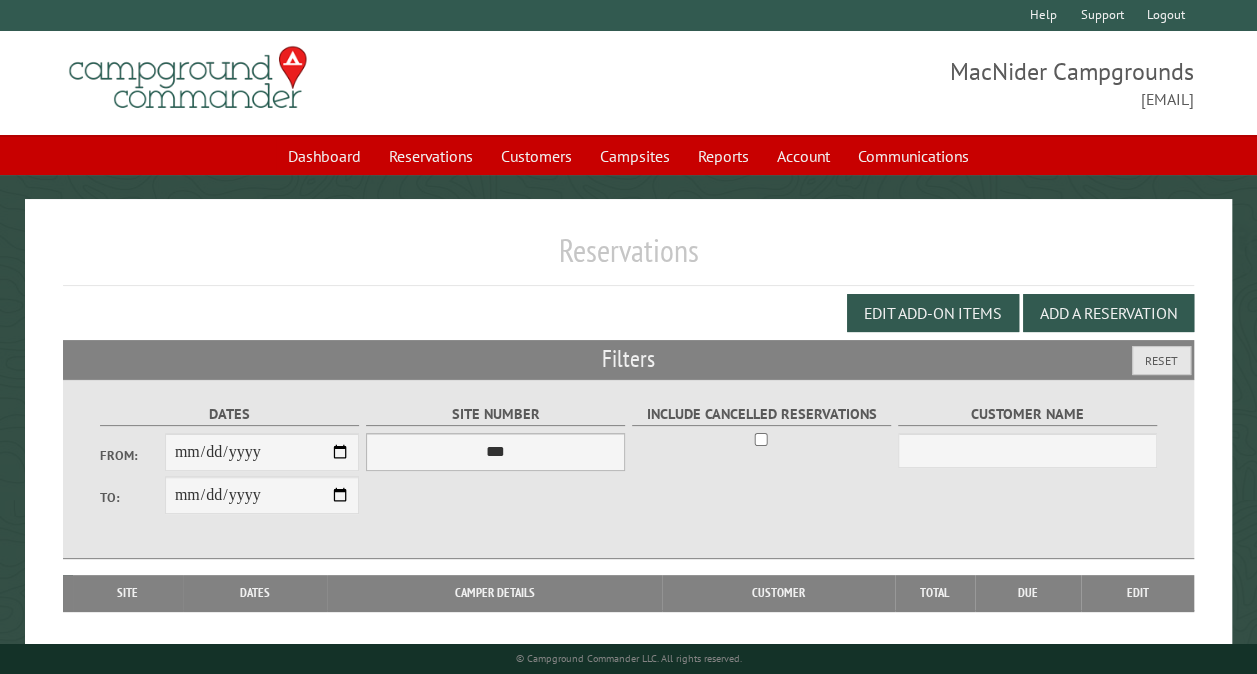 click on "*** ** ** ** ** ** ** ** ** ** *** *** *** *** ** ** ** ** ** ** ** ** ** *** *** ** ** ** ** ** ** ********* ** ** ** ** ** ** ** ** ** *** *** *** *** *** *** ** ** ** ** ** ** ** ** ** *** *** *** *** *** *** ** ** ** ** ** ** ** ** ** ** ** ** ** ** ** ** ** ** ** ** ** ** ** ** *** *** *** *** *** ***" at bounding box center (495, 452) 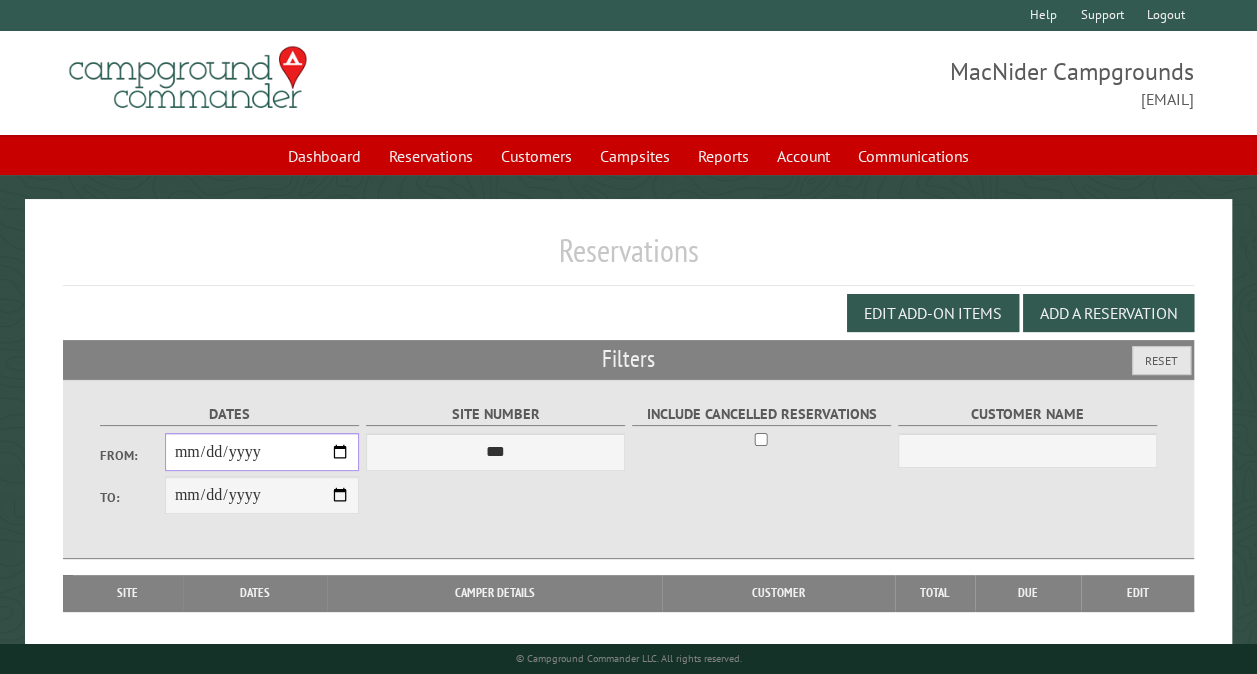 click on "From:" at bounding box center [262, 452] 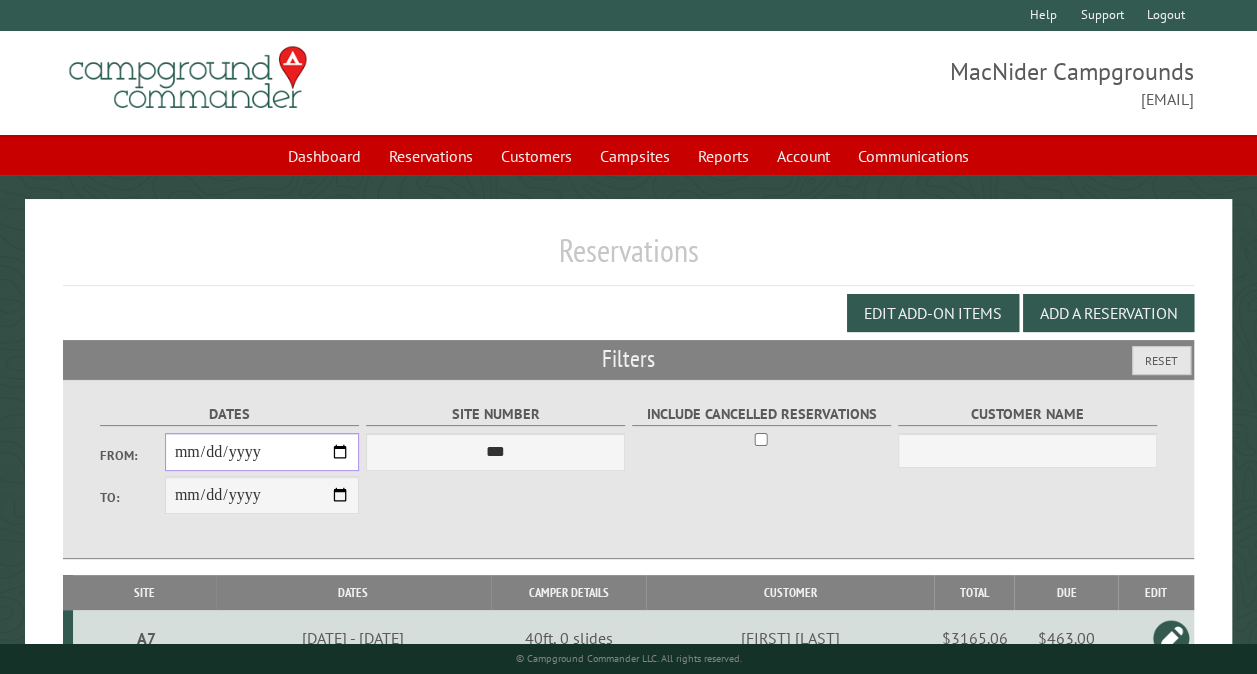 scroll, scrollTop: 1178, scrollLeft: 0, axis: vertical 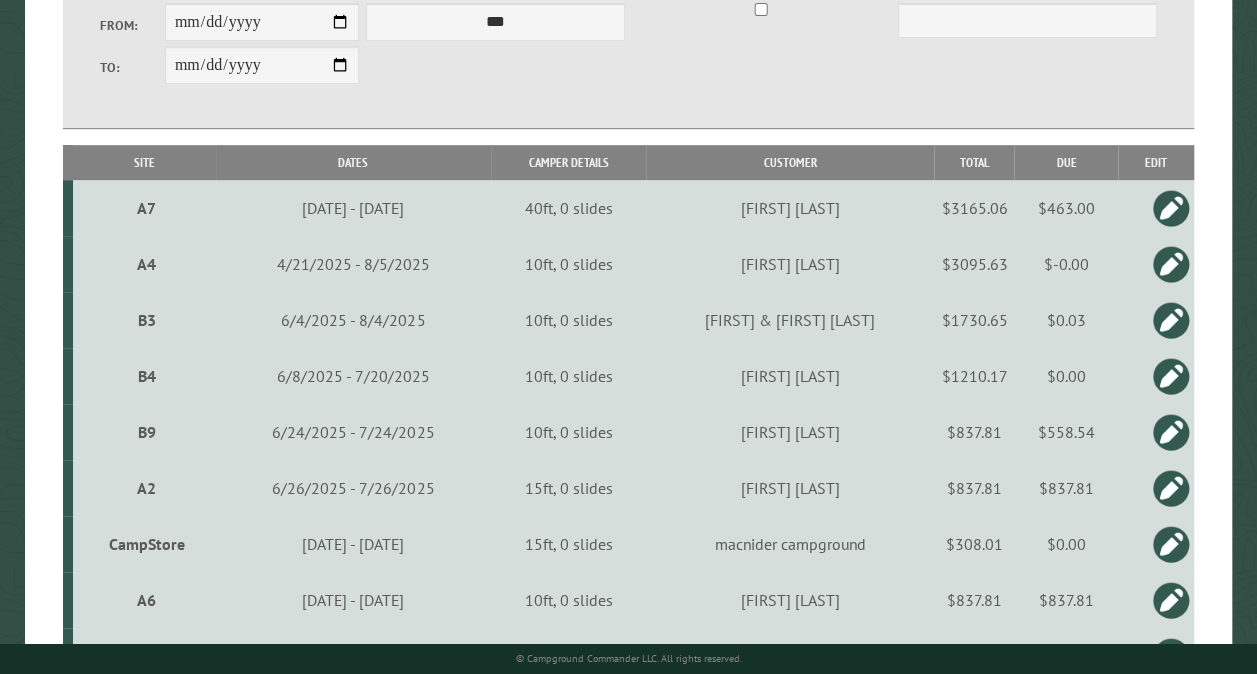 click on "CampStore" at bounding box center [147, 544] 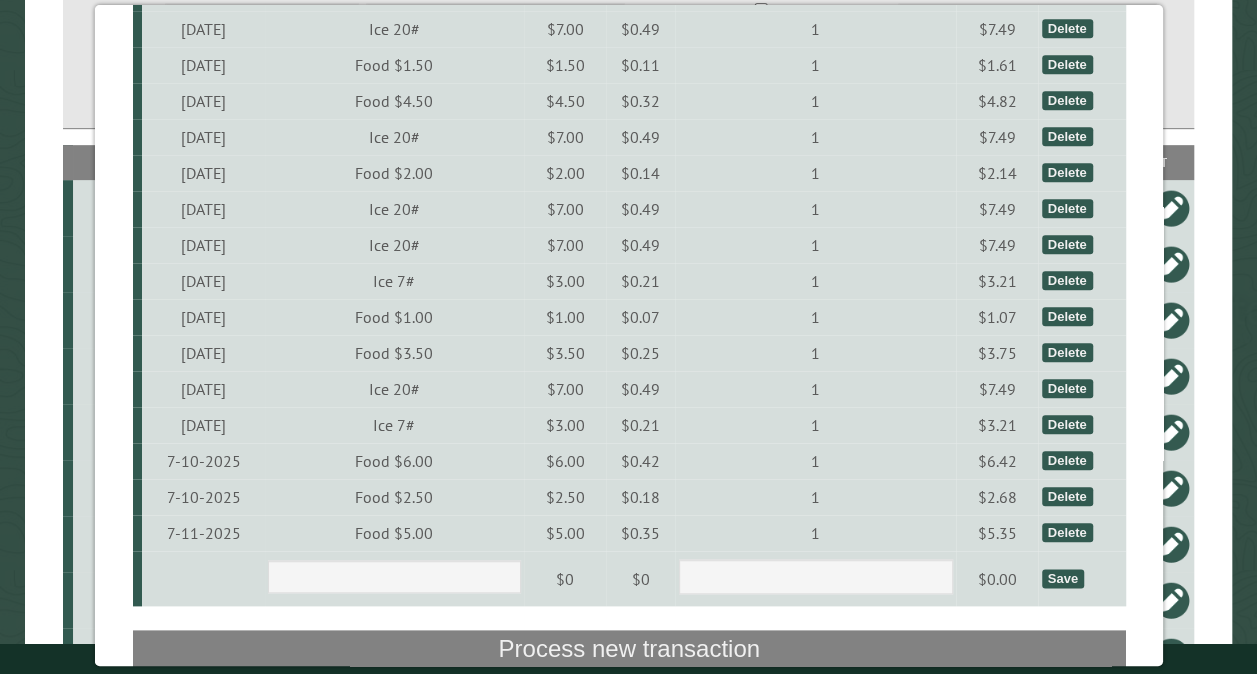 scroll, scrollTop: 5060, scrollLeft: 0, axis: vertical 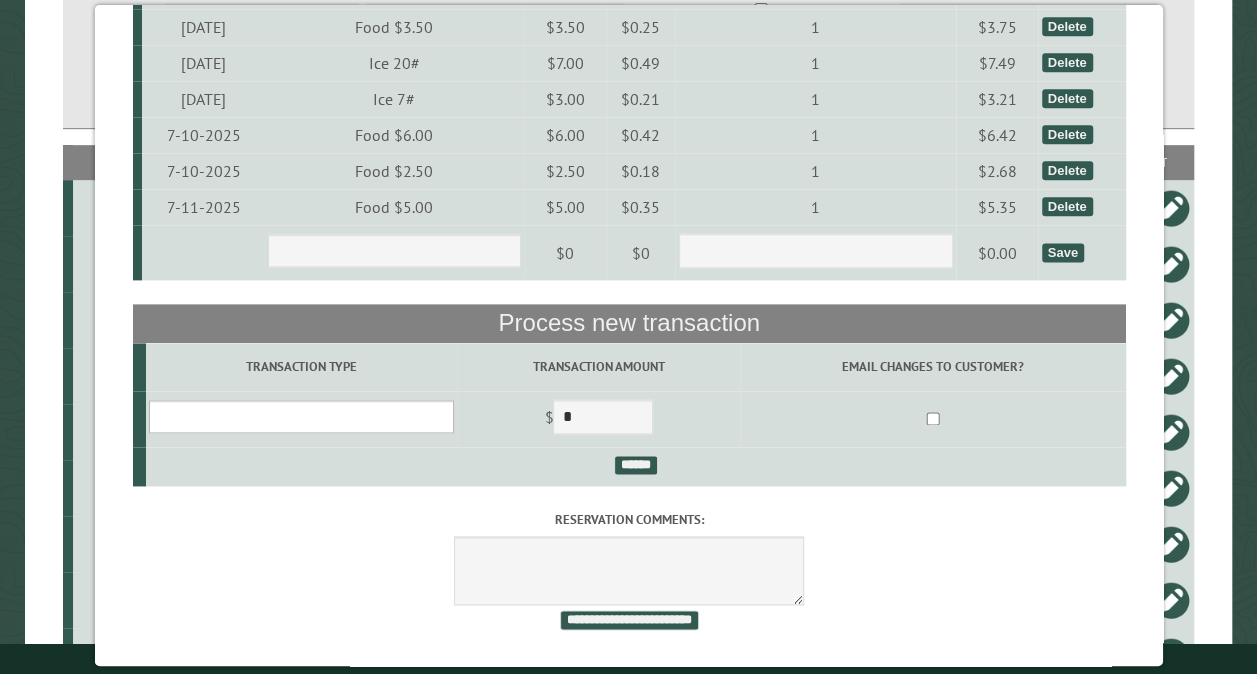 click on "**********" at bounding box center (300, 416) 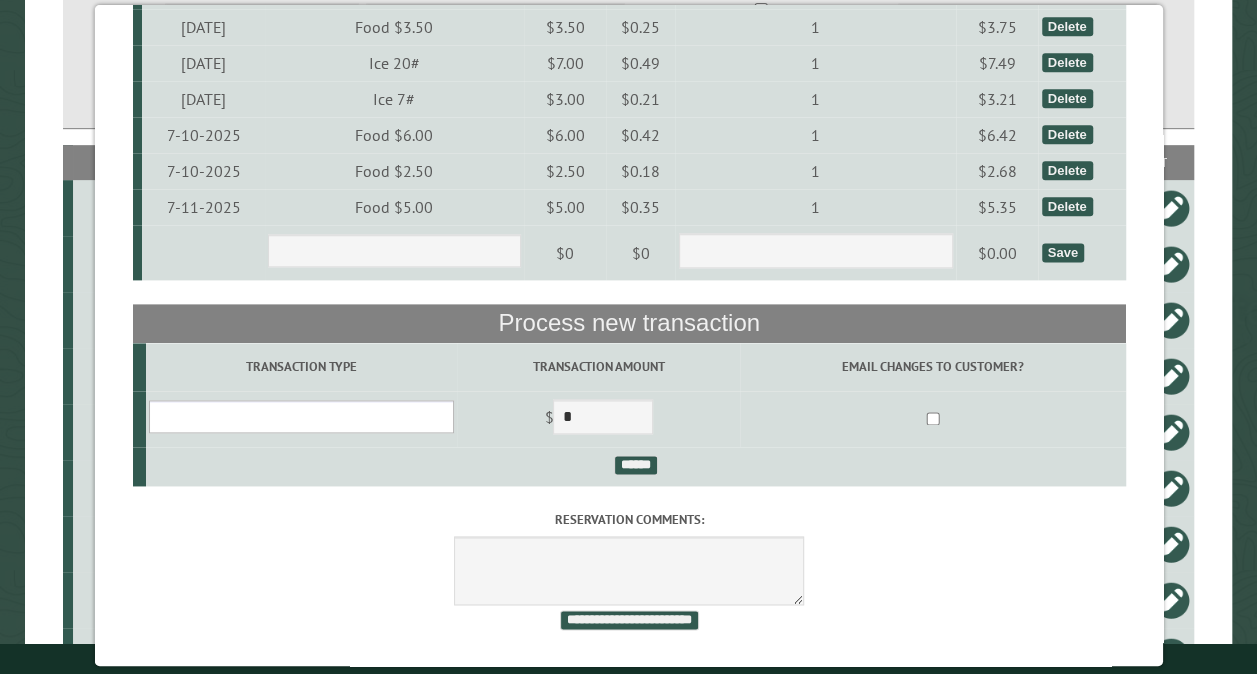 select on "*" 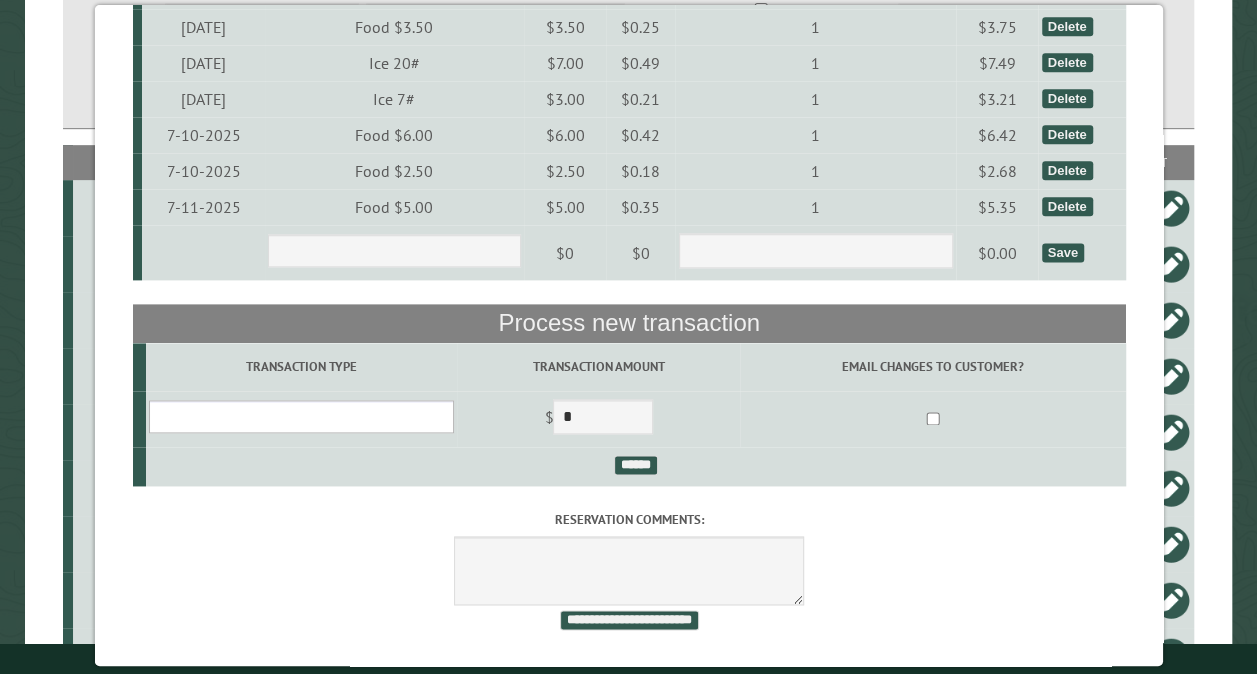 click on "**********" at bounding box center [300, 416] 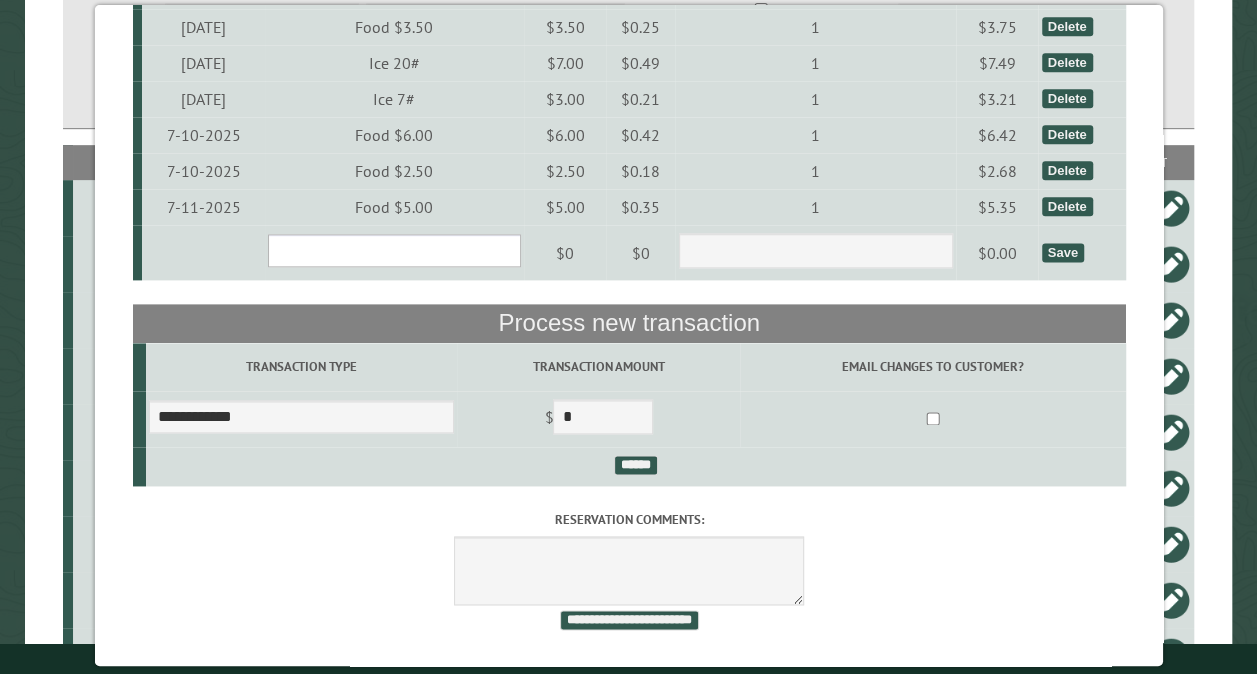 click on "**********" at bounding box center [393, 250] 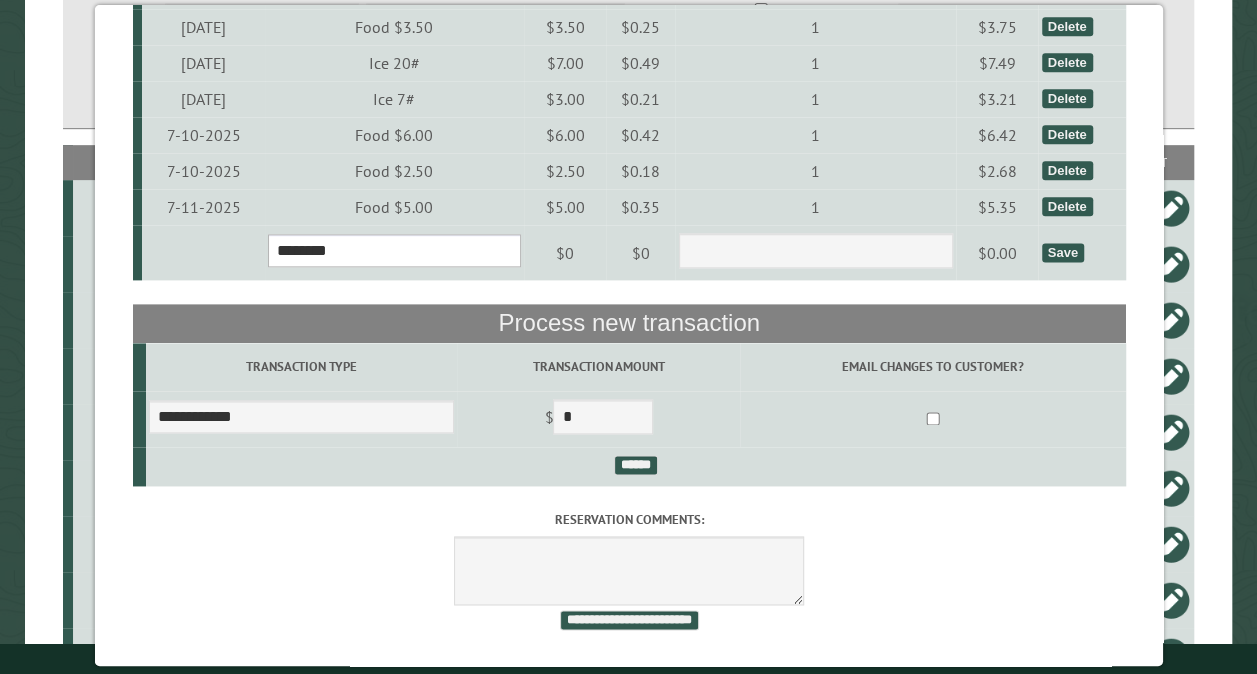 click on "**********" at bounding box center [393, 250] 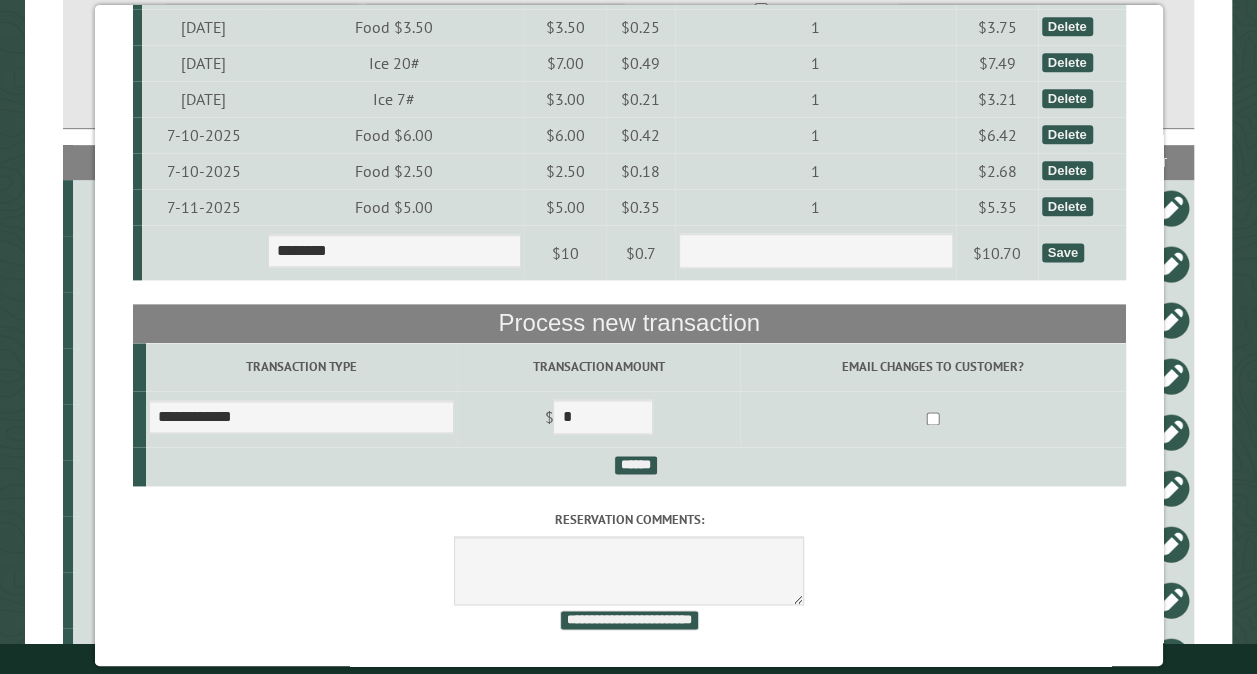 click on "Save" at bounding box center [1062, 252] 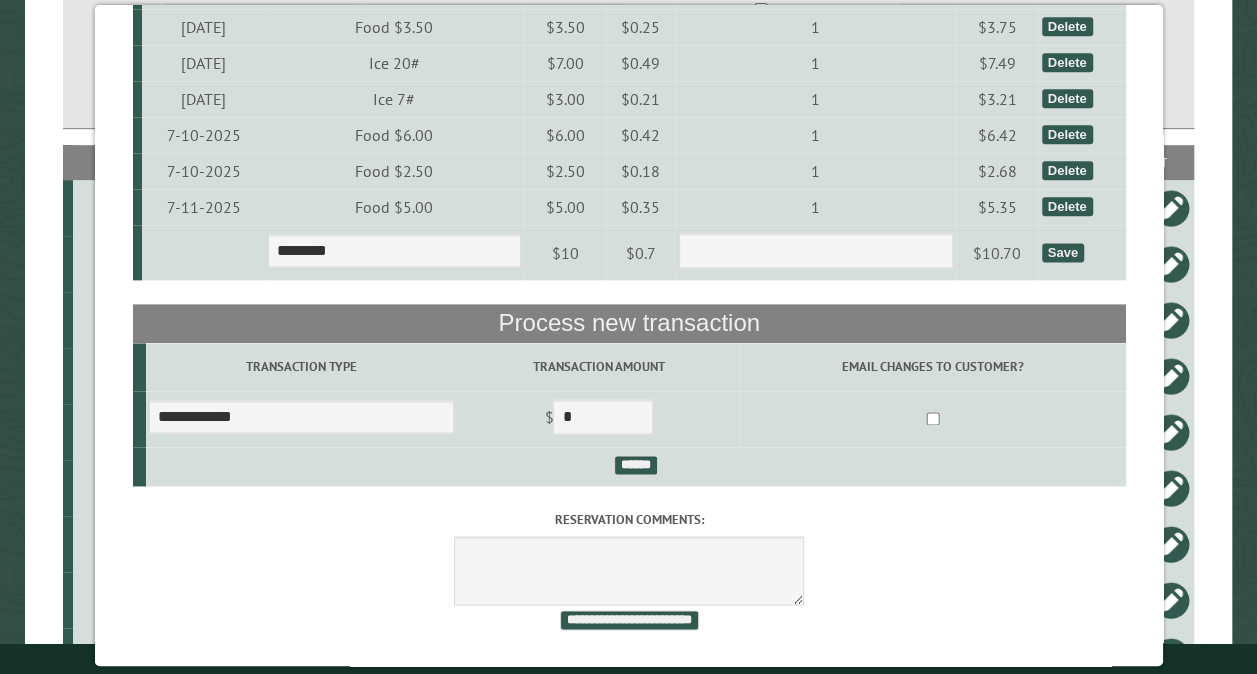 select on "*" 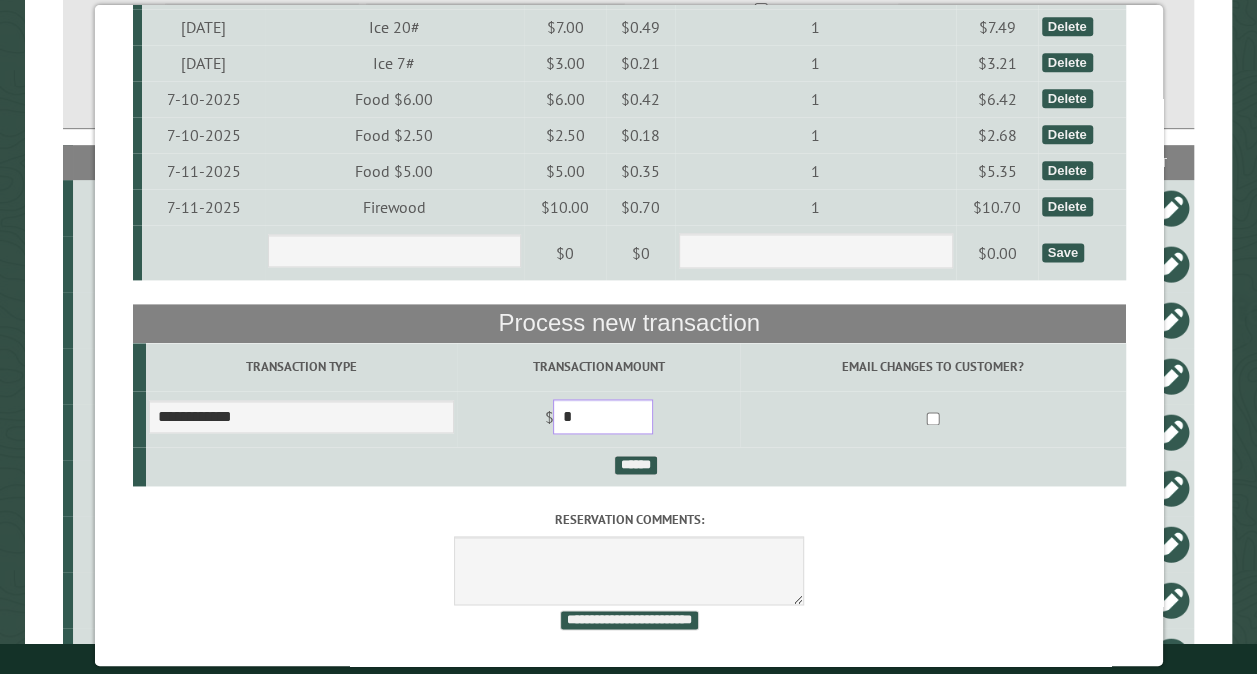 click on "*" at bounding box center [603, 416] 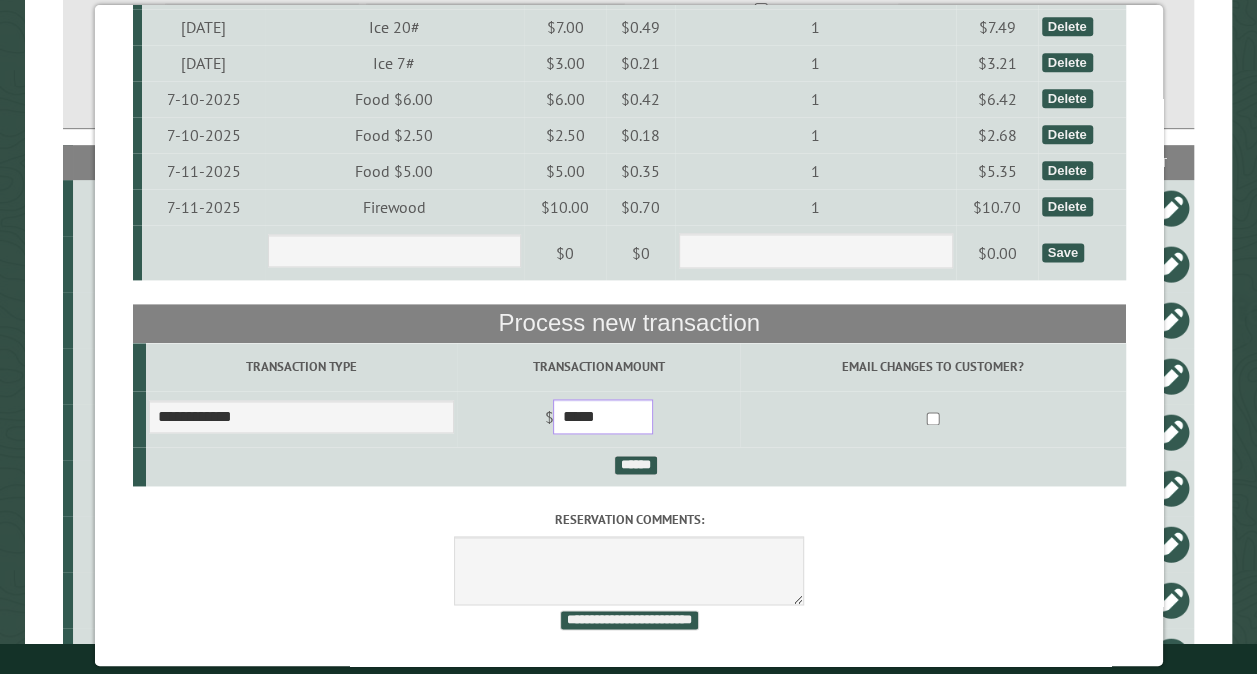 type on "*****" 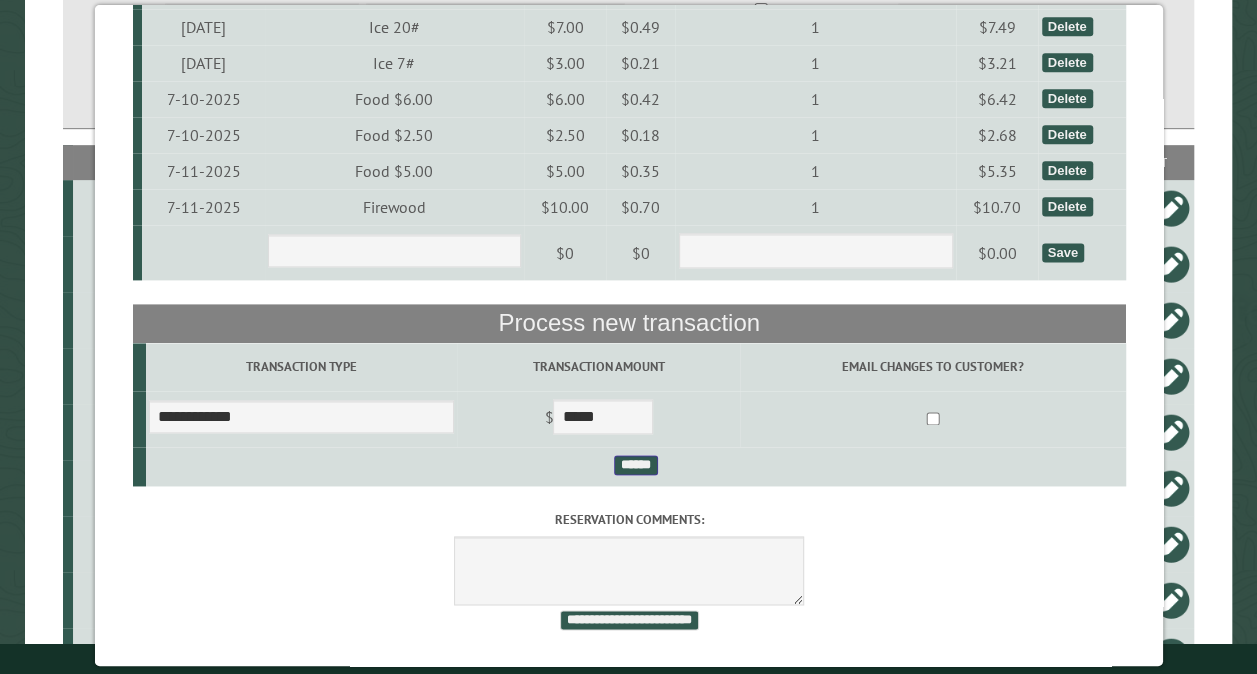 click on "******" at bounding box center [635, 465] 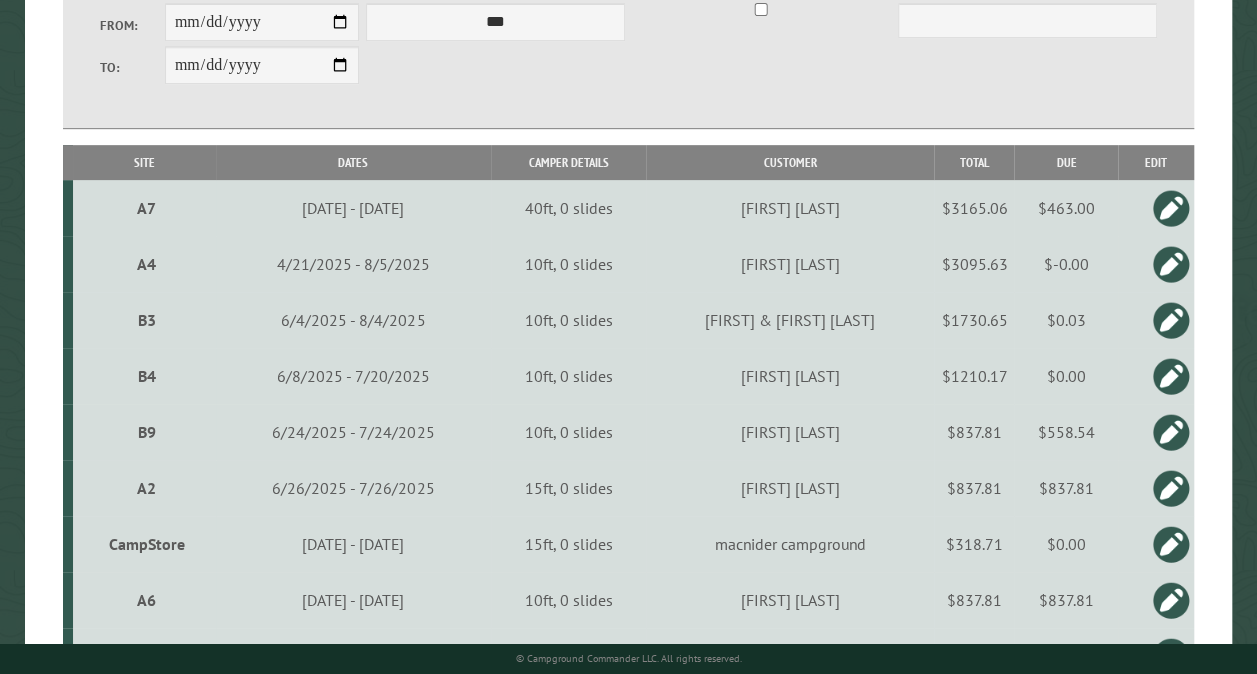 scroll, scrollTop: 0, scrollLeft: 0, axis: both 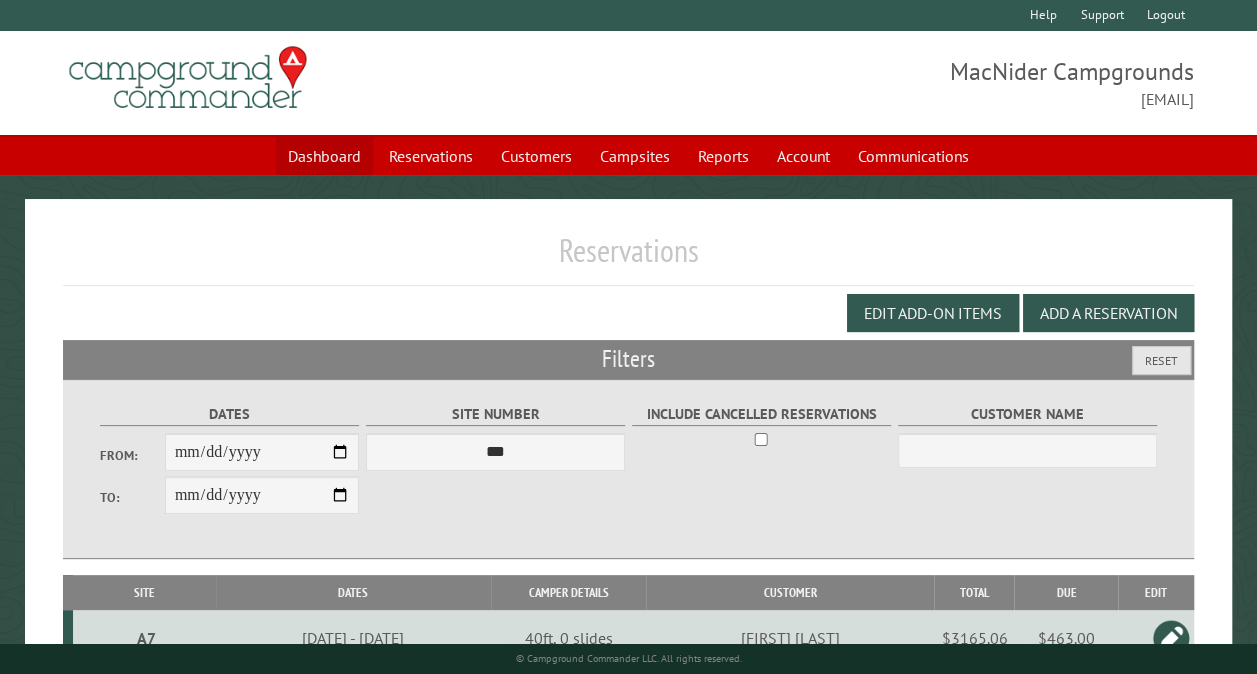 click on "Dashboard" at bounding box center [324, 156] 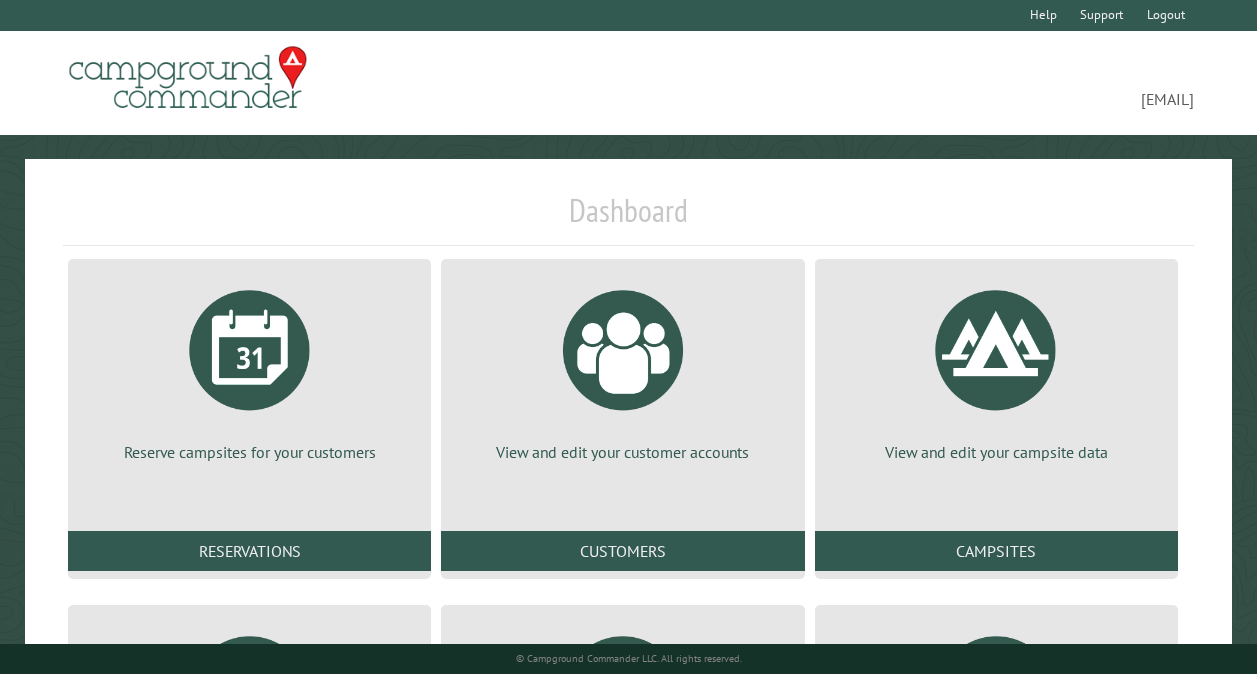 scroll, scrollTop: 0, scrollLeft: 0, axis: both 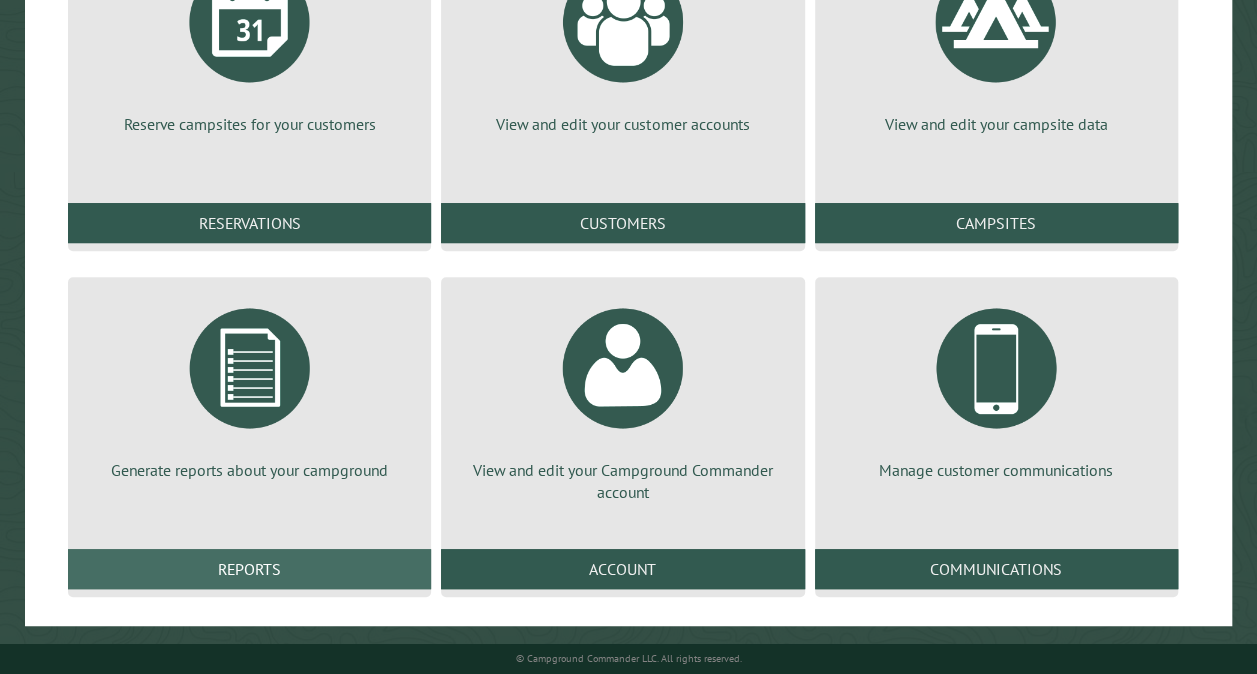 click on "Reports" at bounding box center (249, 569) 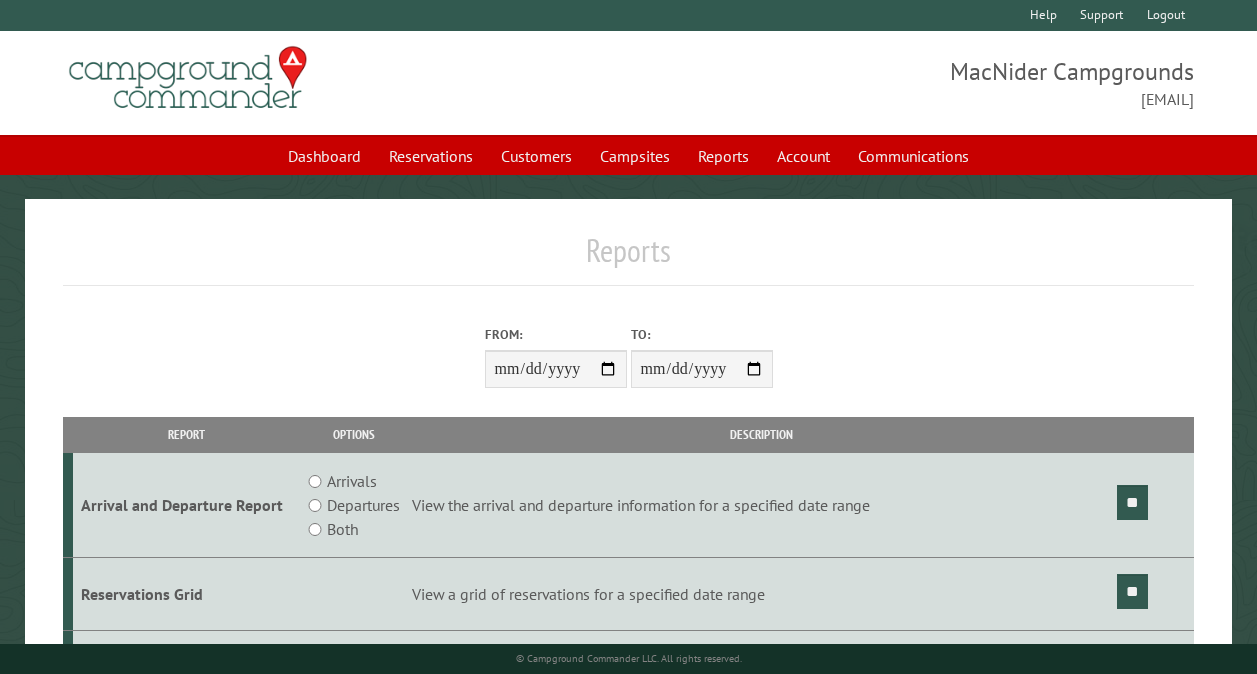 scroll, scrollTop: 0, scrollLeft: 0, axis: both 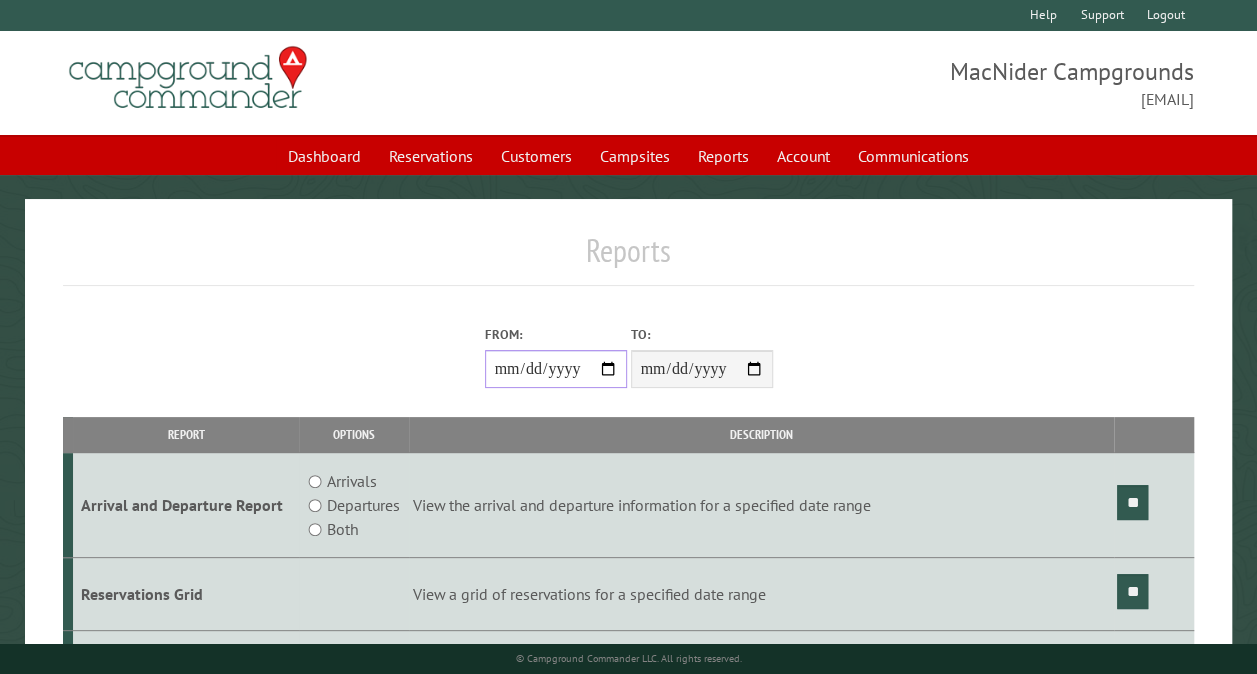 click on "From:" at bounding box center [556, 369] 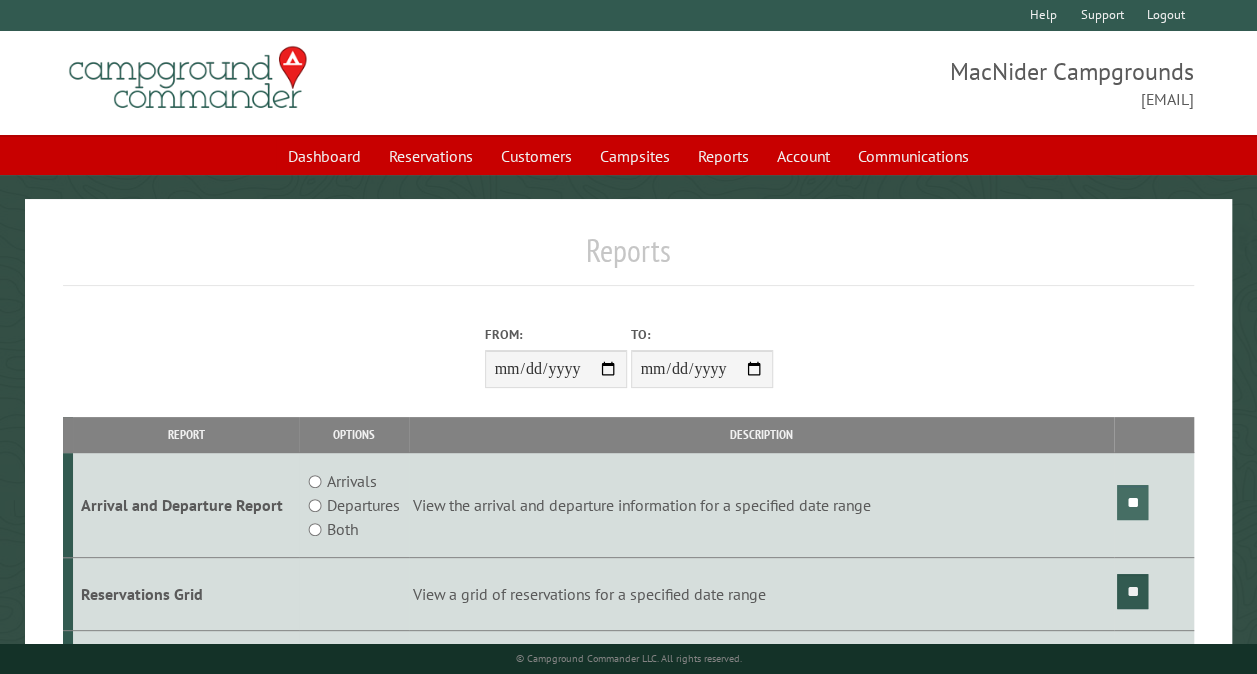 click on "**" at bounding box center (1132, 502) 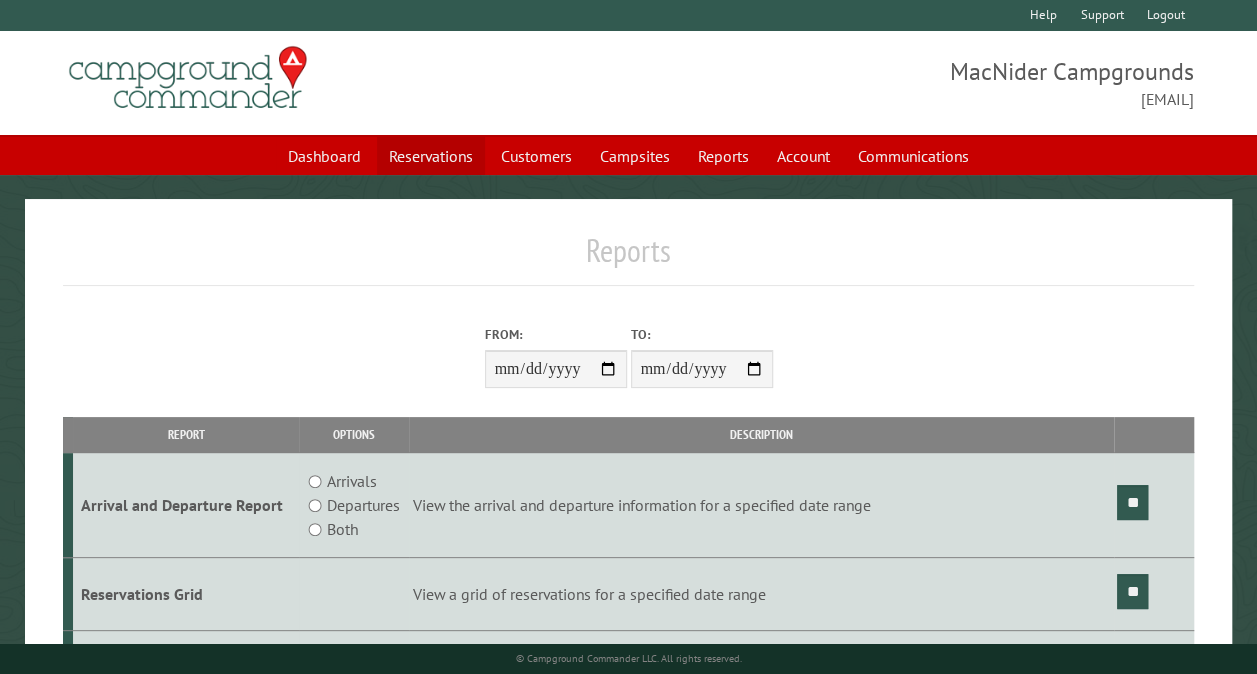 click on "Reservations" at bounding box center [431, 156] 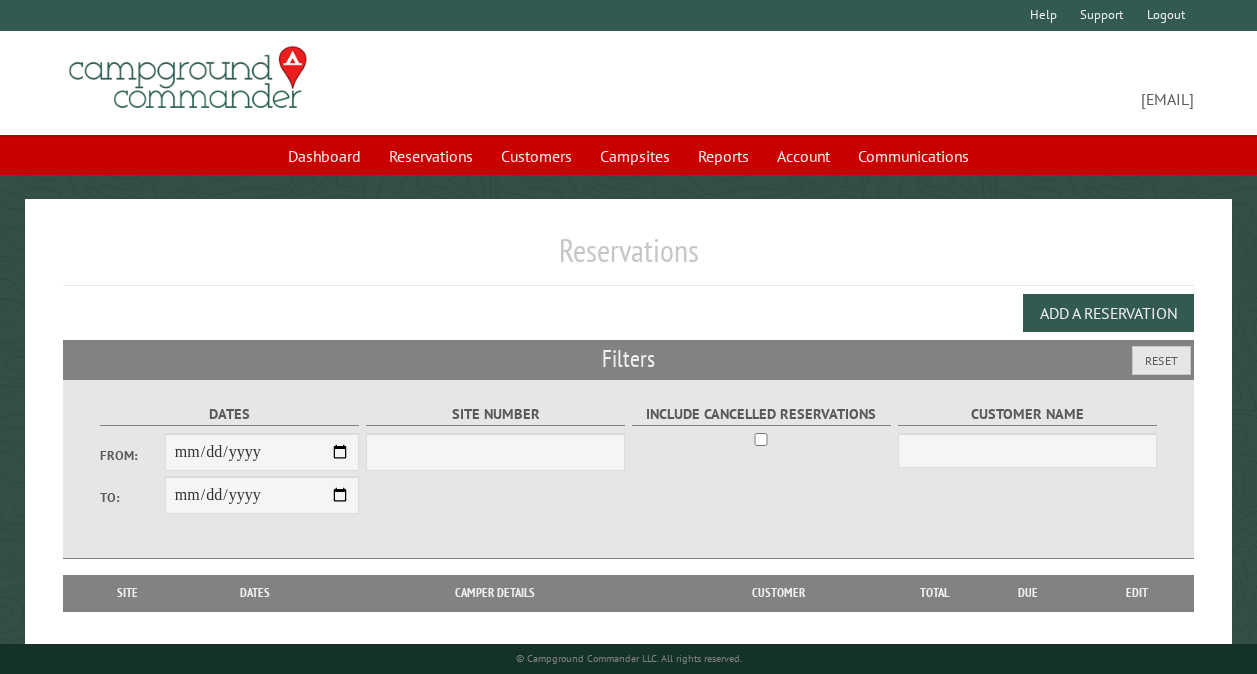 scroll, scrollTop: 0, scrollLeft: 0, axis: both 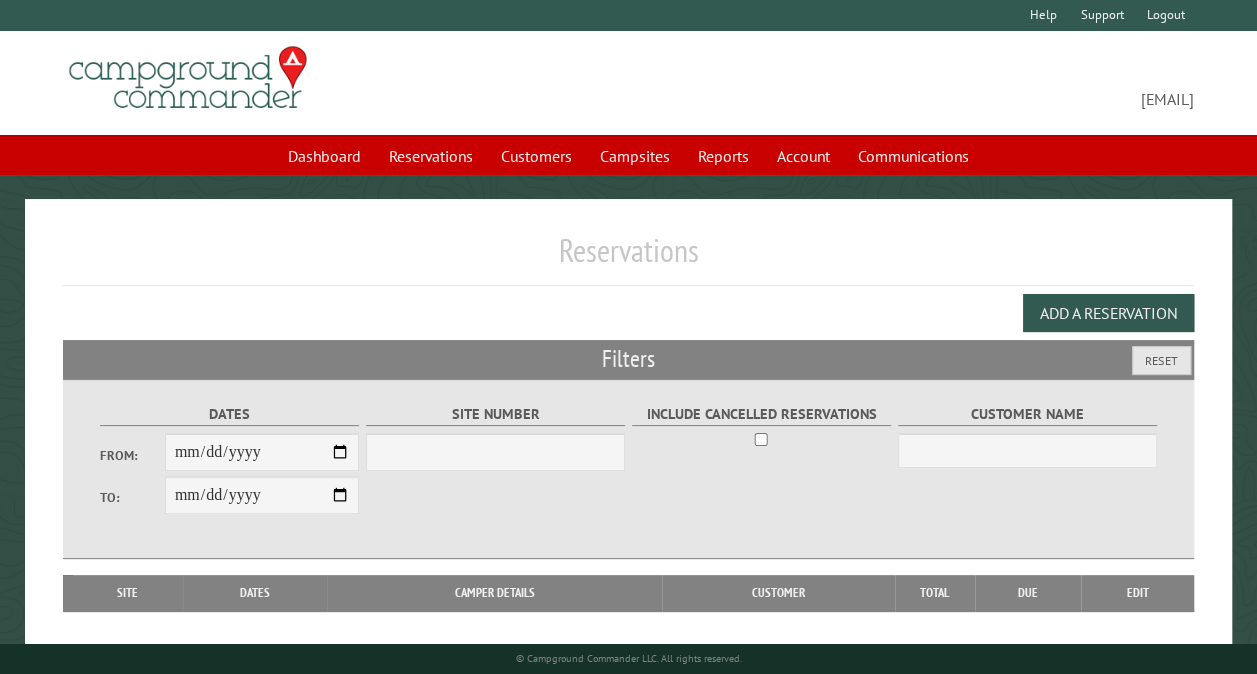 select on "***" 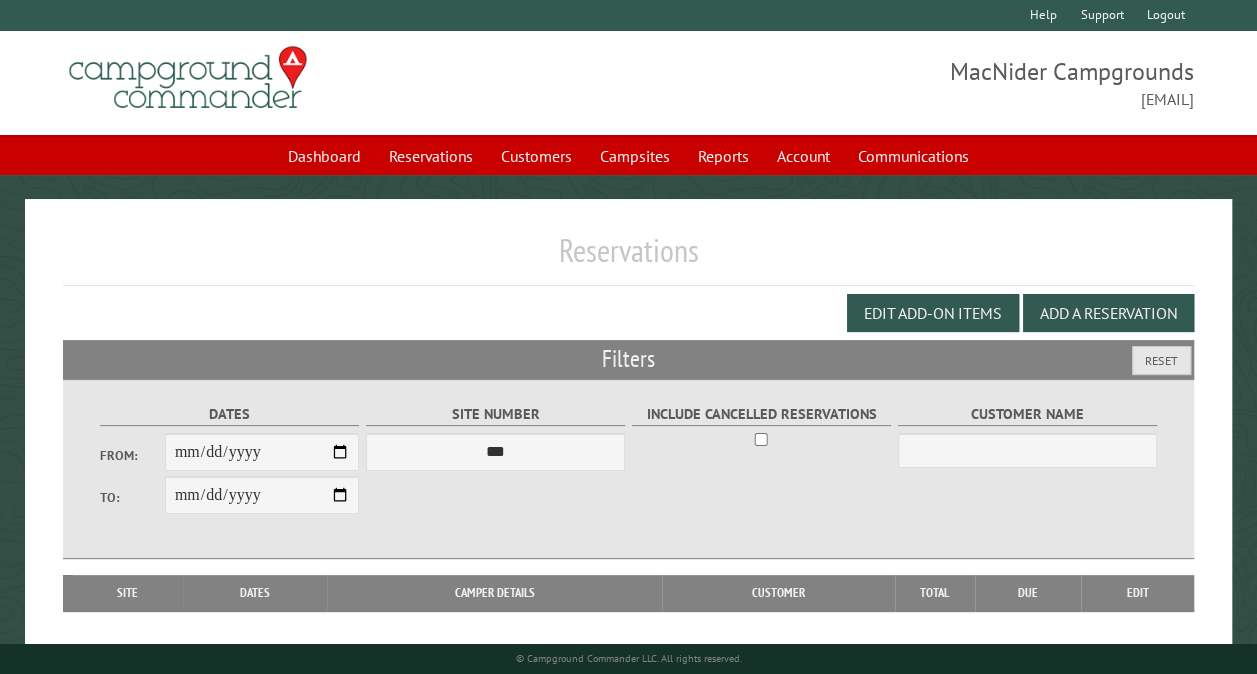 click on "From:" at bounding box center (262, 452) 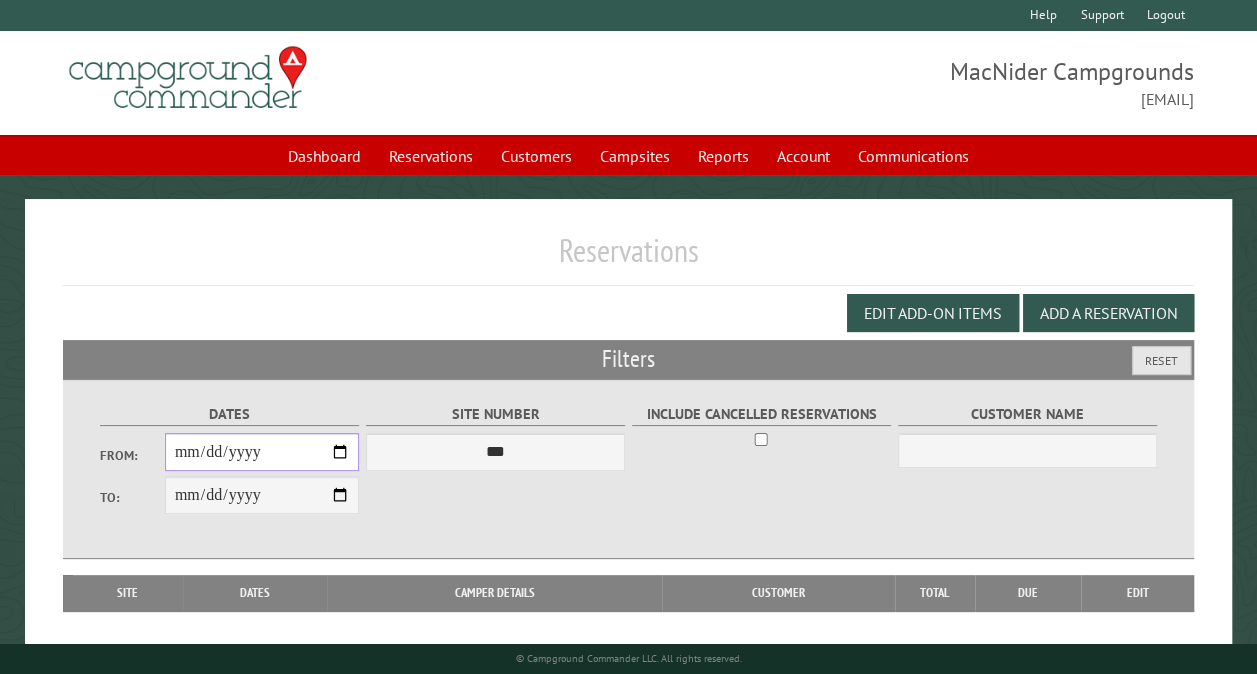 type on "**********" 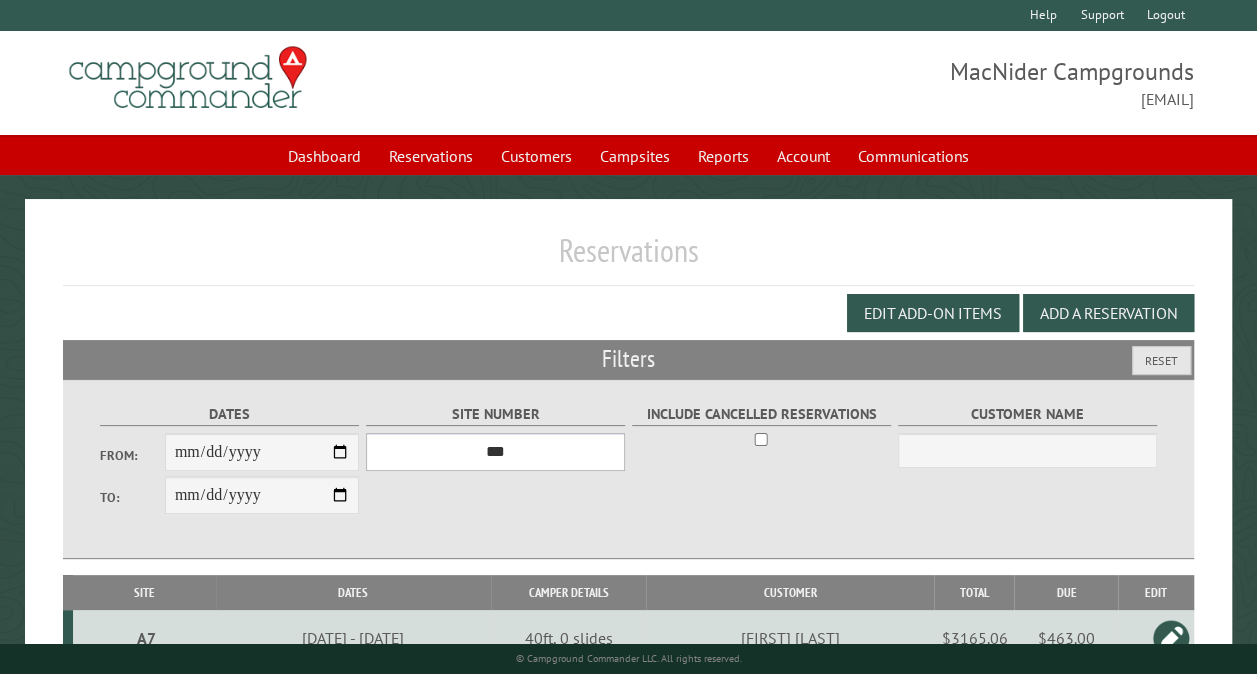 click on "*** ** ** ** ** ** ** ** ** ** *** *** *** *** ** ** ** ** ** ** ** ** ** *** *** ** ** ** ** ** ** ********* ** ** ** ** ** ** ** ** ** *** *** *** *** *** *** ** ** ** ** ** ** ** ** ** *** *** *** *** *** *** ** ** ** ** ** ** ** ** ** ** ** ** ** ** ** ** ** ** ** ** ** ** ** ** *** *** *** *** *** ***" at bounding box center (495, 452) 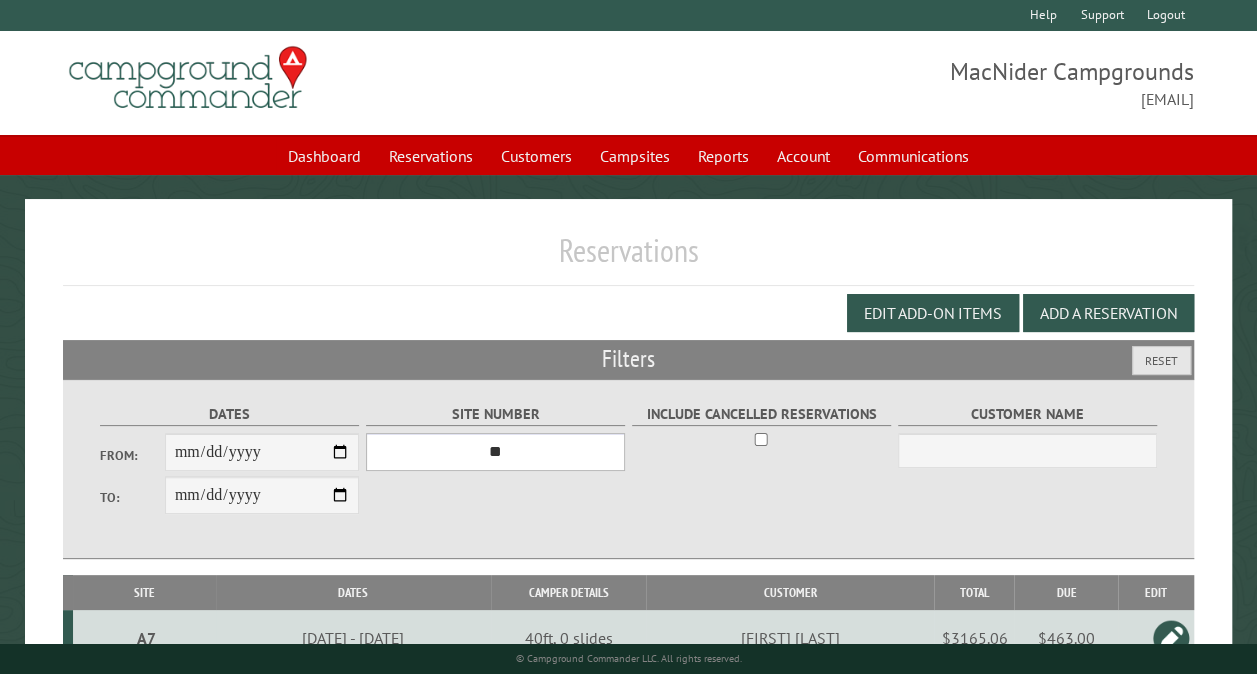 click on "*** ** ** ** ** ** ** ** ** ** *** *** *** *** ** ** ** ** ** ** ** ** ** *** *** ** ** ** ** ** ** ********* ** ** ** ** ** ** ** ** ** *** *** *** *** *** *** ** ** ** ** ** ** ** ** ** *** *** *** *** *** *** ** ** ** ** ** ** ** ** ** ** ** ** ** ** ** ** ** ** ** ** ** ** ** ** *** *** *** *** *** ***" at bounding box center (495, 452) 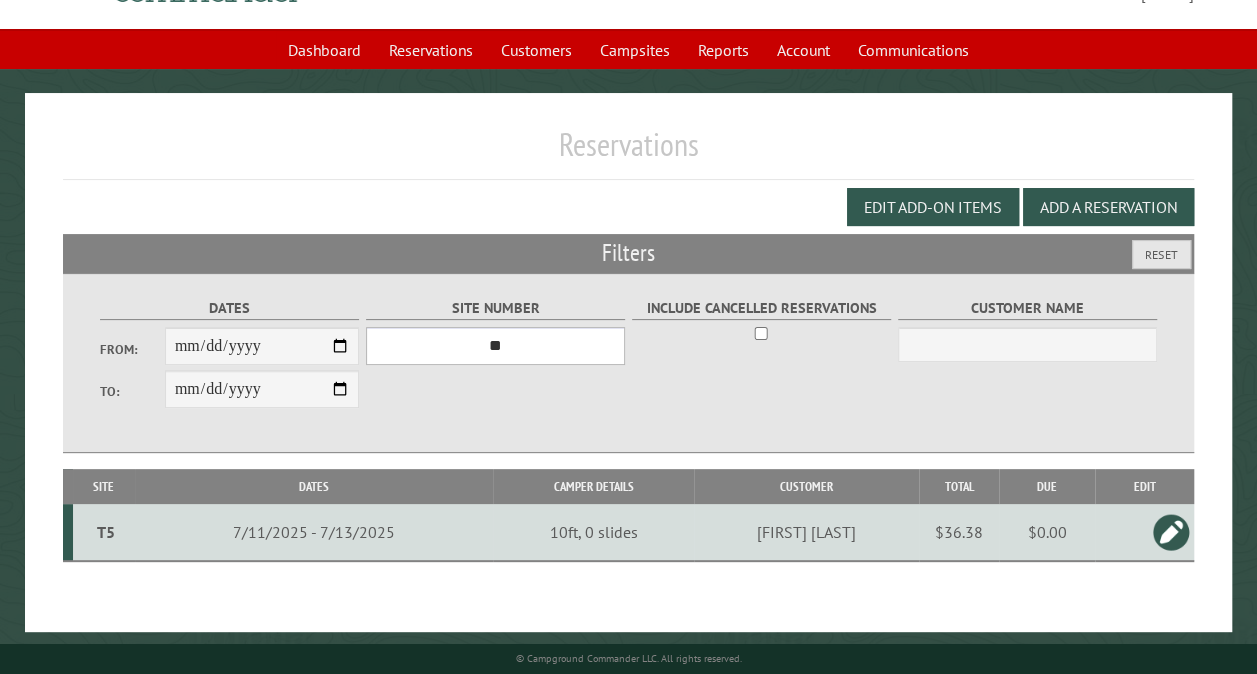 scroll, scrollTop: 112, scrollLeft: 0, axis: vertical 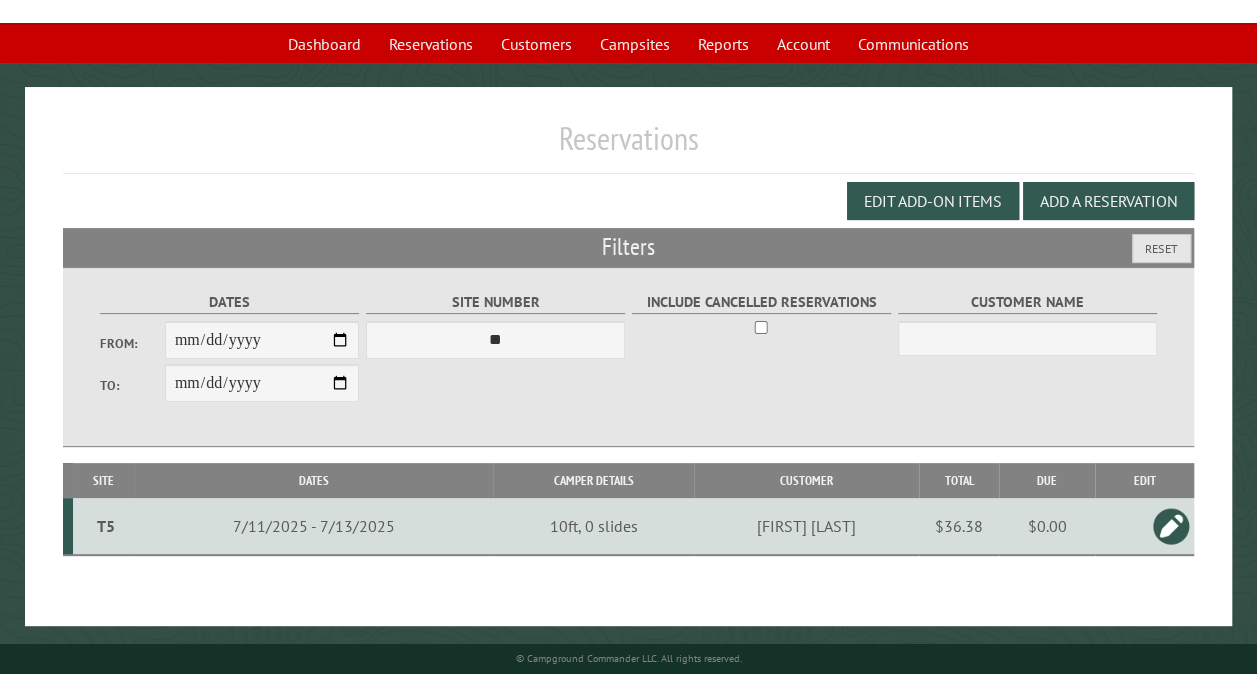 click on "T5" at bounding box center [106, 526] 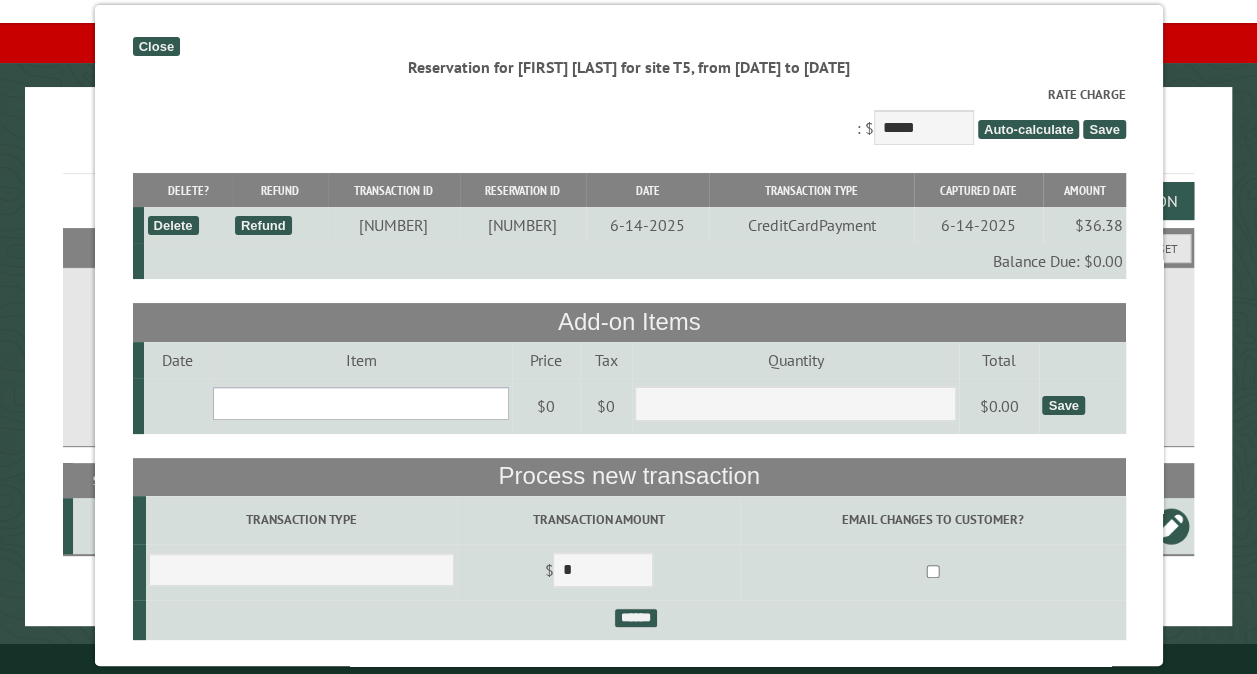 click on "**********" at bounding box center (361, 403) 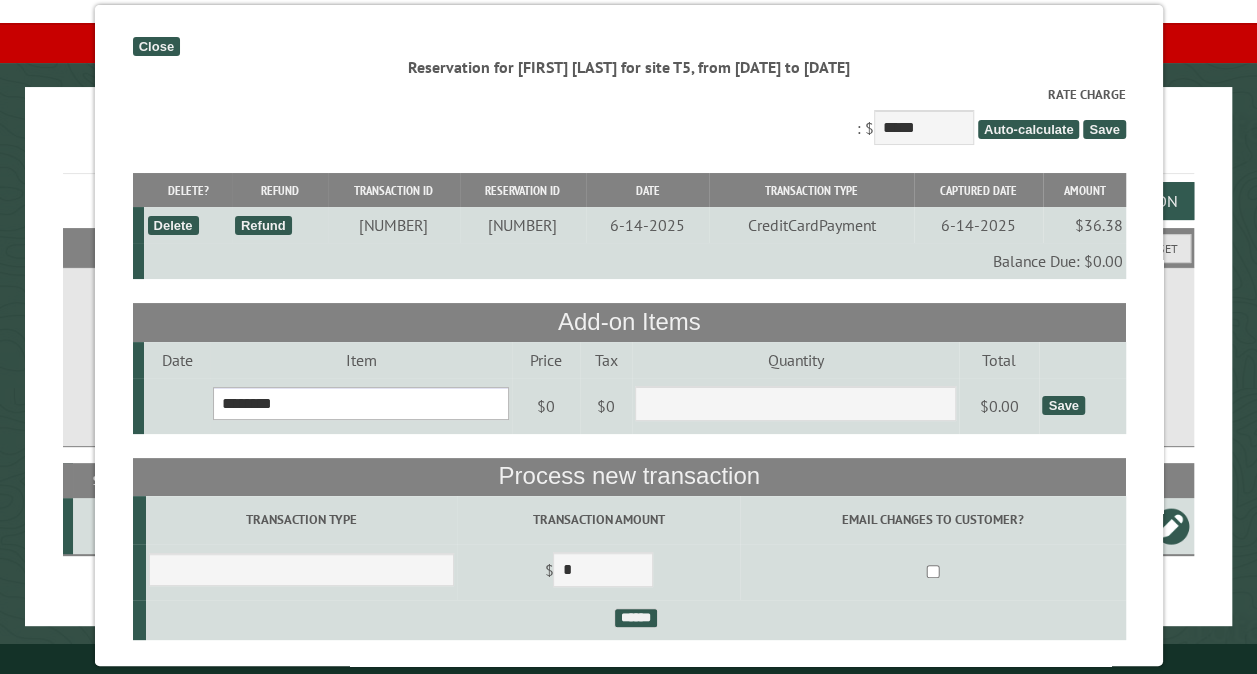 click on "**********" at bounding box center (361, 403) 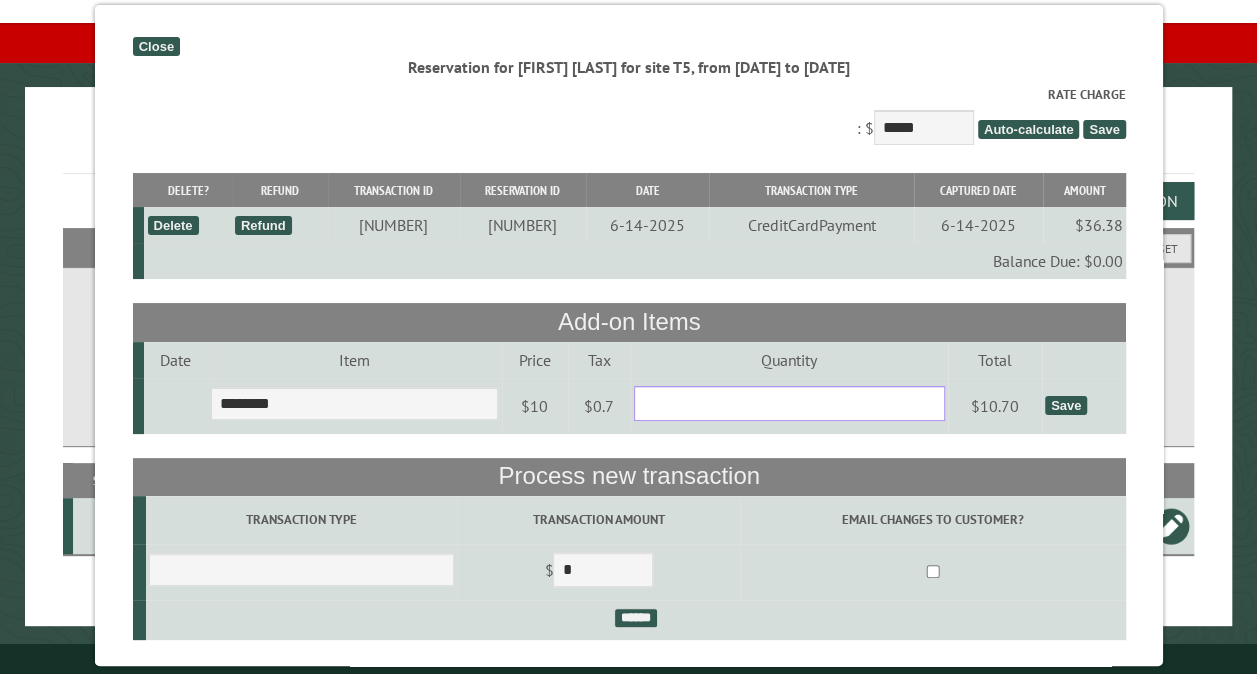 click on "*" at bounding box center [788, 403] 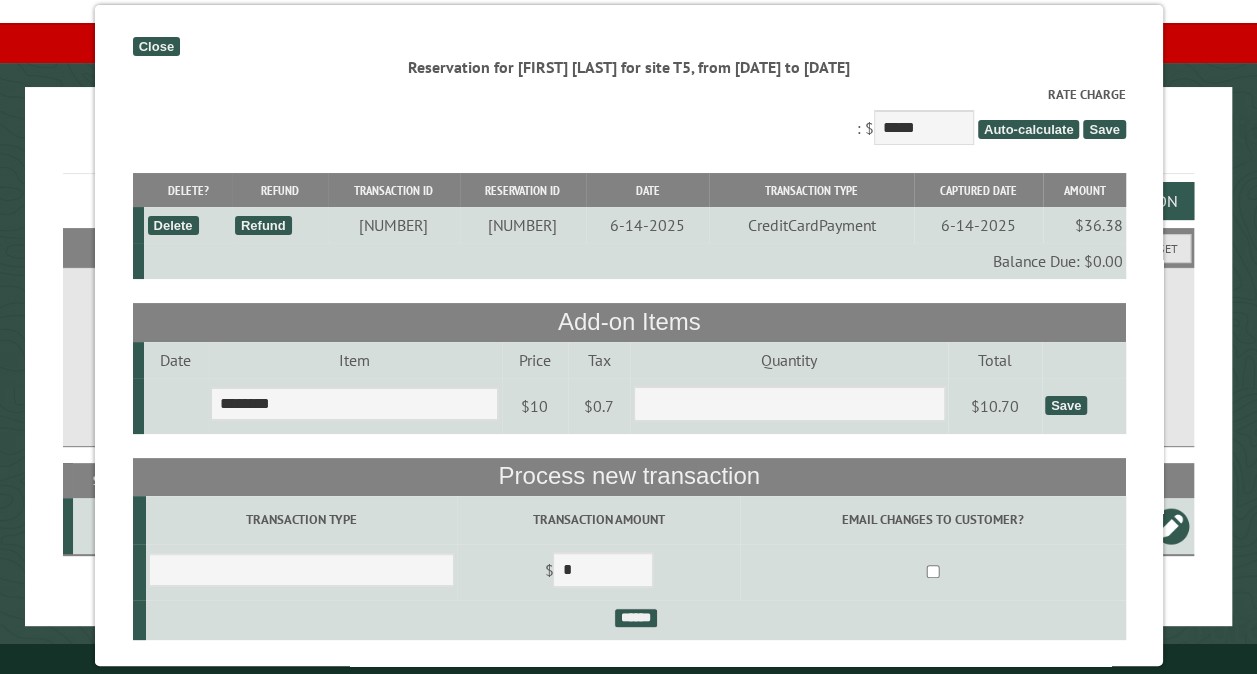 click on "Save" at bounding box center [1065, 405] 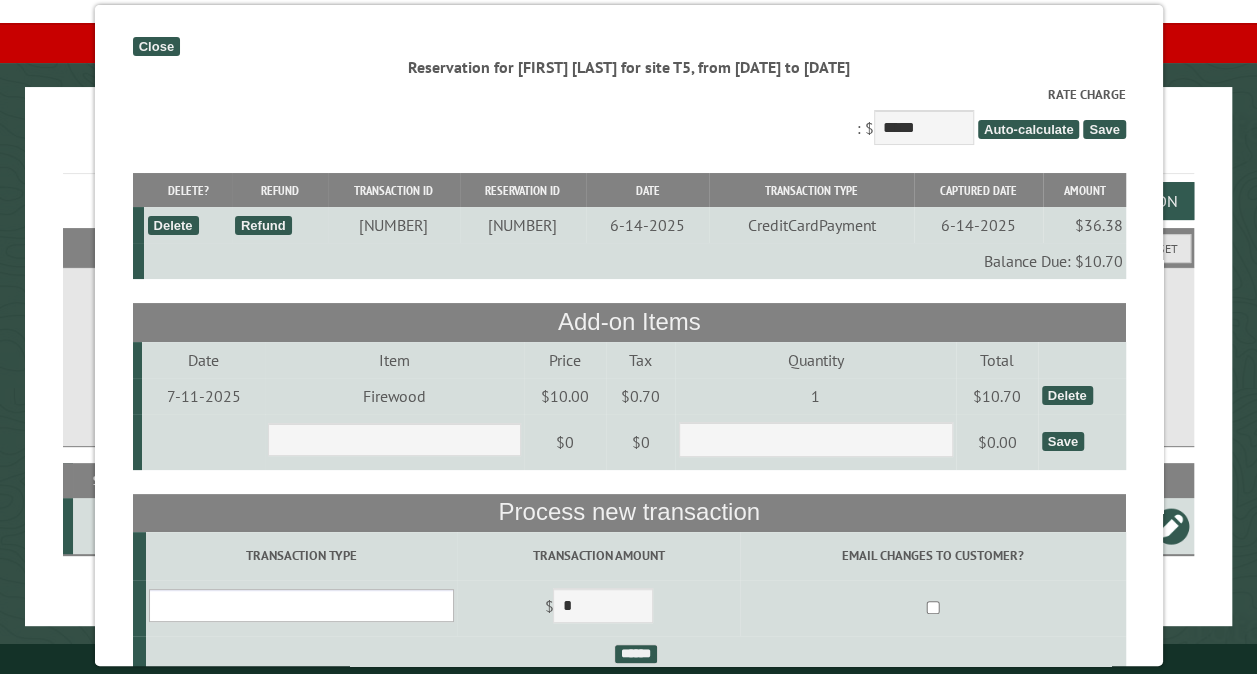 click on "**********" at bounding box center (300, 605) 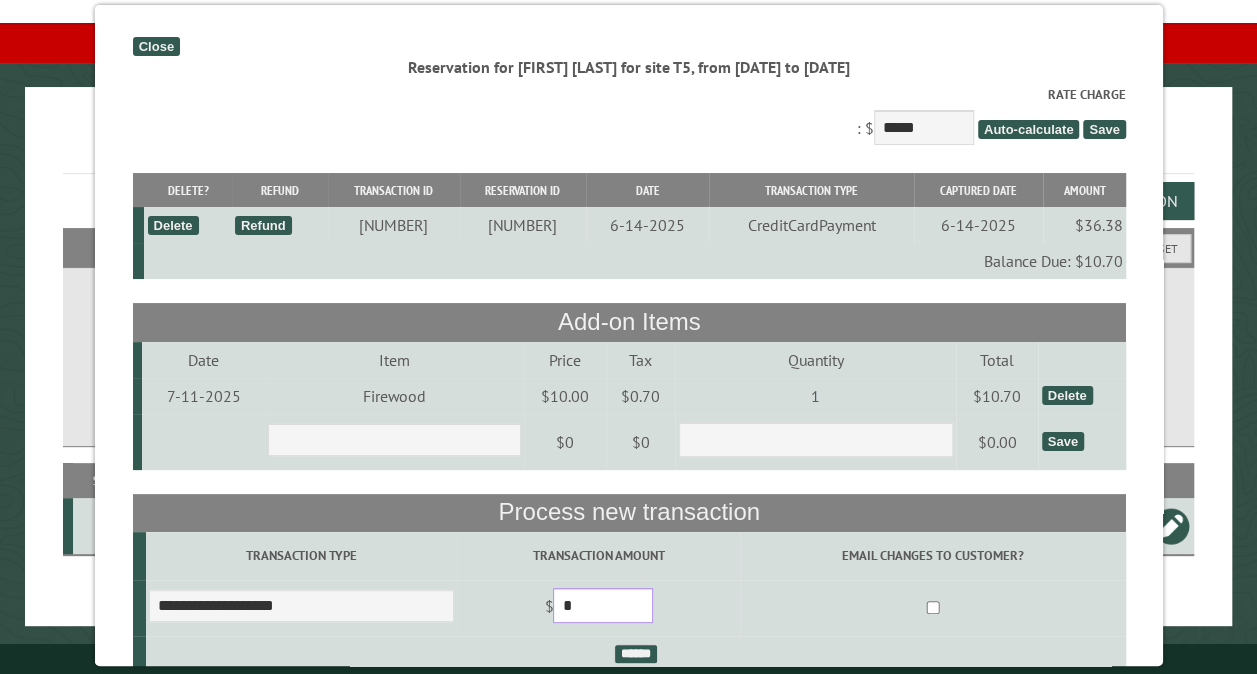 click on "*" at bounding box center [603, 605] 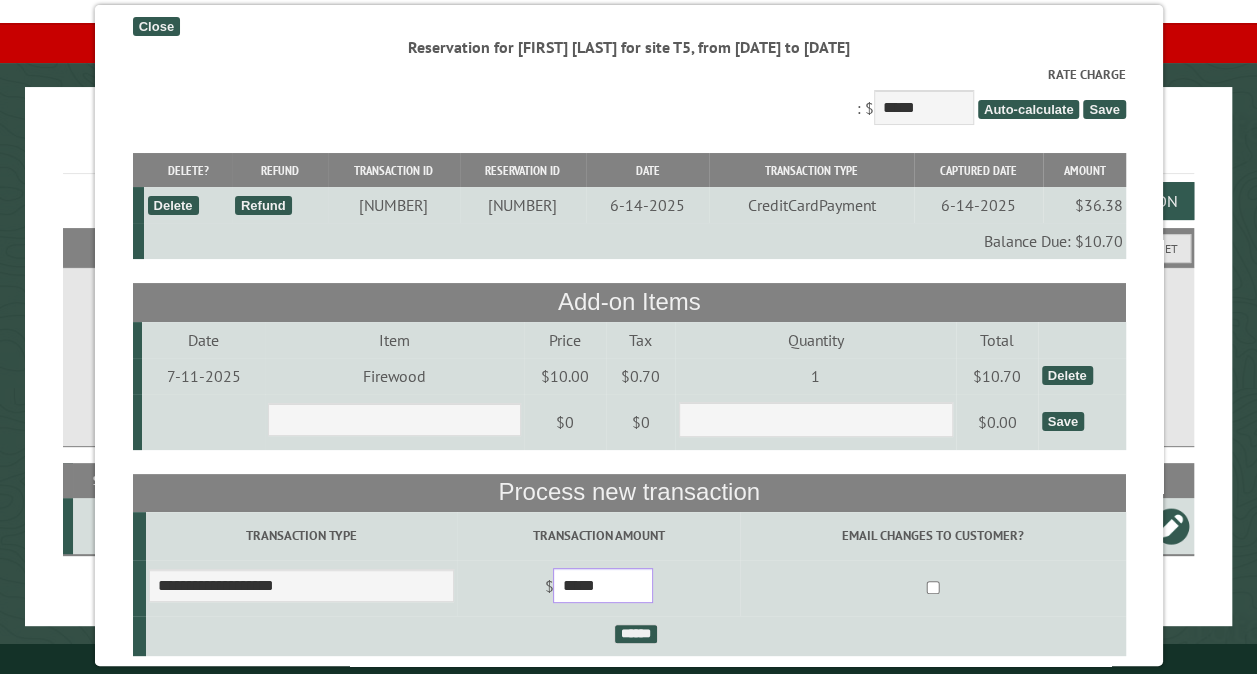scroll, scrollTop: 40, scrollLeft: 0, axis: vertical 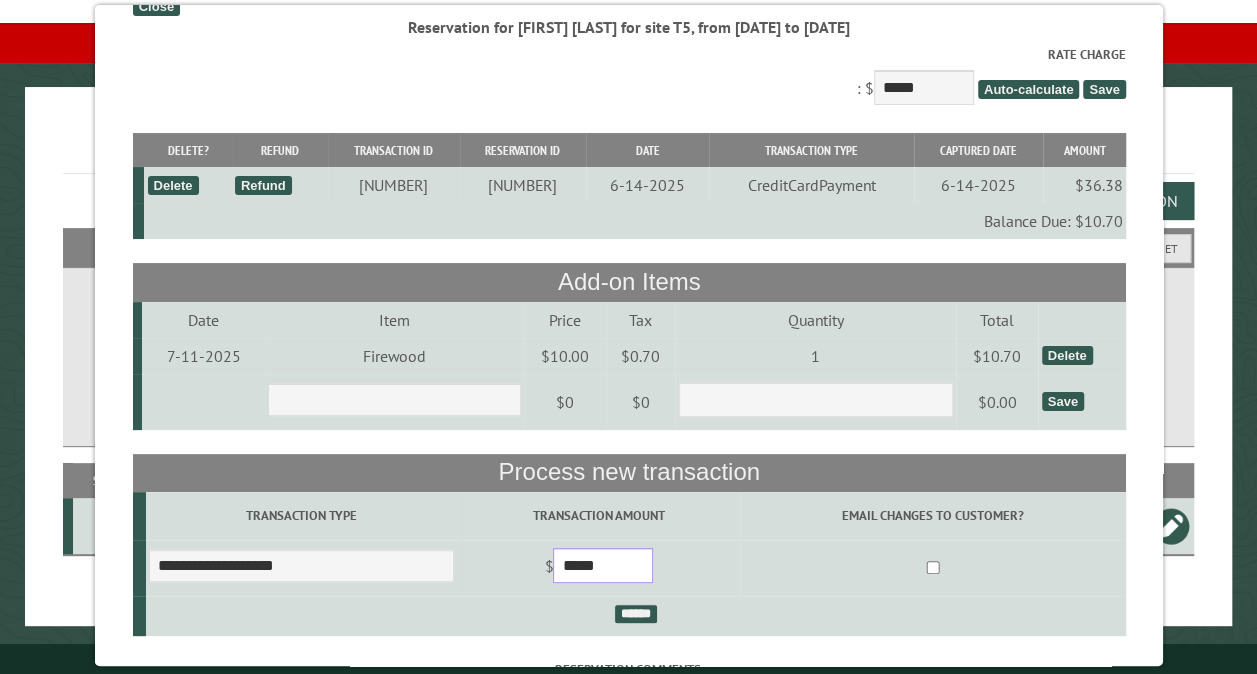 type on "*****" 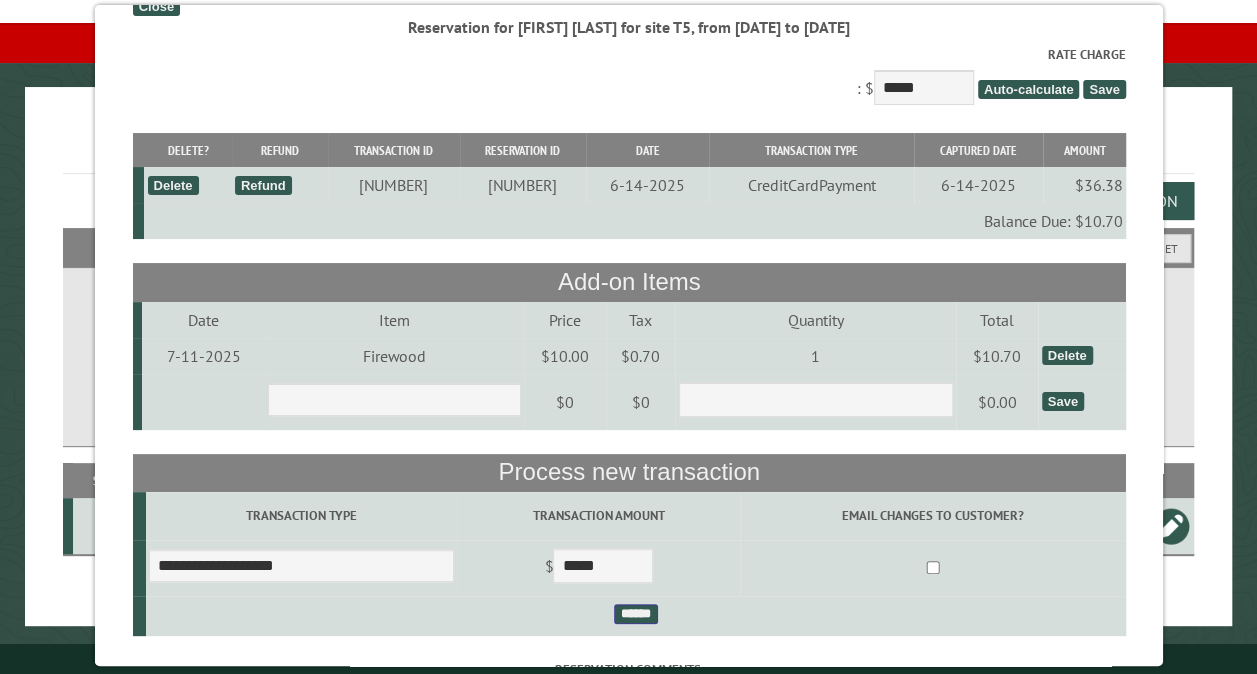 click on "******" at bounding box center (635, 614) 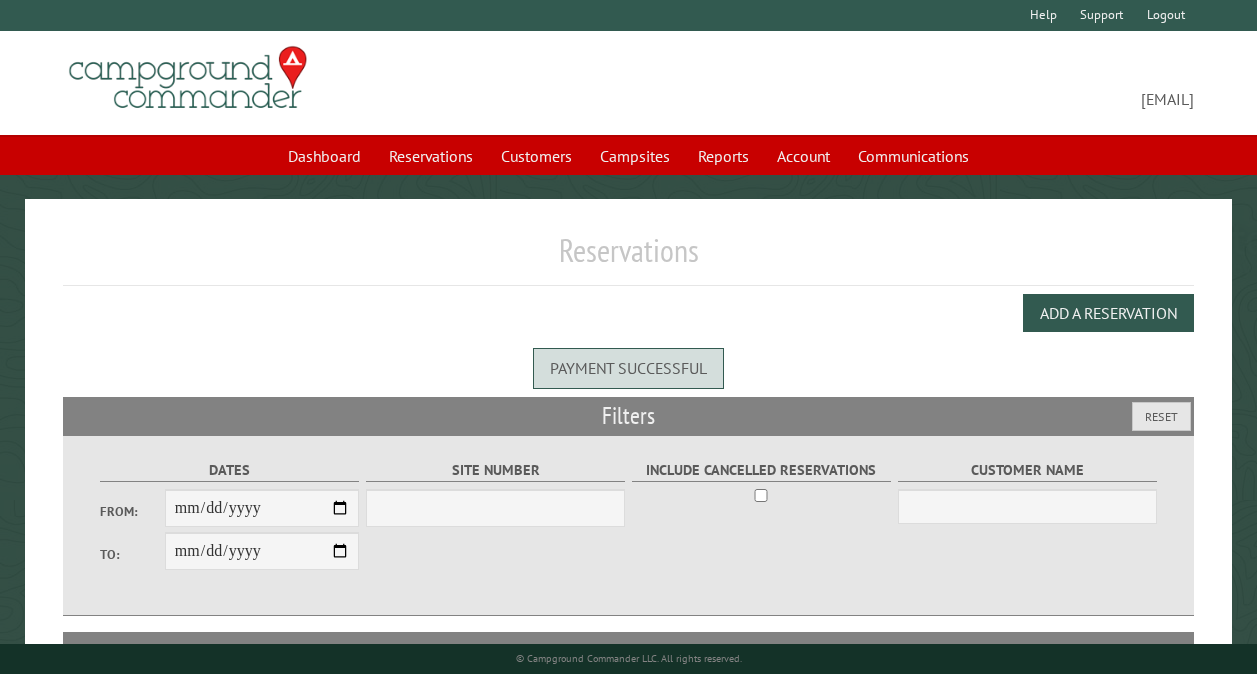 scroll, scrollTop: 0, scrollLeft: 0, axis: both 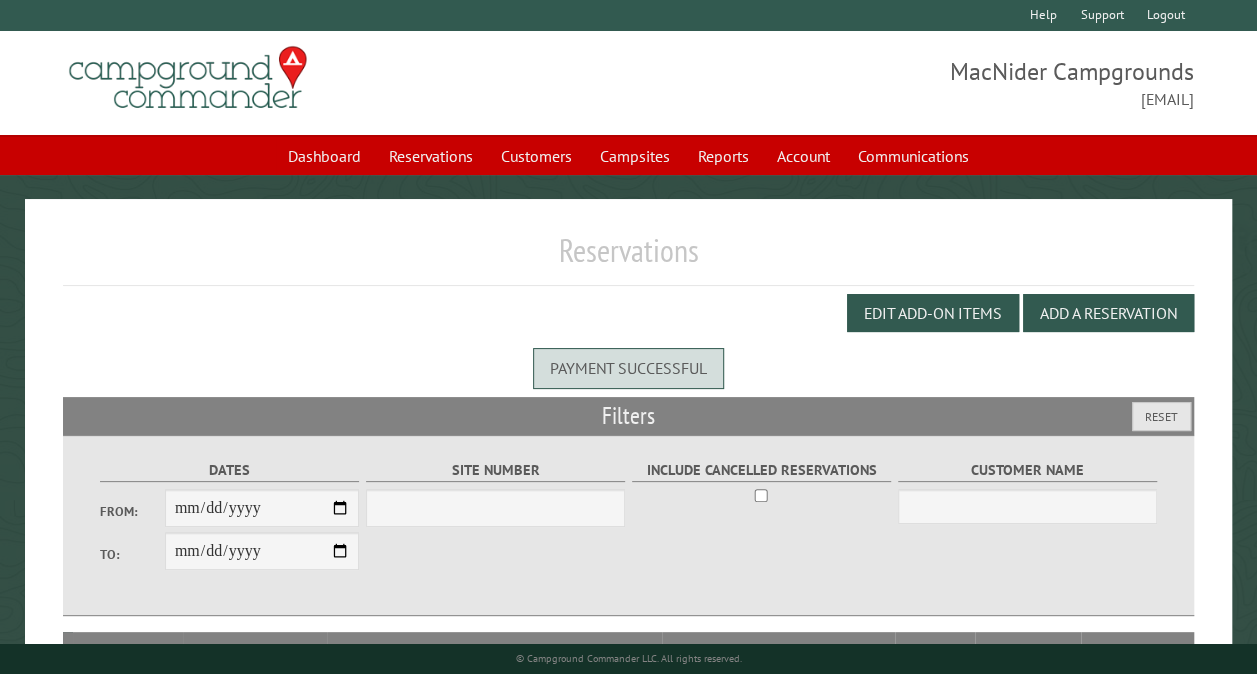 select on "***" 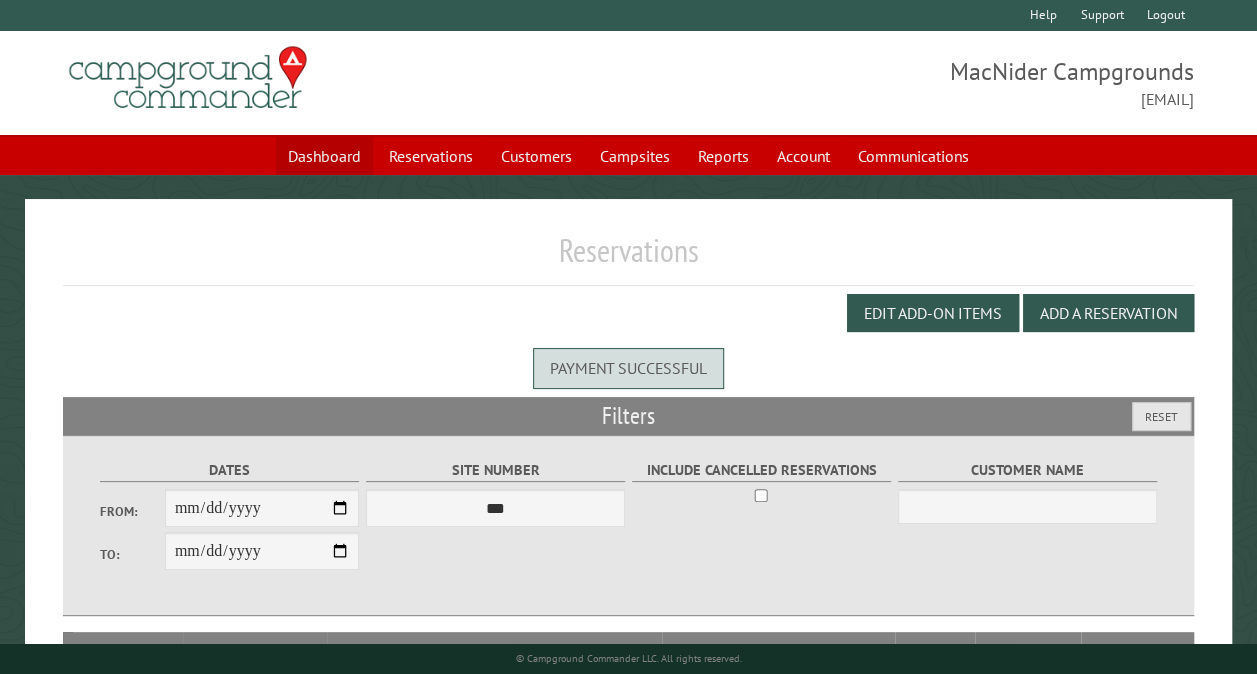 click on "Dashboard" at bounding box center (324, 156) 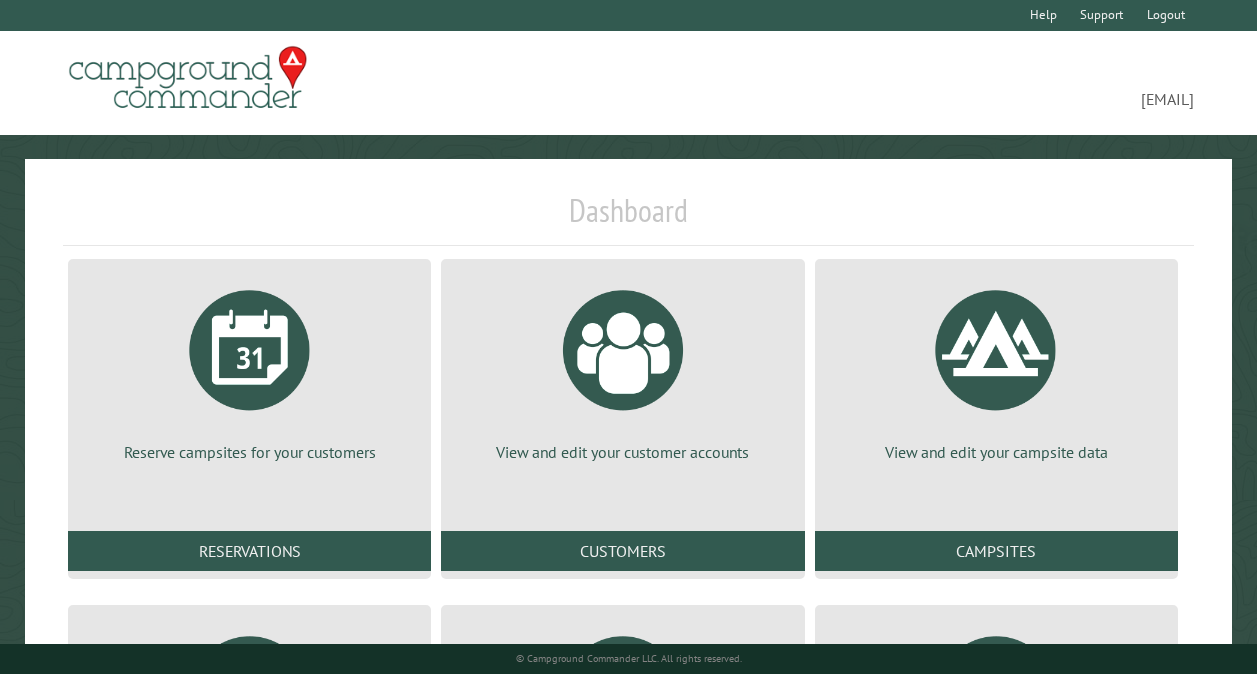 scroll, scrollTop: 0, scrollLeft: 0, axis: both 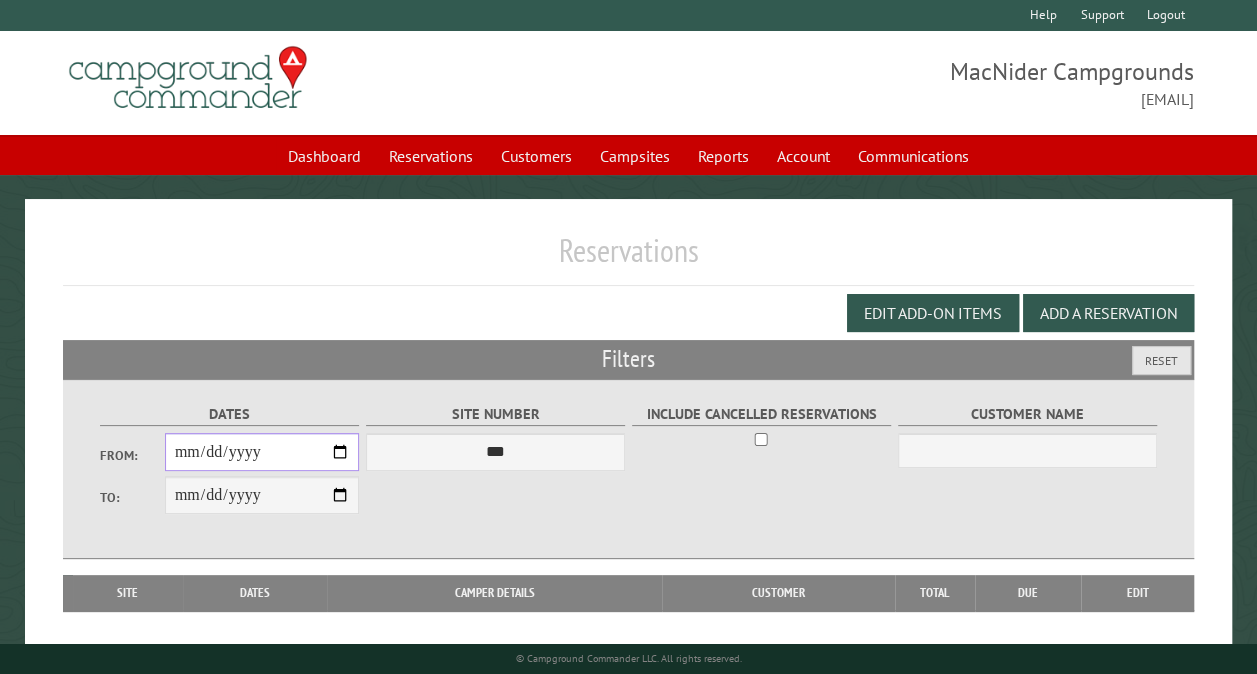 click on "From:" at bounding box center [262, 452] 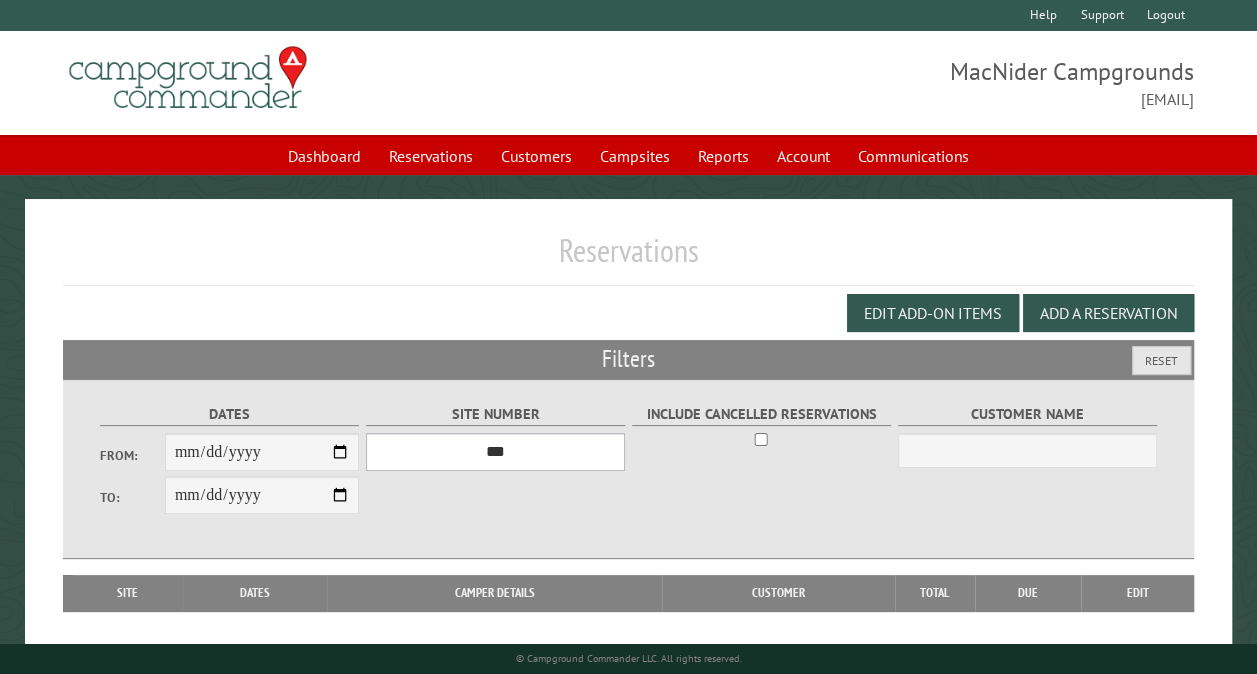 click on "*** ** ** ** ** ** ** ** ** ** *** *** *** *** ** ** ** ** ** ** ** ** ** *** *** ** ** ** ** ** ** ********* ** ** ** ** ** ** ** ** ** *** *** *** *** *** *** ** ** ** ** ** ** ** ** ** *** *** *** *** *** *** ** ** ** ** ** ** ** ** ** ** ** ** ** ** ** ** ** ** ** ** ** ** ** ** *** *** *** *** *** ***" at bounding box center (495, 452) 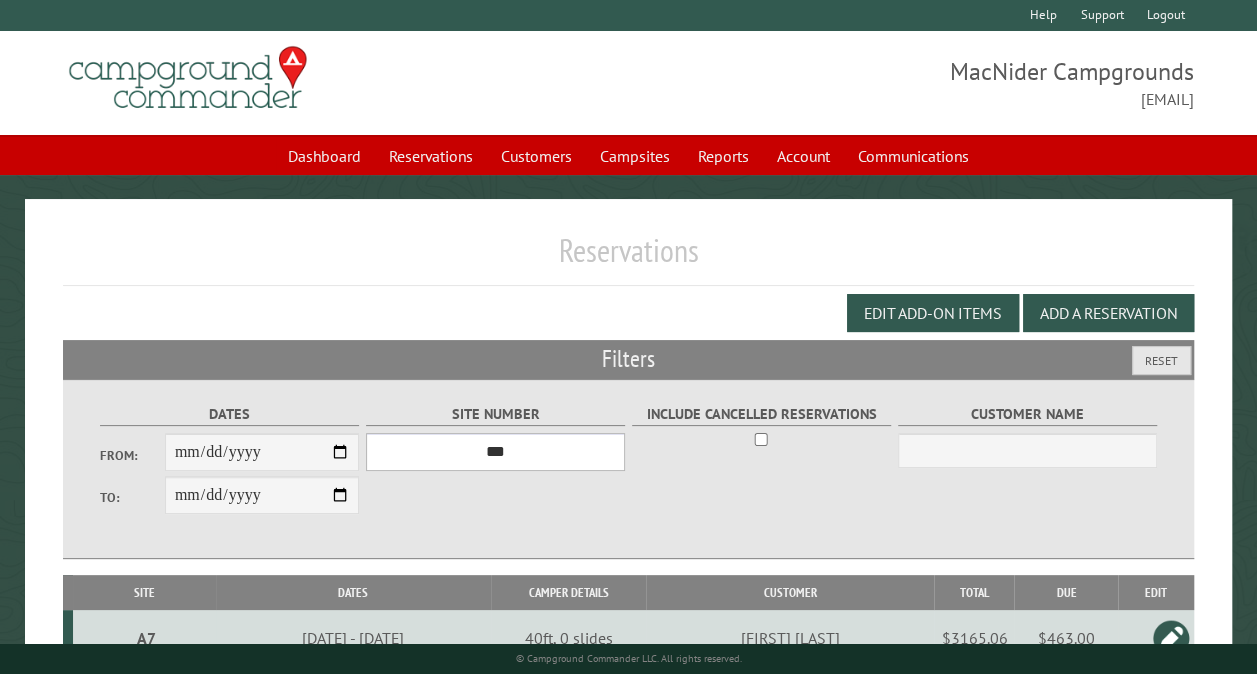 select on "*********" 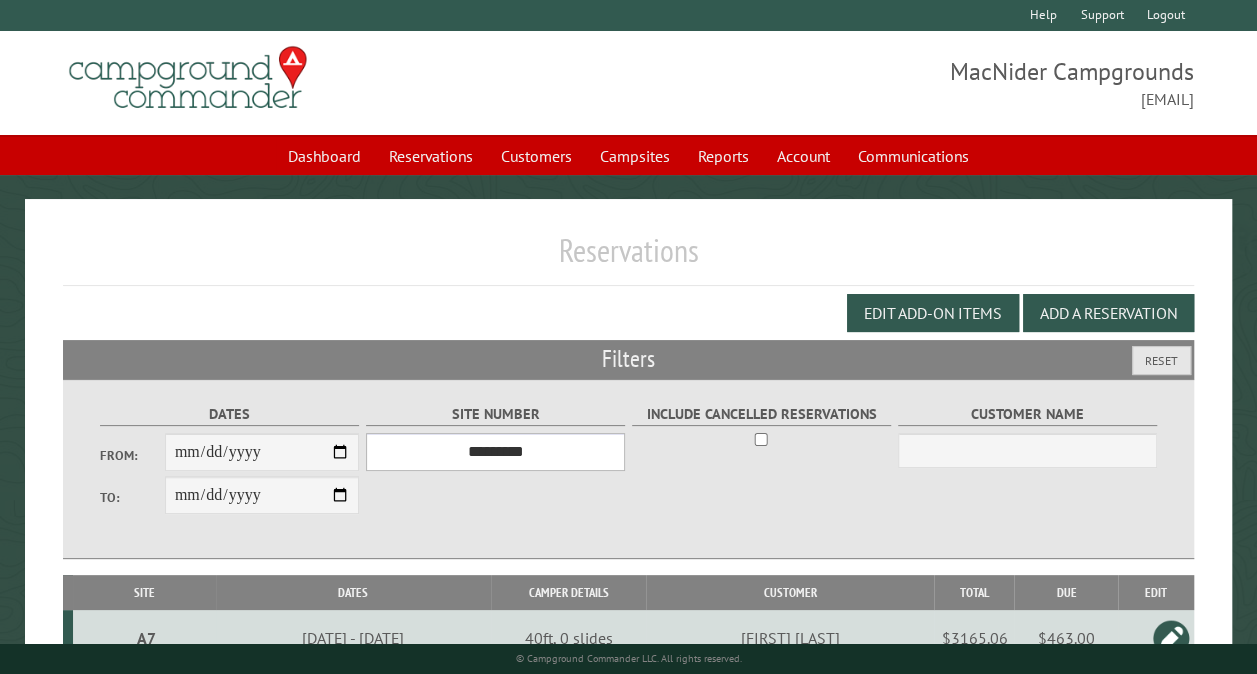 click on "*** ** ** ** ** ** ** ** ** ** *** *** *** *** ** ** ** ** ** ** ** ** ** *** *** ** ** ** ** ** ** ********* ** ** ** ** ** ** ** ** ** *** *** *** *** *** *** ** ** ** ** ** ** ** ** ** *** *** *** *** *** *** ** ** ** ** ** ** ** ** ** ** ** ** ** ** ** ** ** ** ** ** ** ** ** ** *** *** *** *** *** ***" at bounding box center [495, 452] 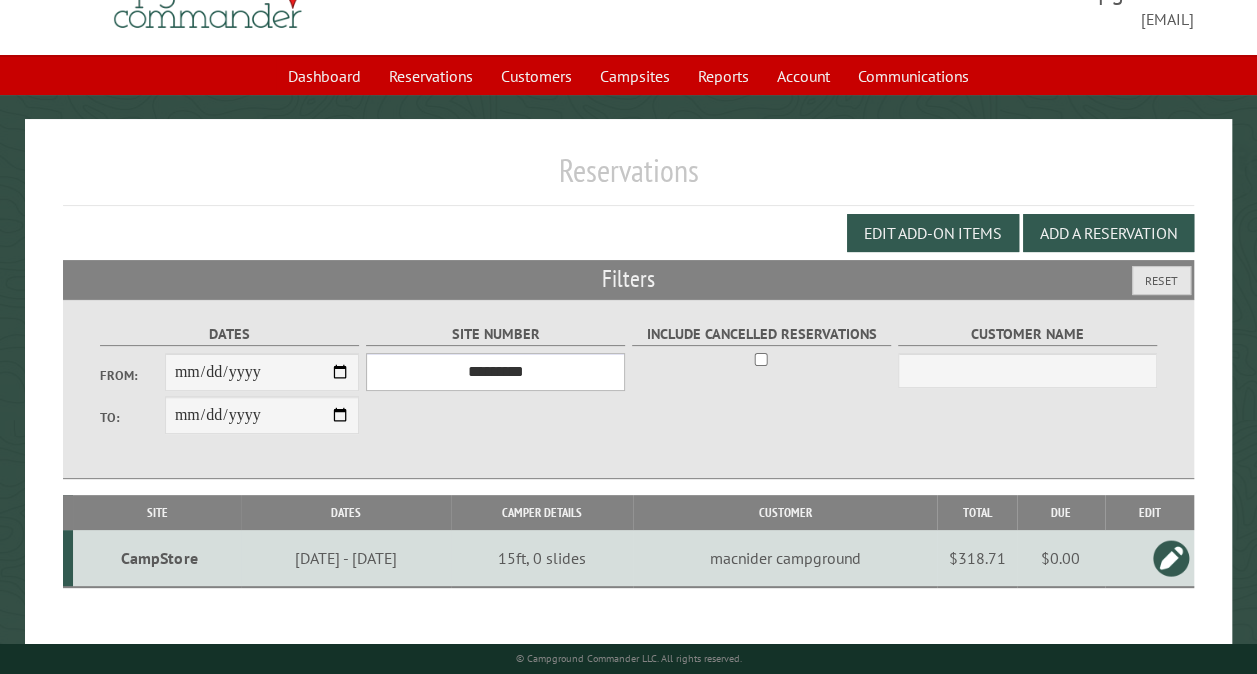 scroll, scrollTop: 112, scrollLeft: 0, axis: vertical 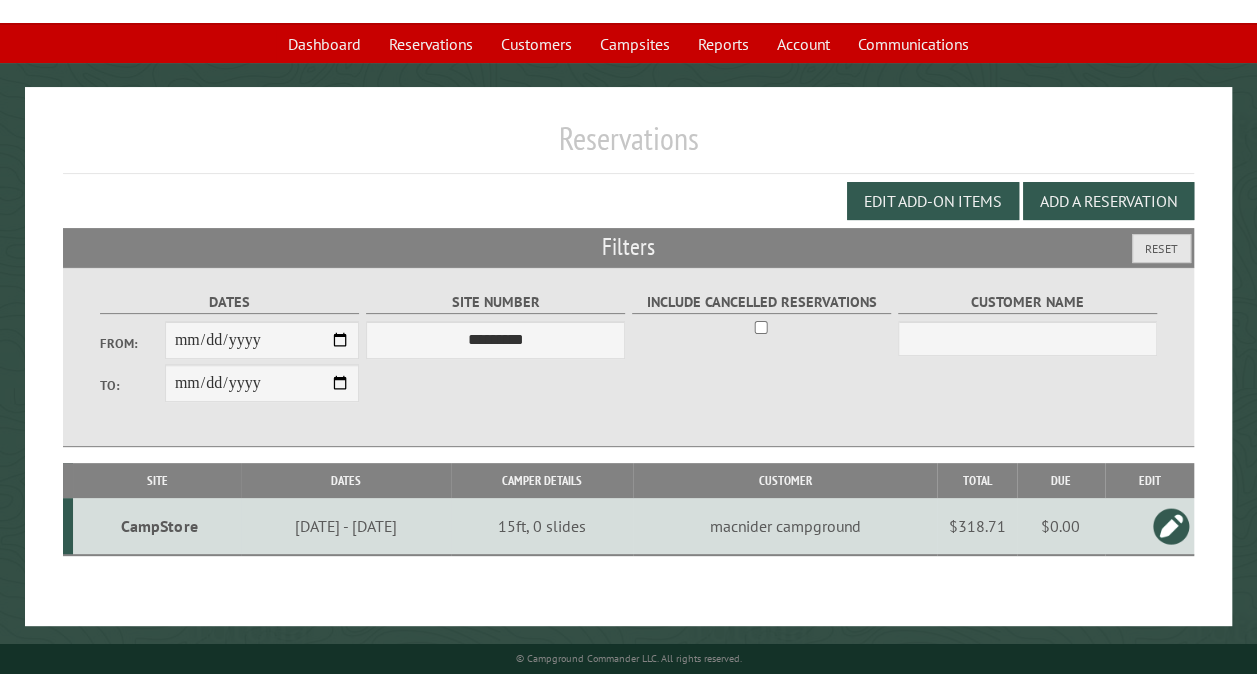 click on "CampStore" at bounding box center (159, 526) 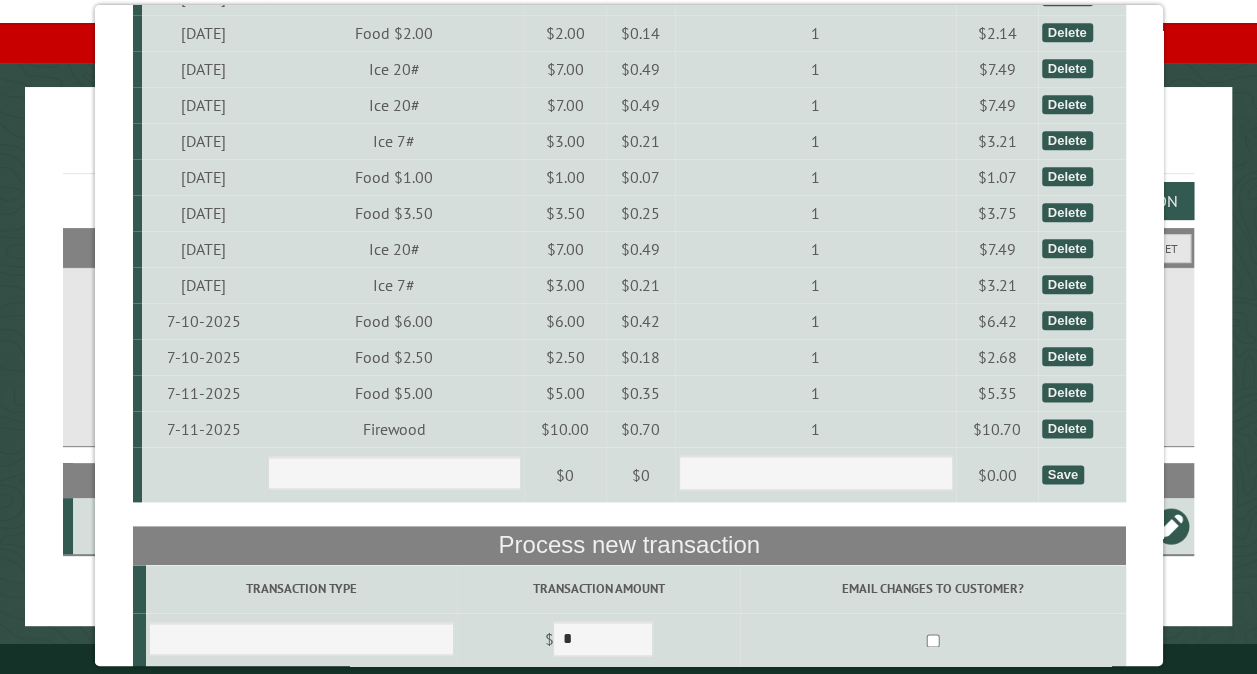 scroll, scrollTop: 5134, scrollLeft: 0, axis: vertical 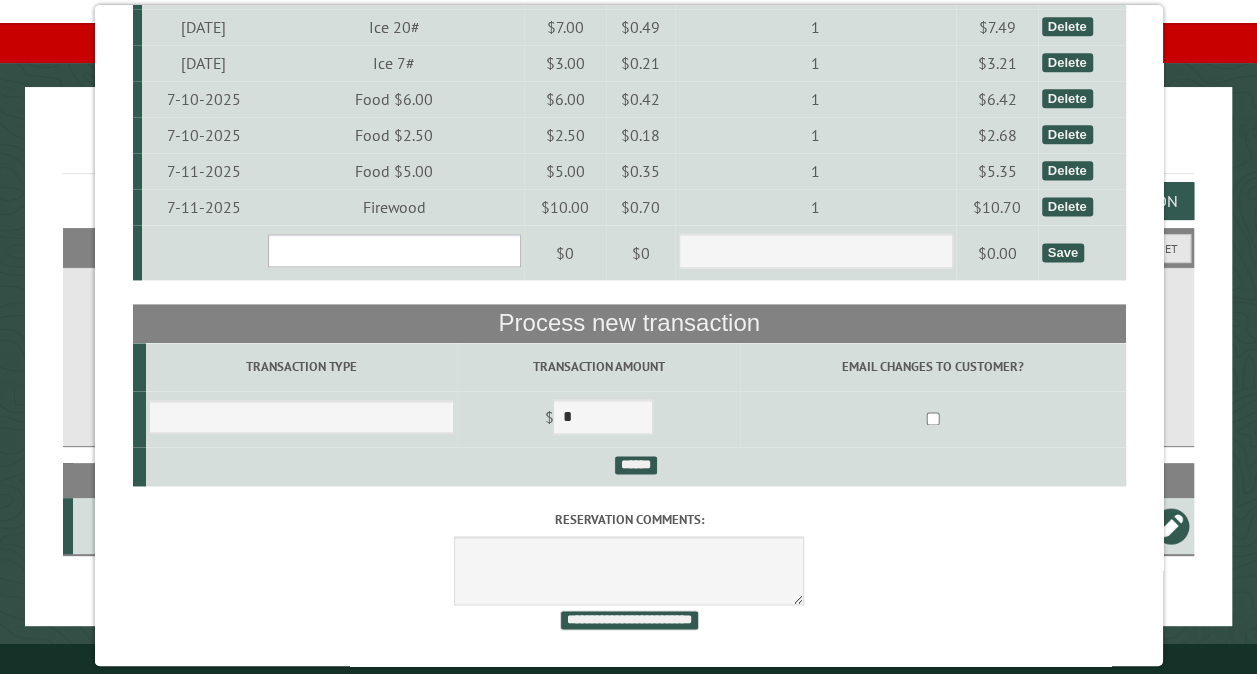 click on "**********" at bounding box center [393, 250] 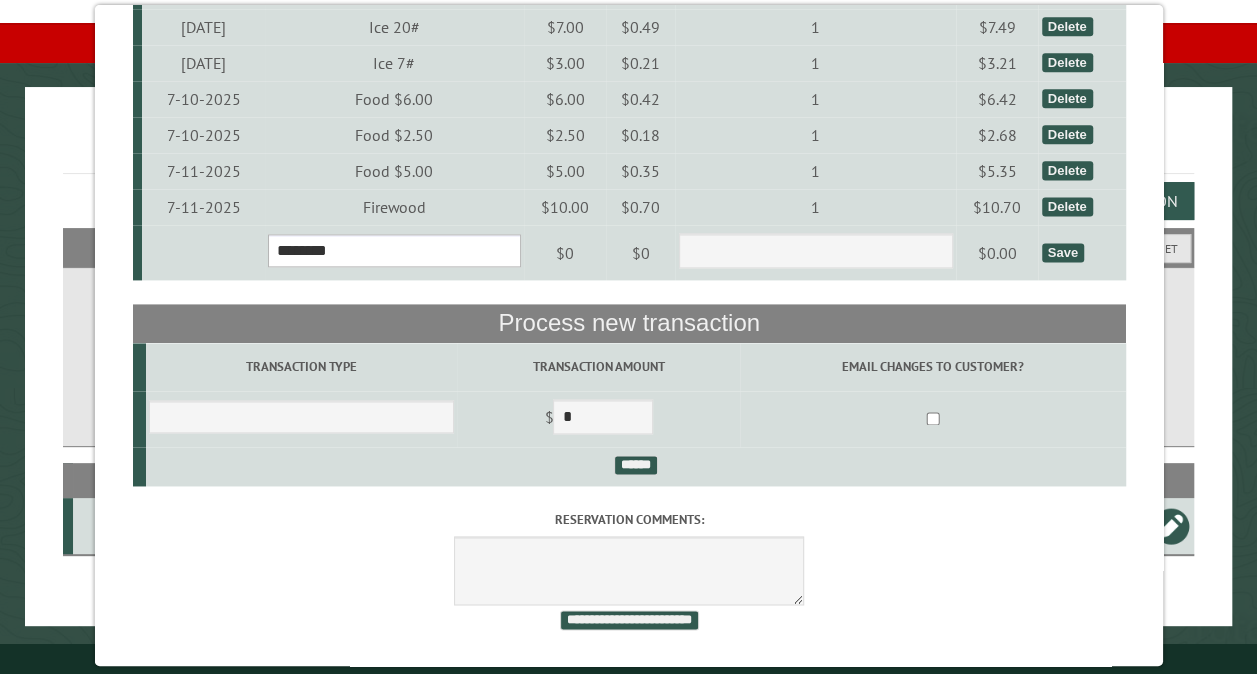 click on "**********" at bounding box center [393, 250] 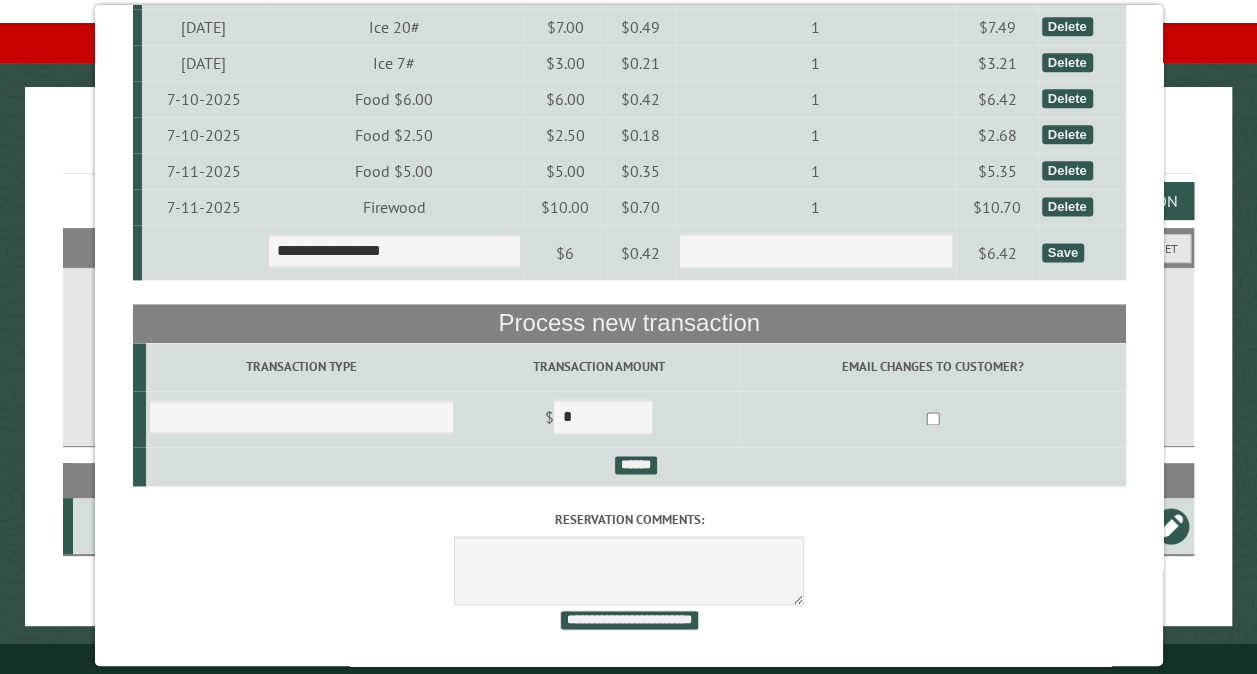 click on "Save" at bounding box center [1062, 252] 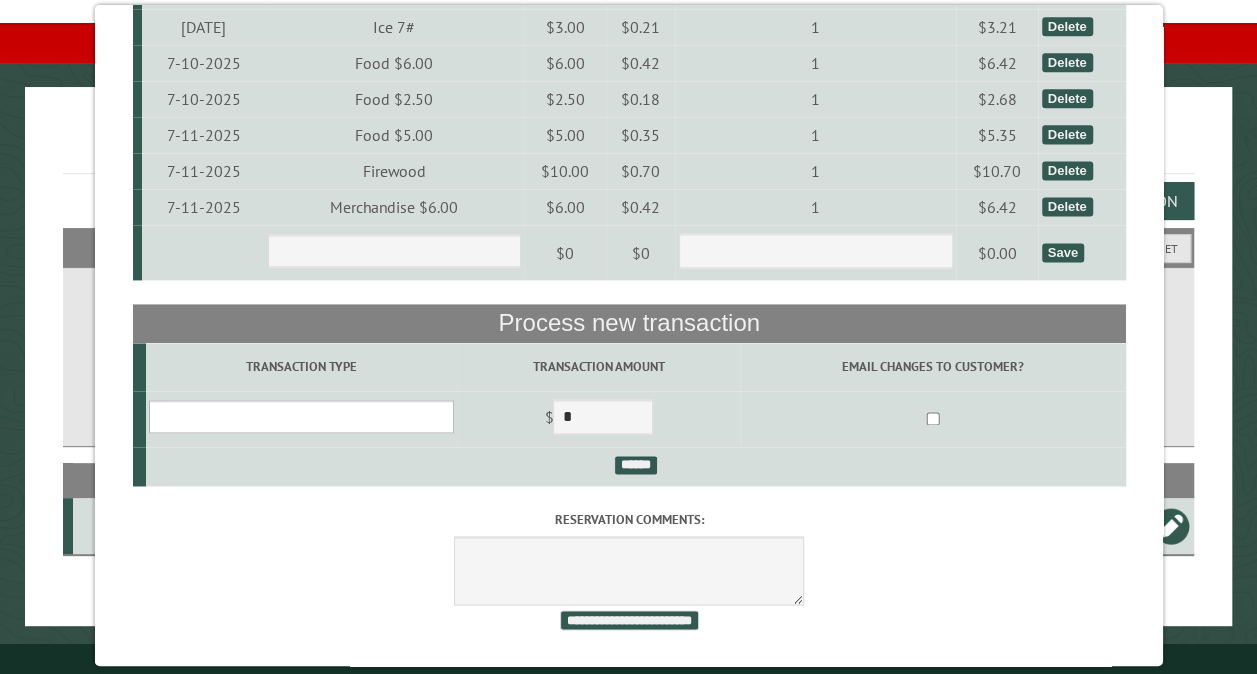 click on "**********" at bounding box center [300, 416] 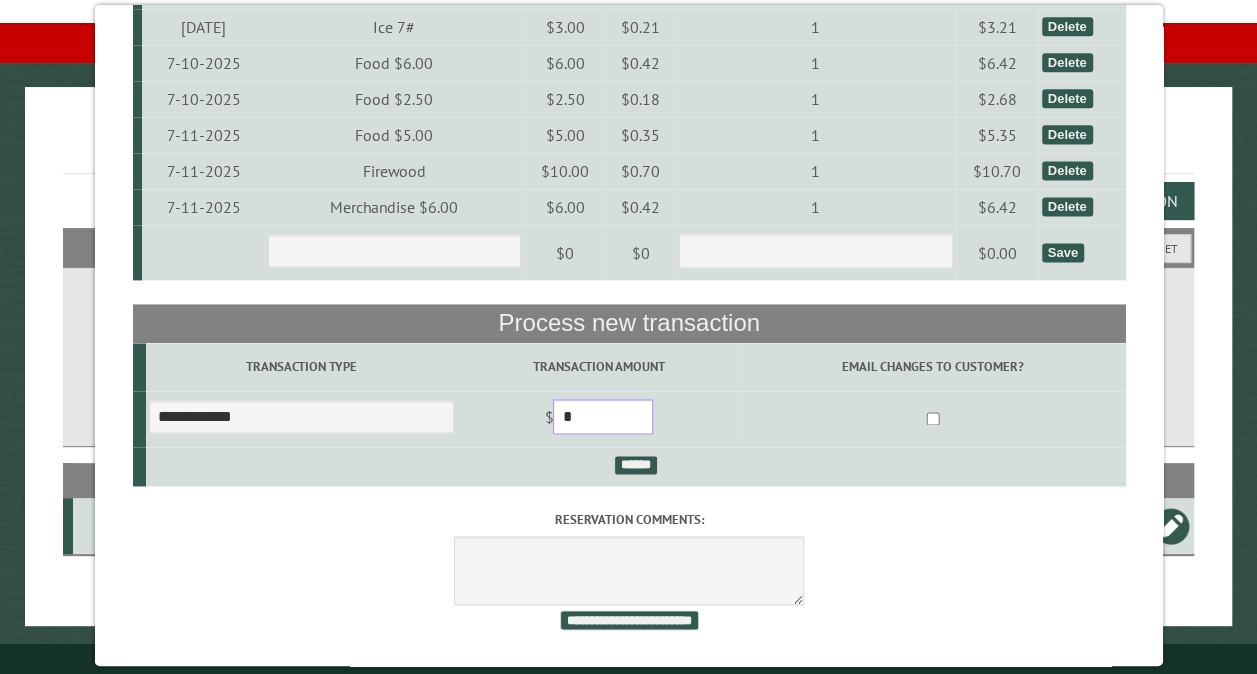 drag, startPoint x: 618, startPoint y: 432, endPoint x: 546, endPoint y: 412, distance: 74.726166 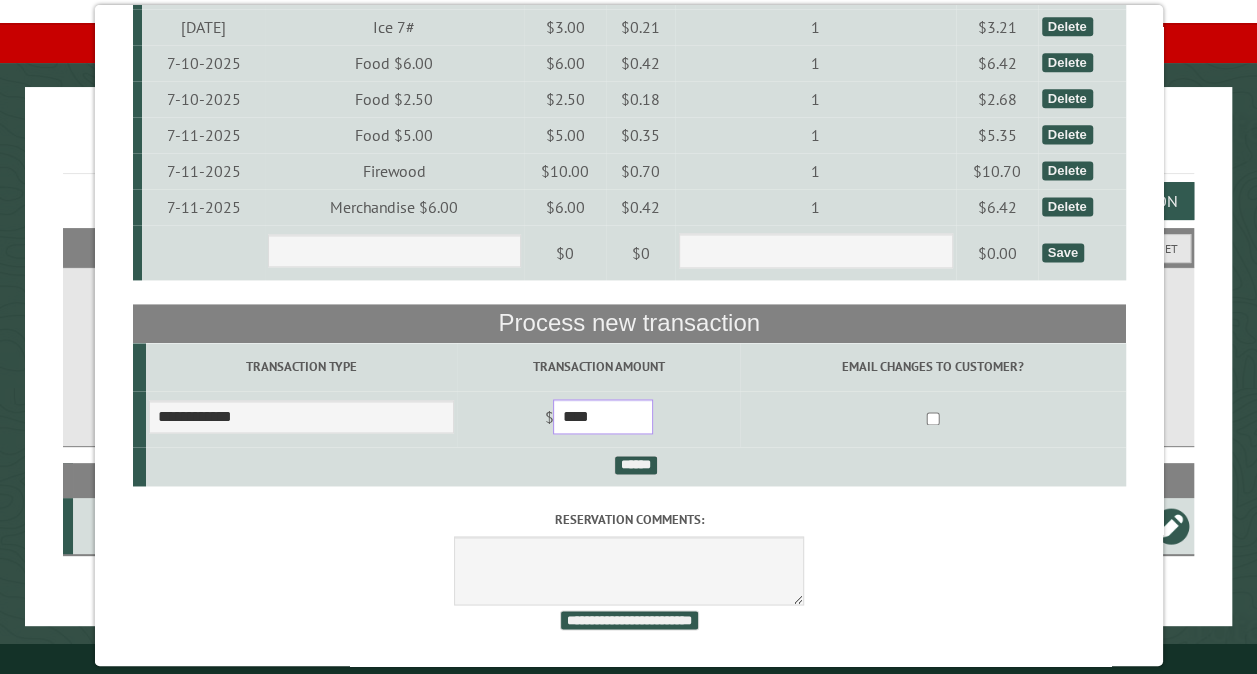 type on "****" 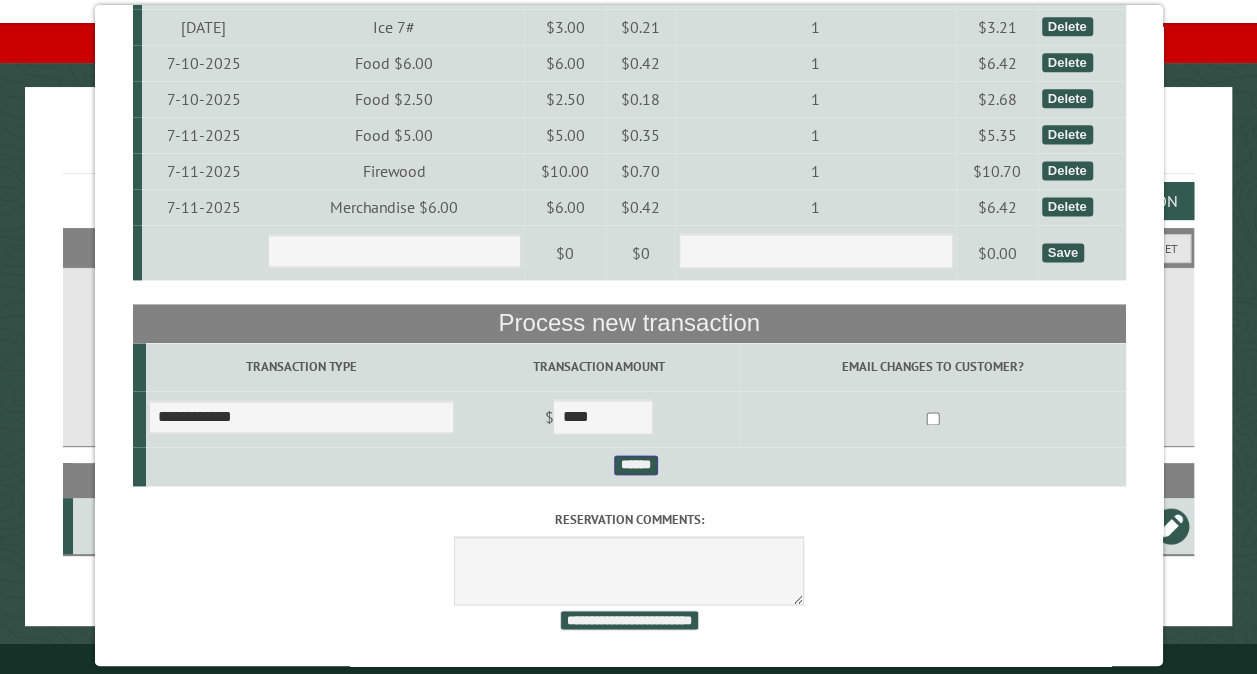 click on "******" at bounding box center (635, 465) 